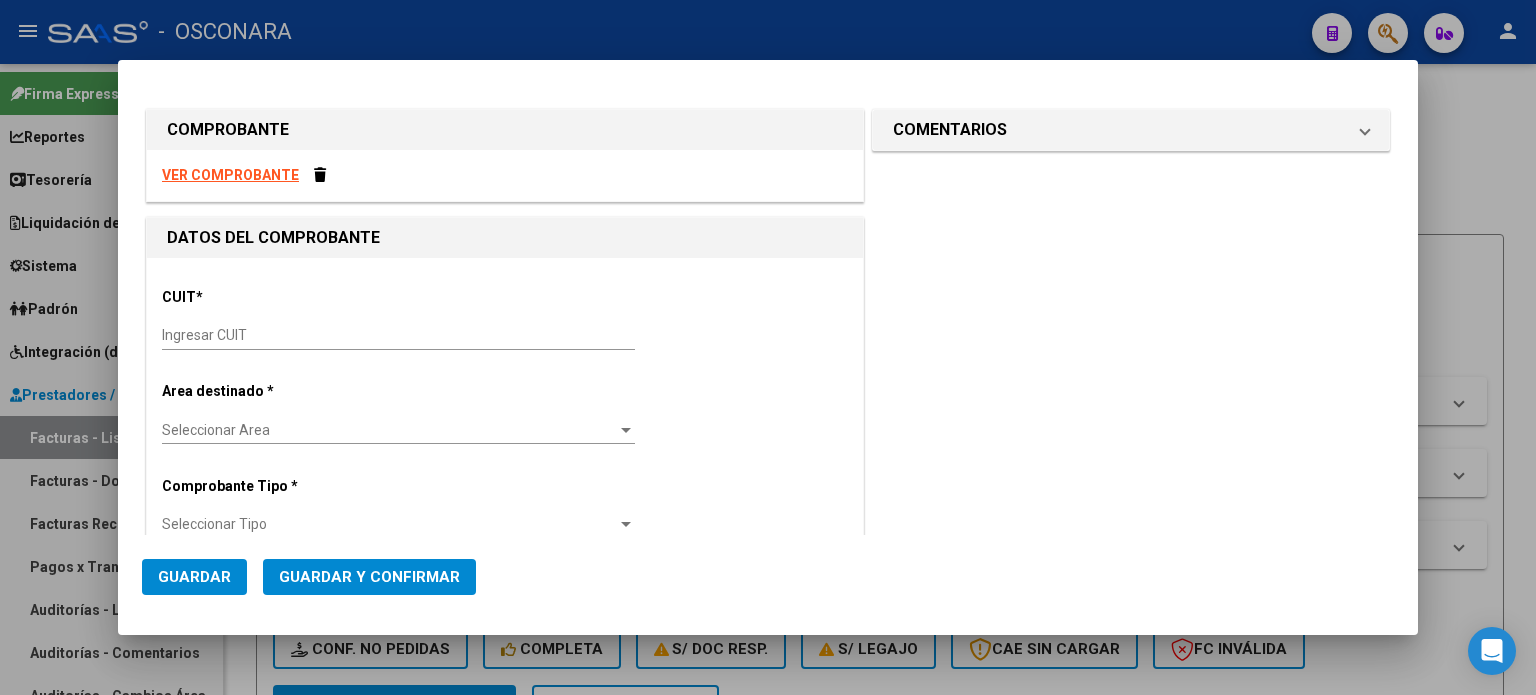 scroll, scrollTop: 0, scrollLeft: 0, axis: both 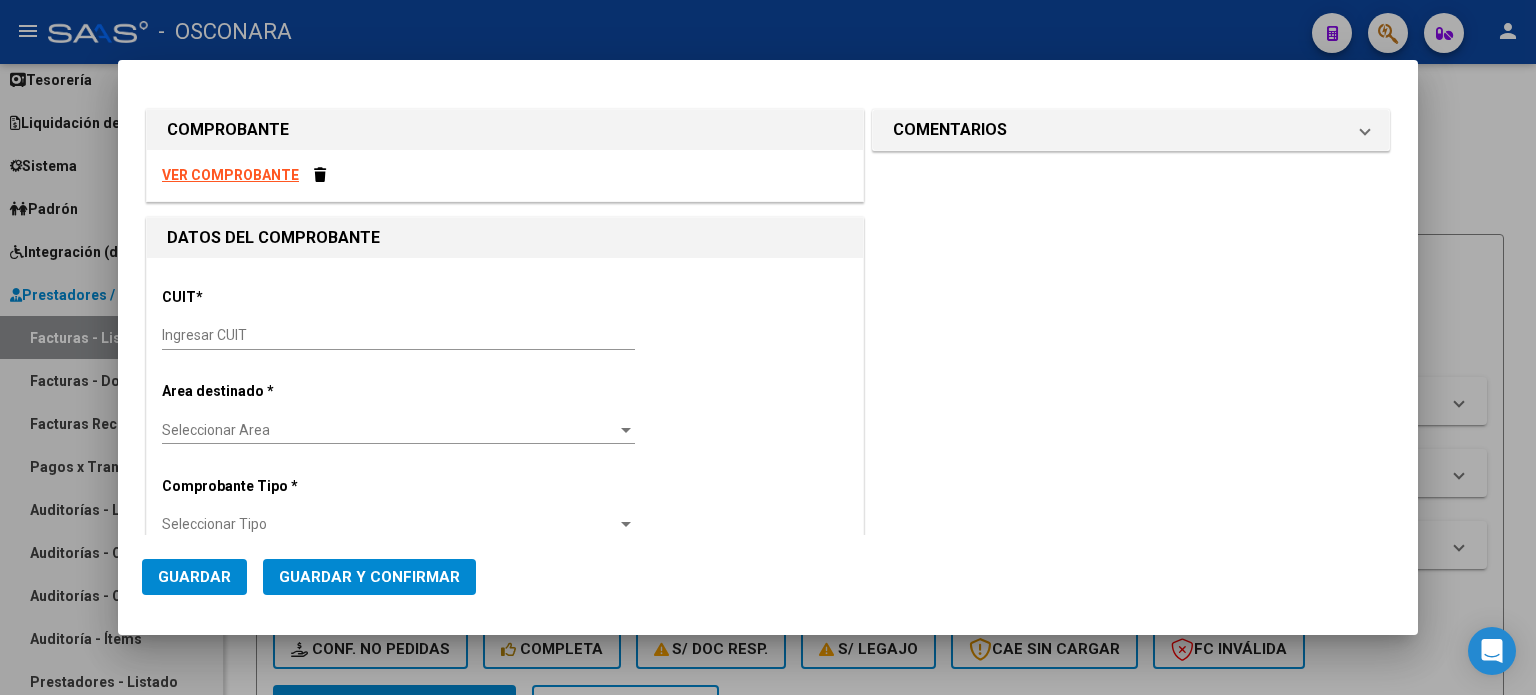 click on "Ingresar CUIT" at bounding box center (398, 335) 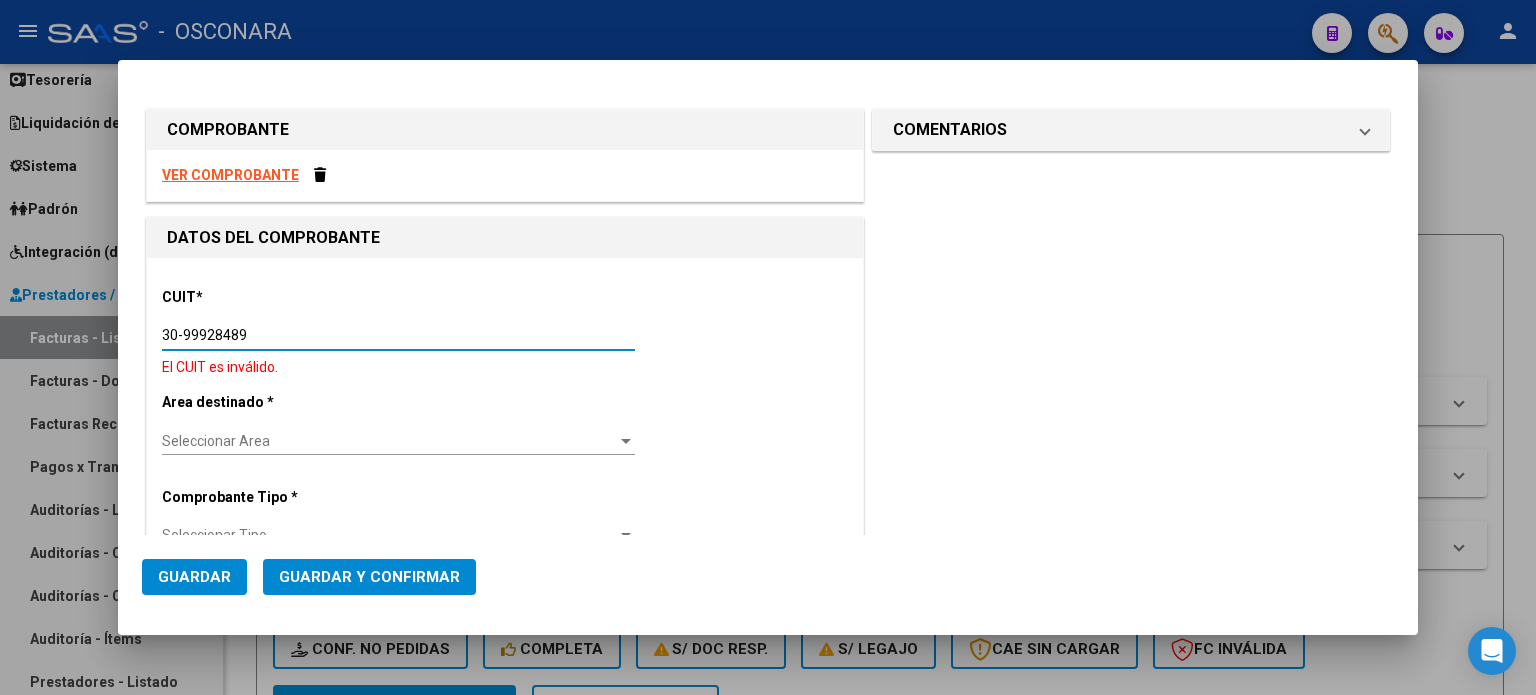 type on "30-99928489-9" 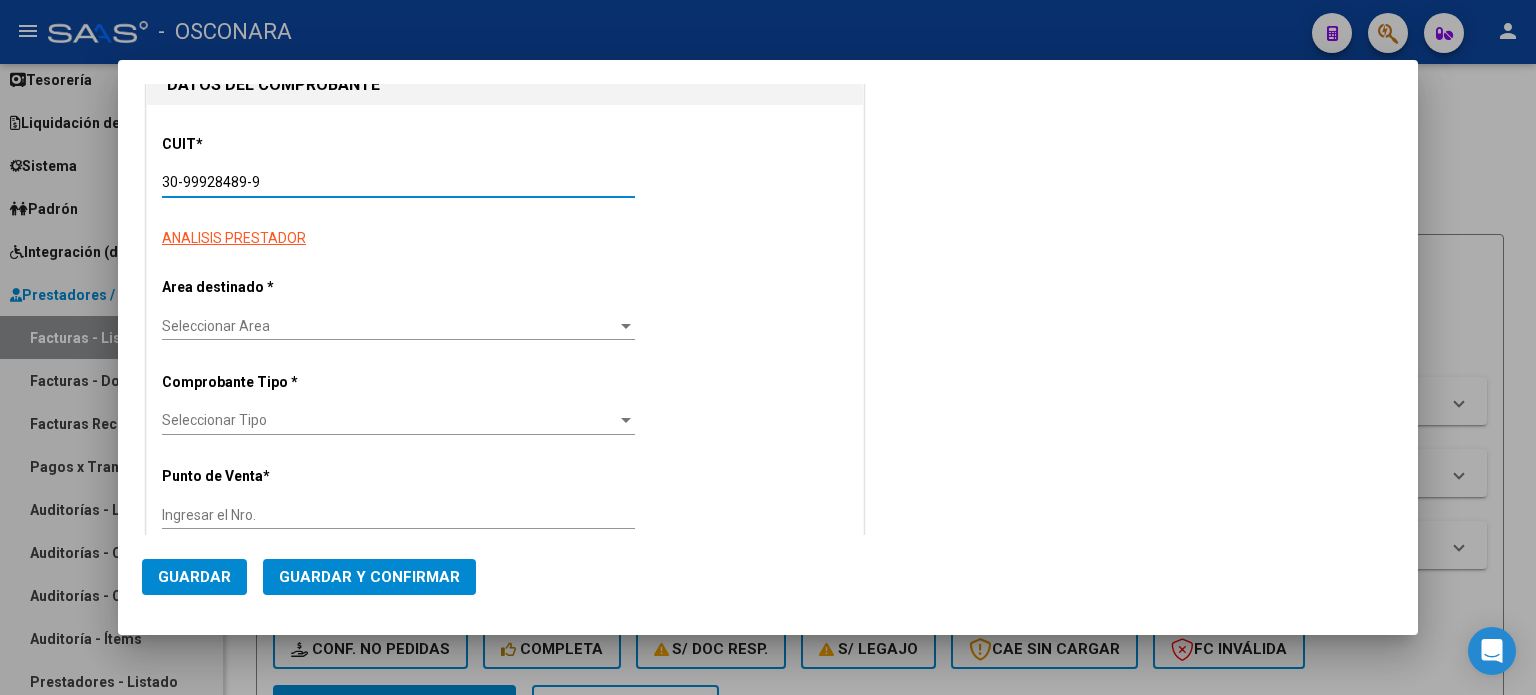 scroll, scrollTop: 200, scrollLeft: 0, axis: vertical 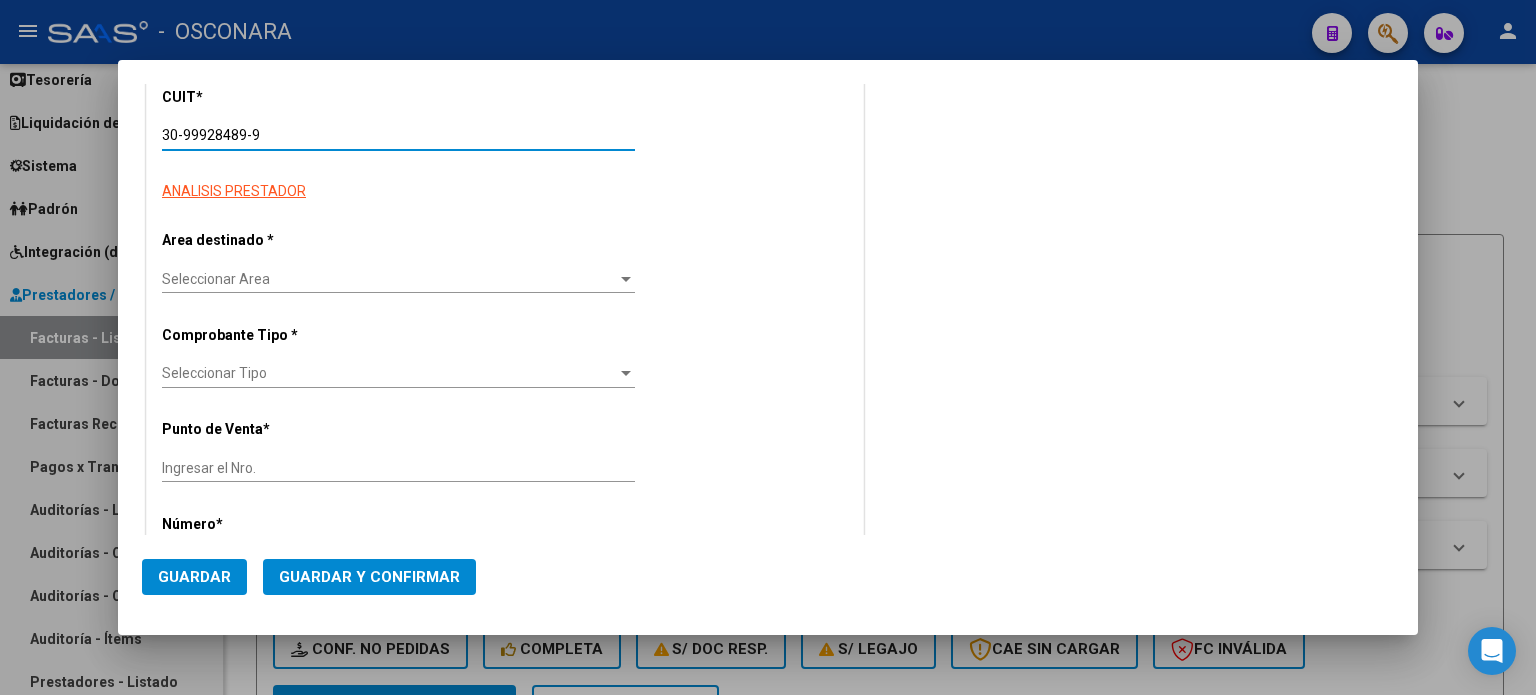 type on "3" 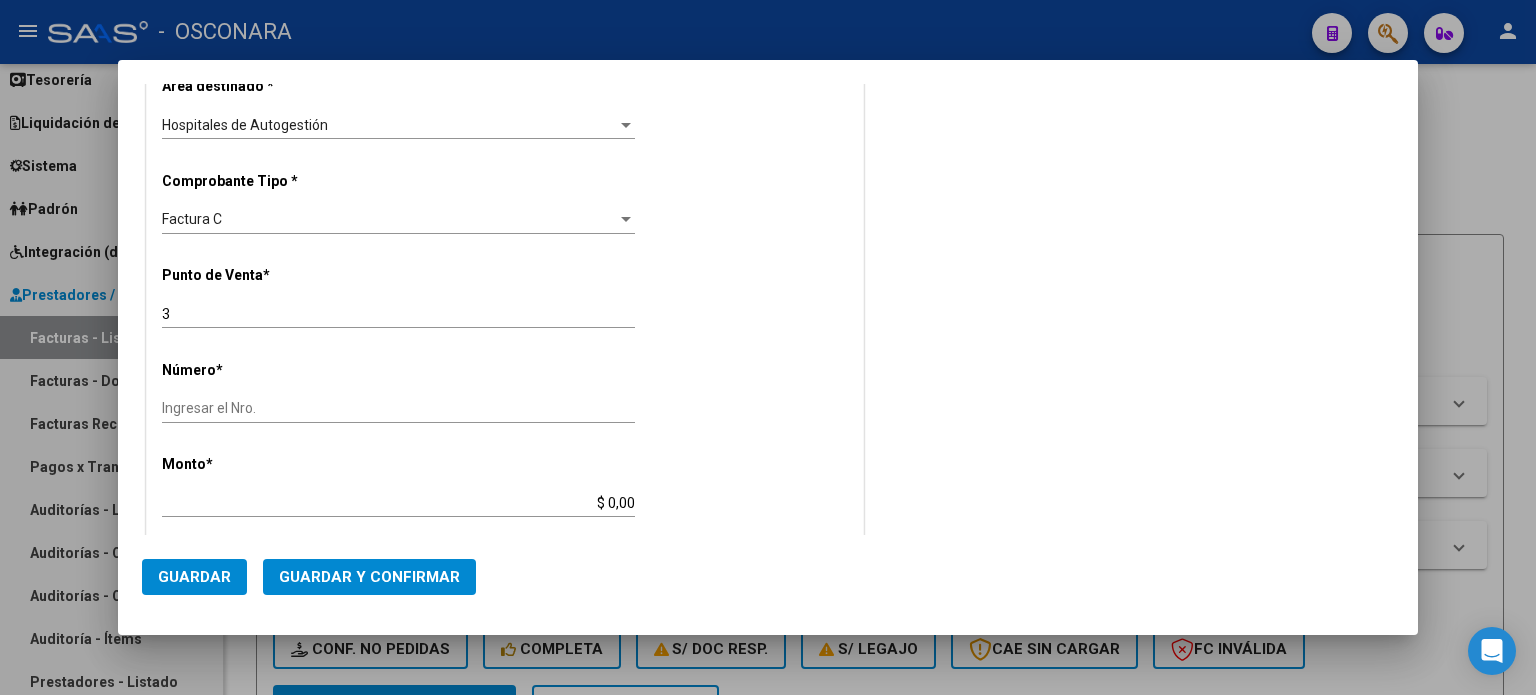 scroll, scrollTop: 400, scrollLeft: 0, axis: vertical 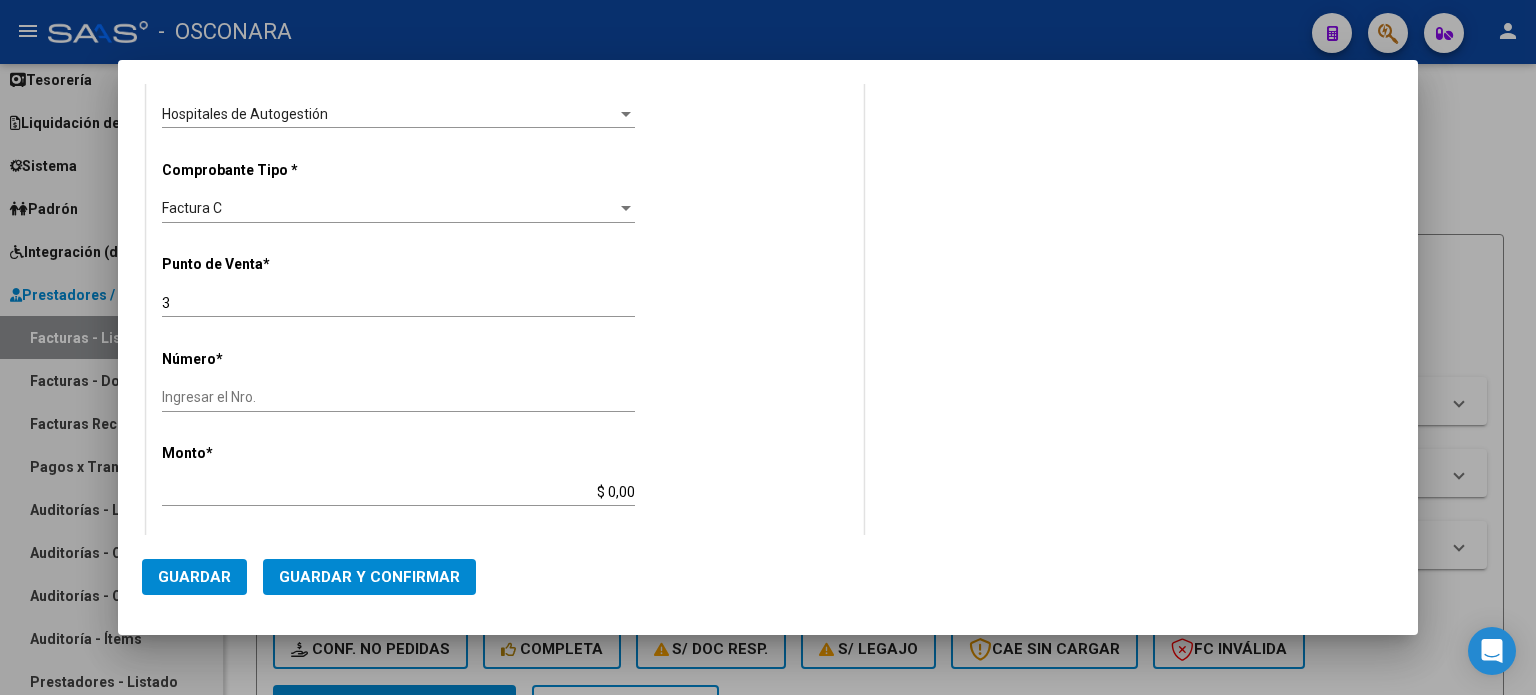 type on "30-99928489-9" 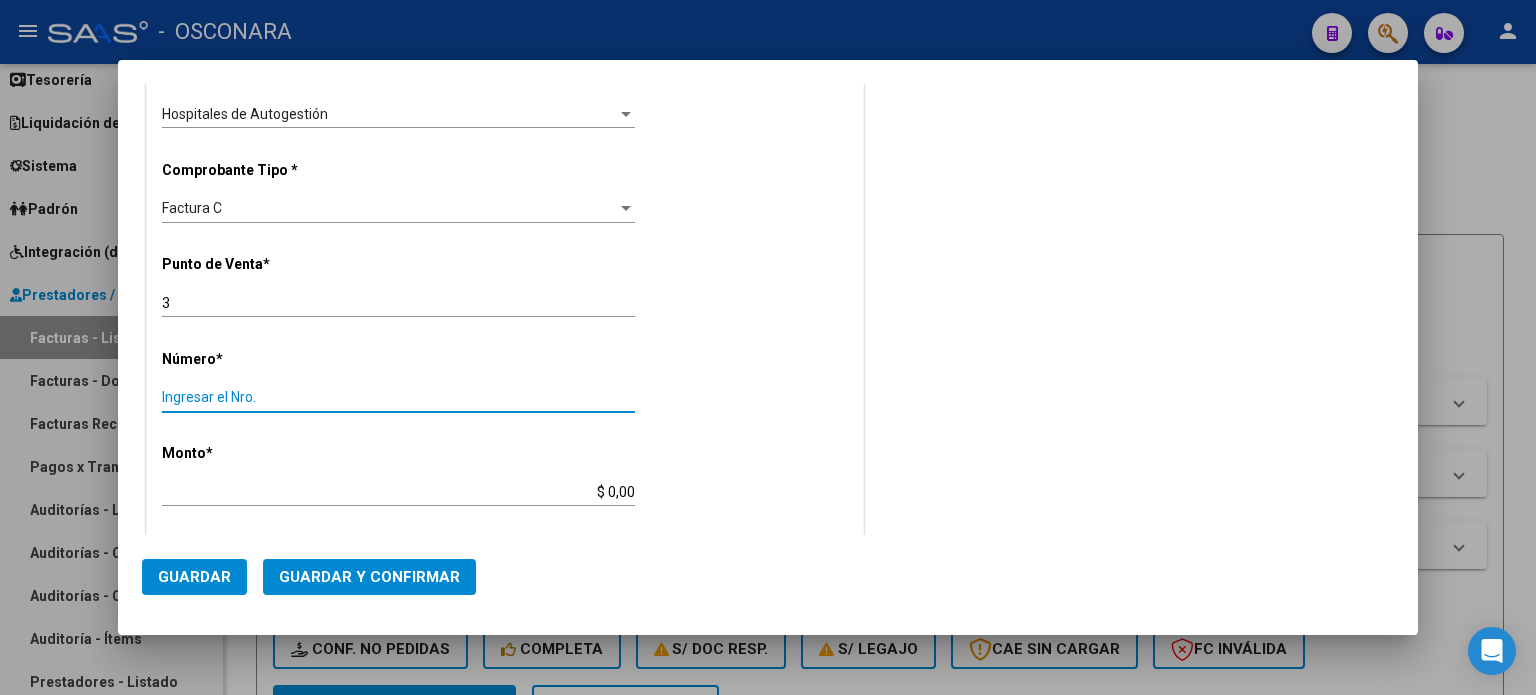 click on "Ingresar el Nro." at bounding box center [398, 397] 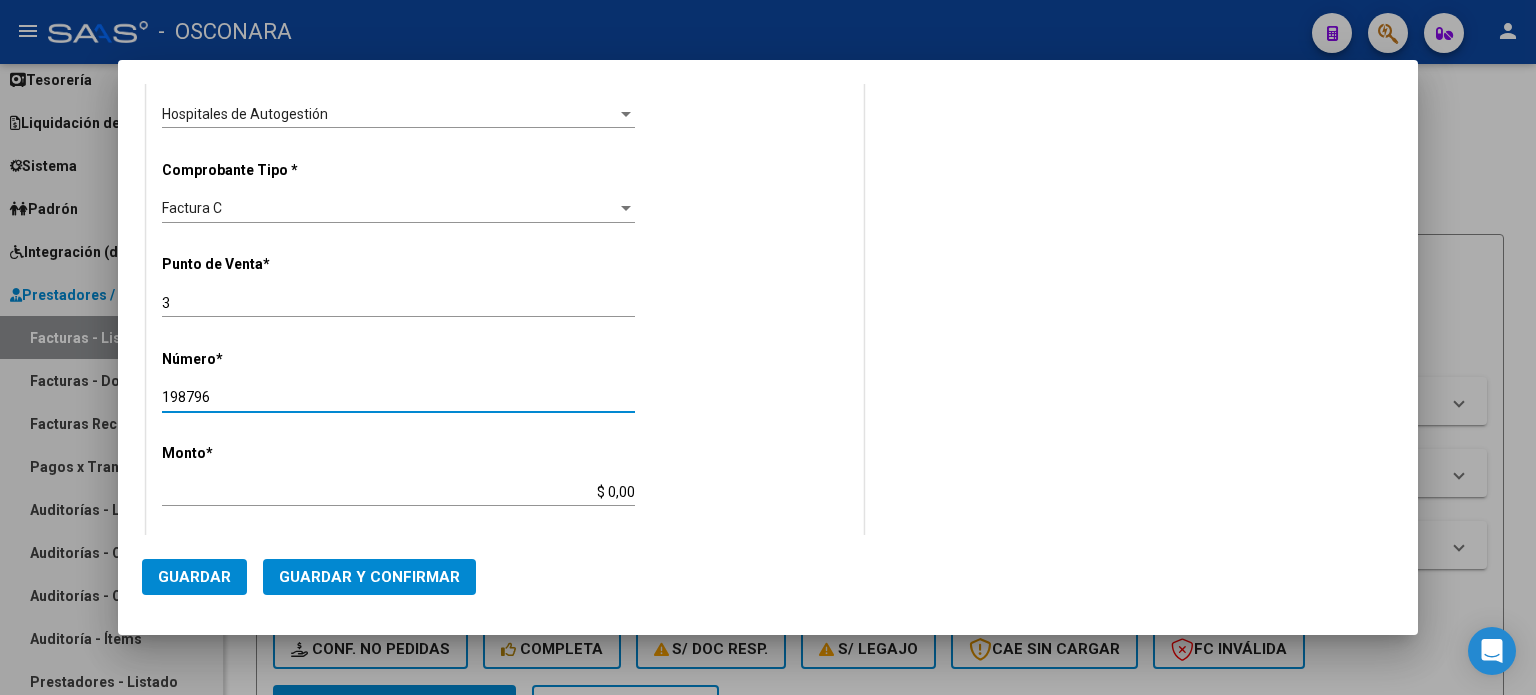 type on "198796" 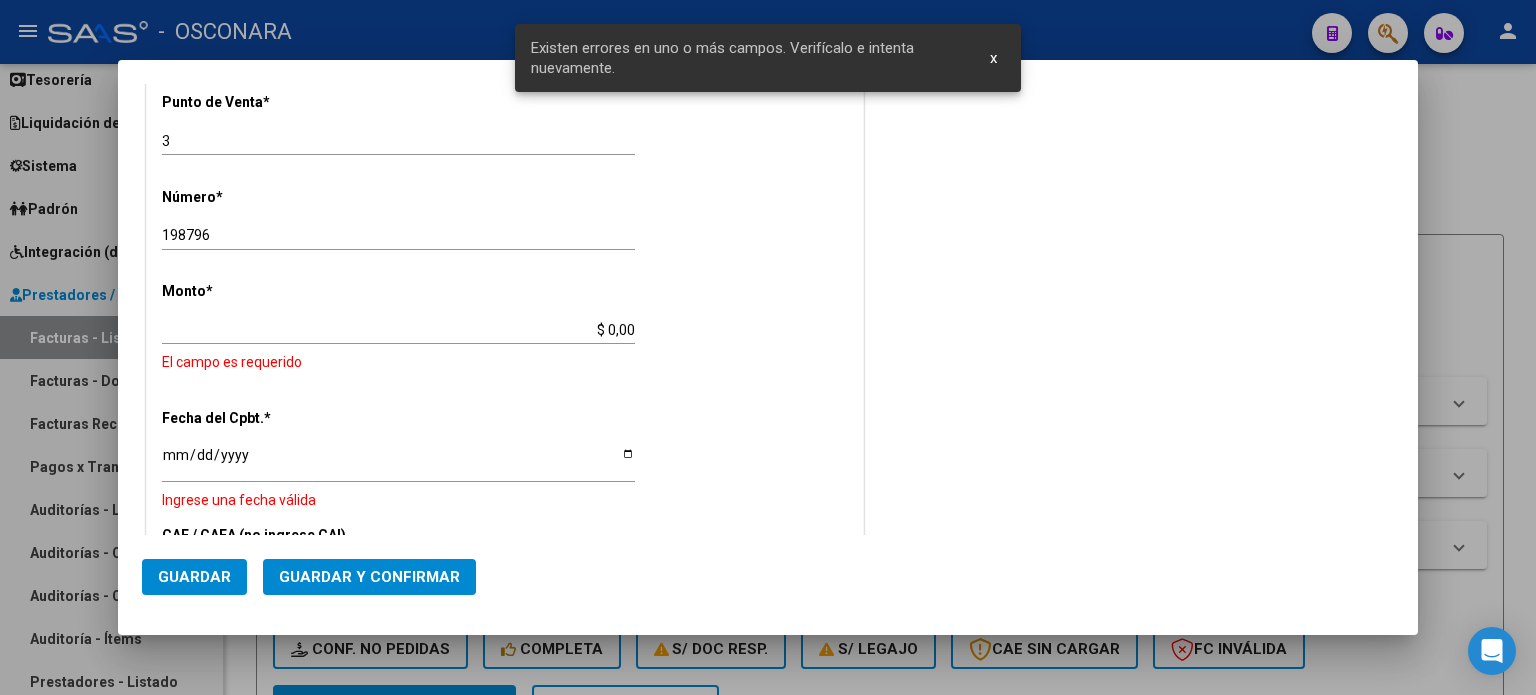 scroll, scrollTop: 573, scrollLeft: 0, axis: vertical 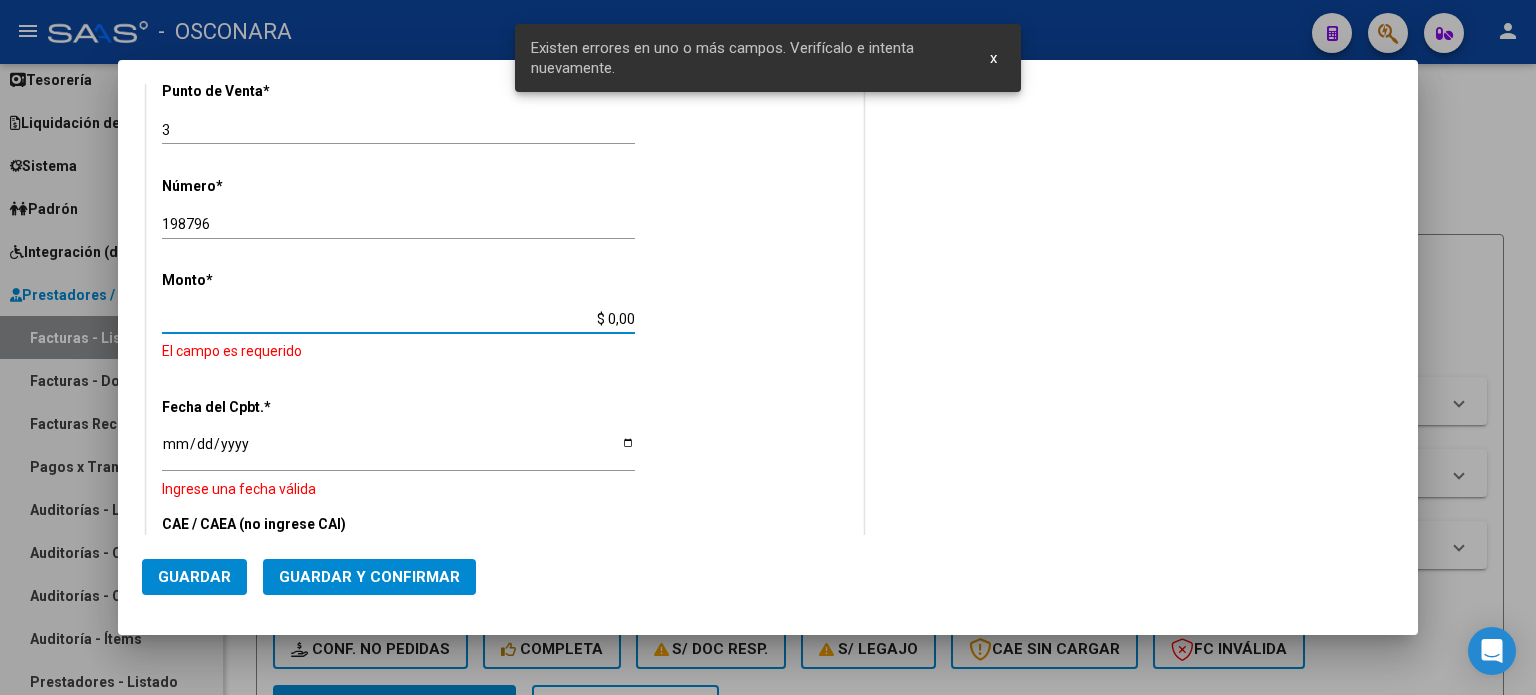 drag, startPoint x: 604, startPoint y: 318, endPoint x: 645, endPoint y: 314, distance: 41.19466 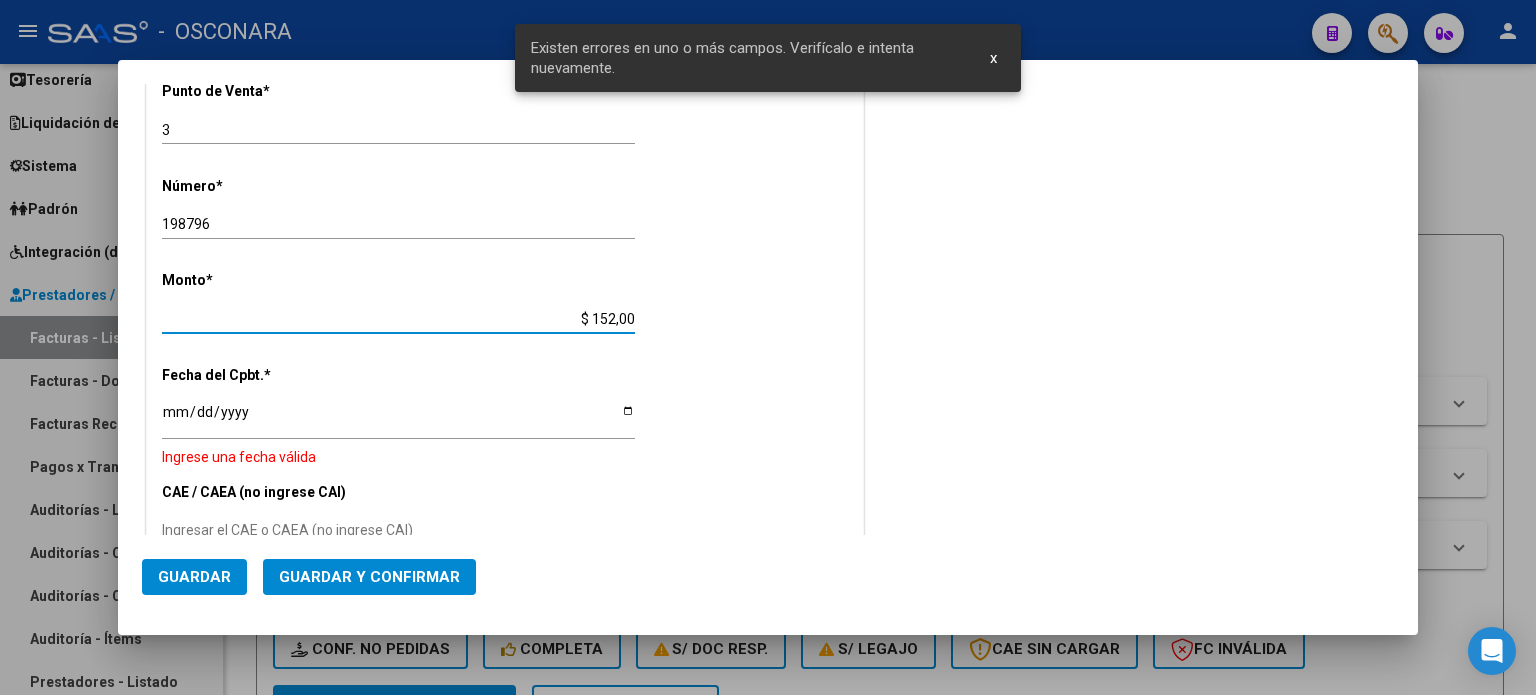 type on "$ 1.520,00" 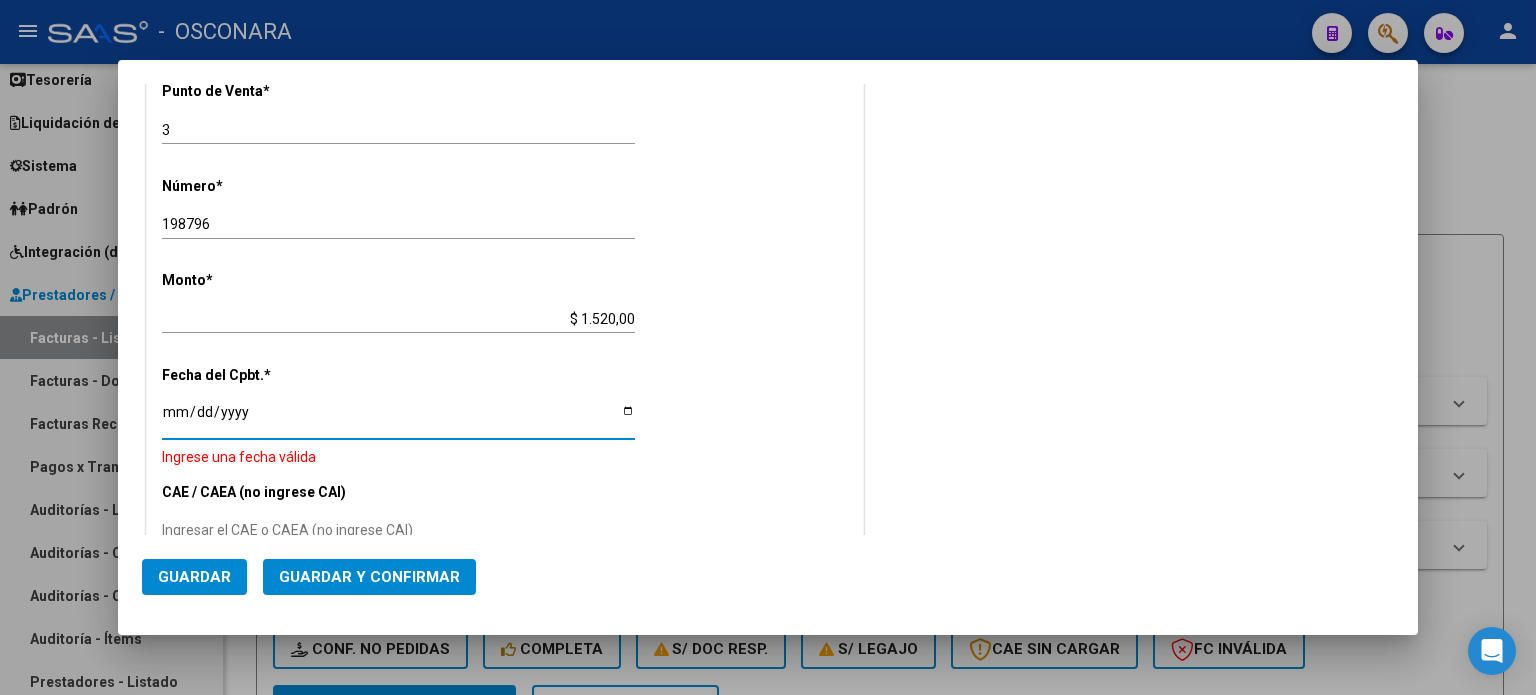 click on "Ingresar la fecha" at bounding box center [398, 419] 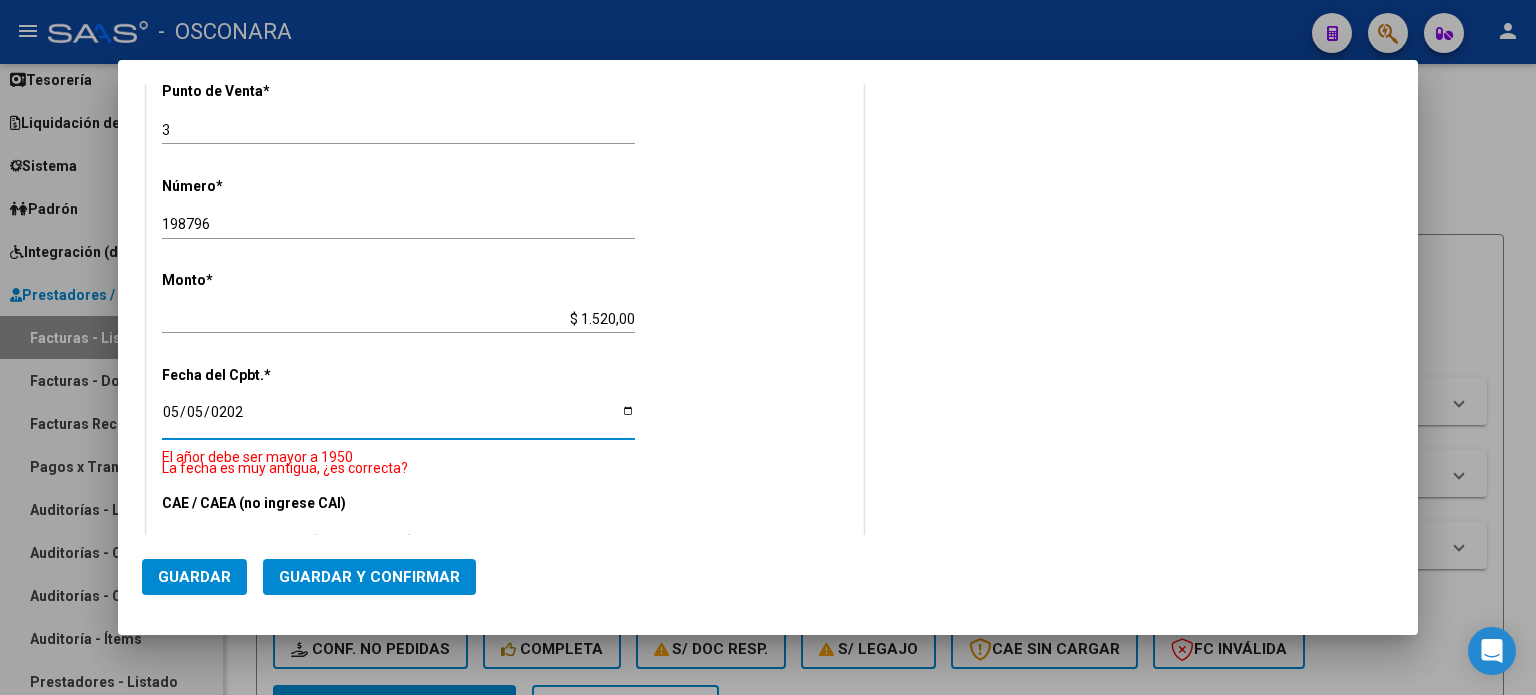 type on "[DATE]" 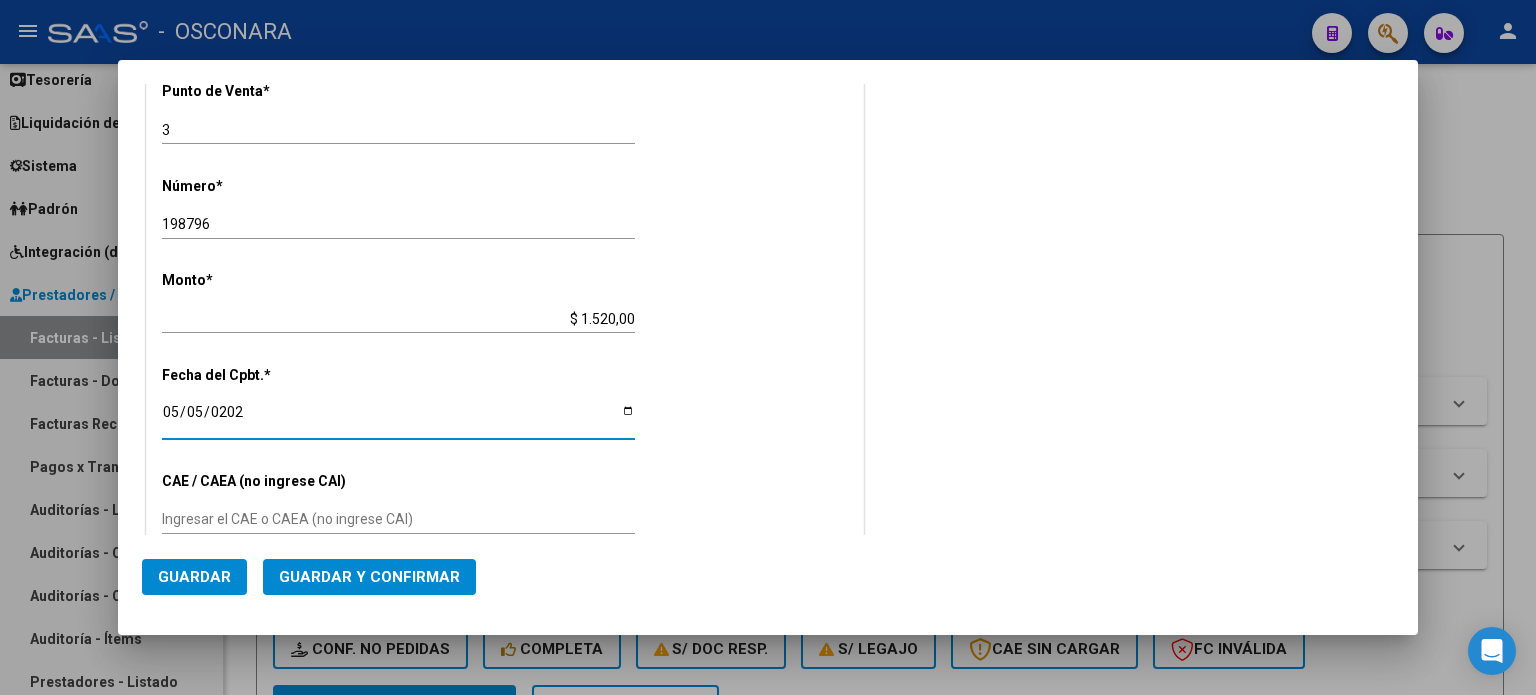 click on "Guardar y Confirmar" 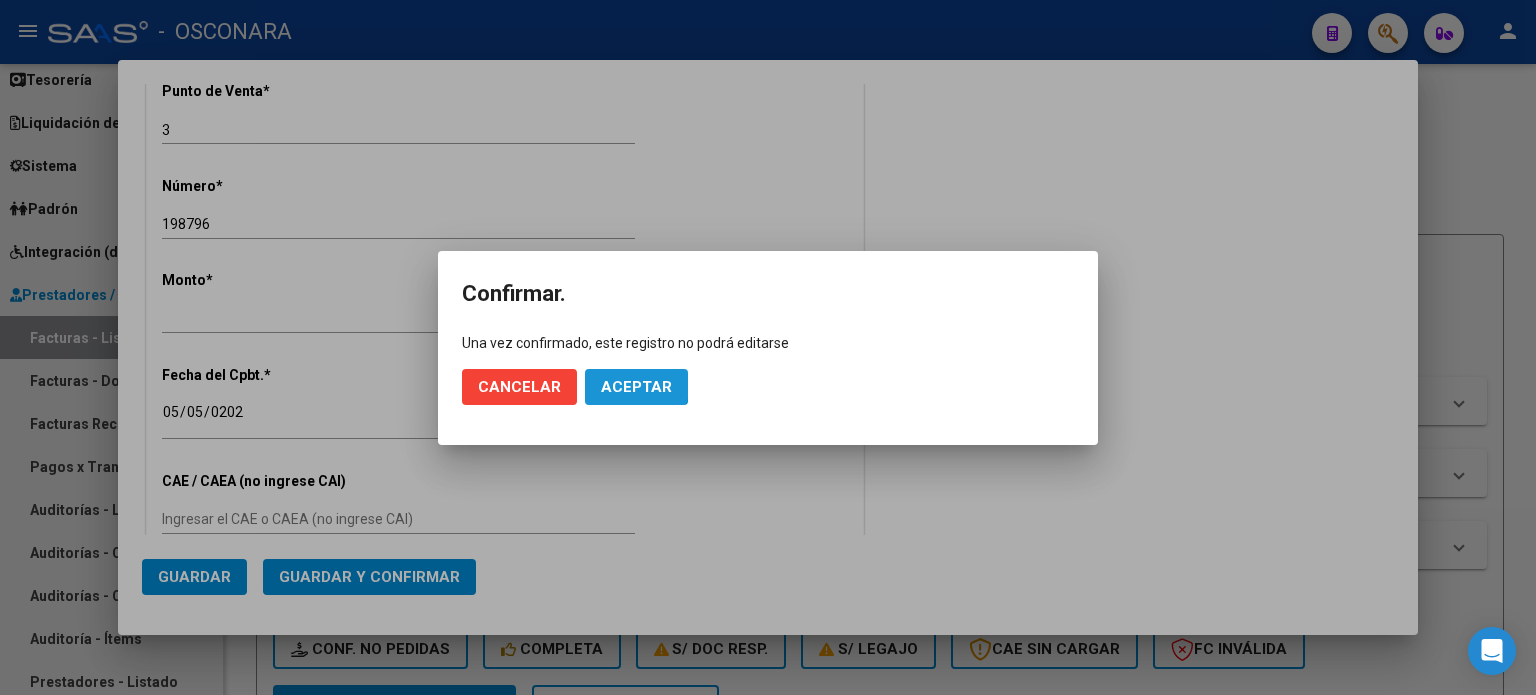 click on "Aceptar" 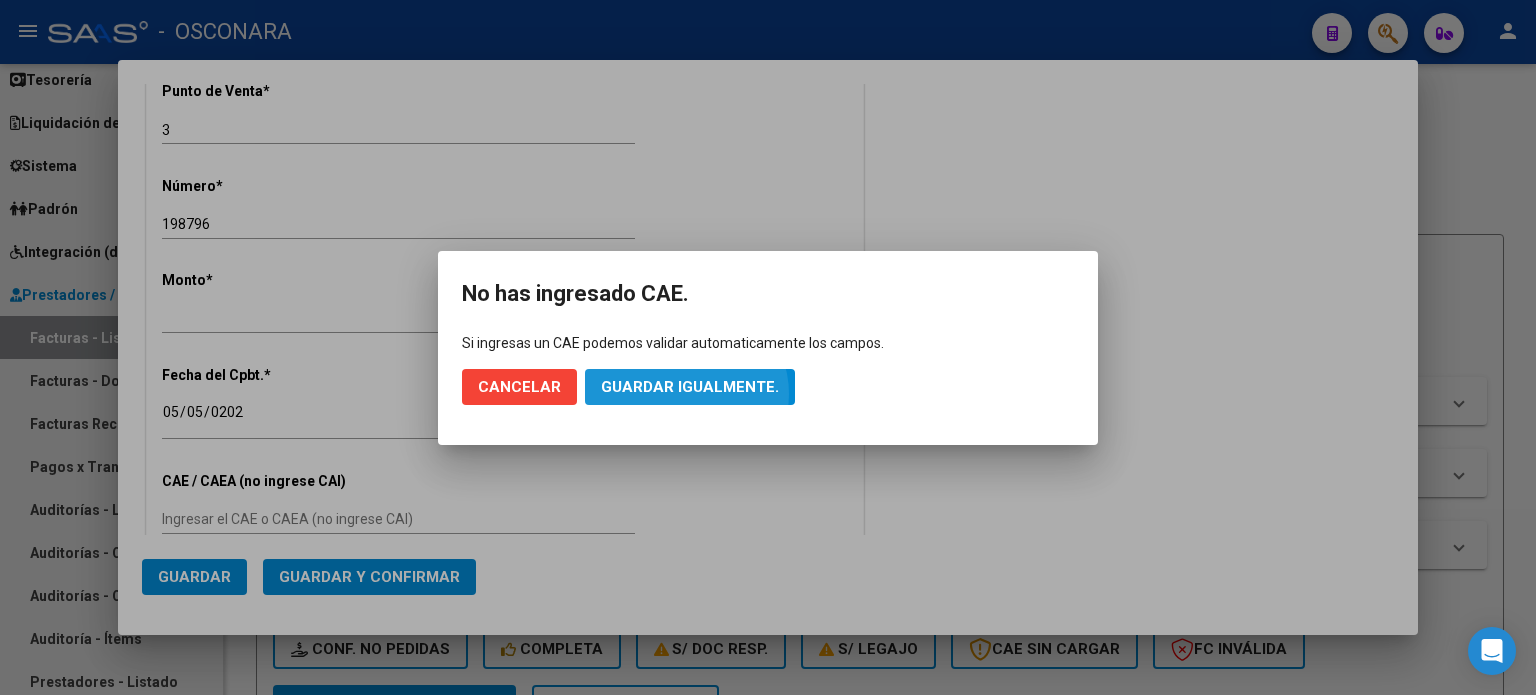 click on "Guardar igualmente." 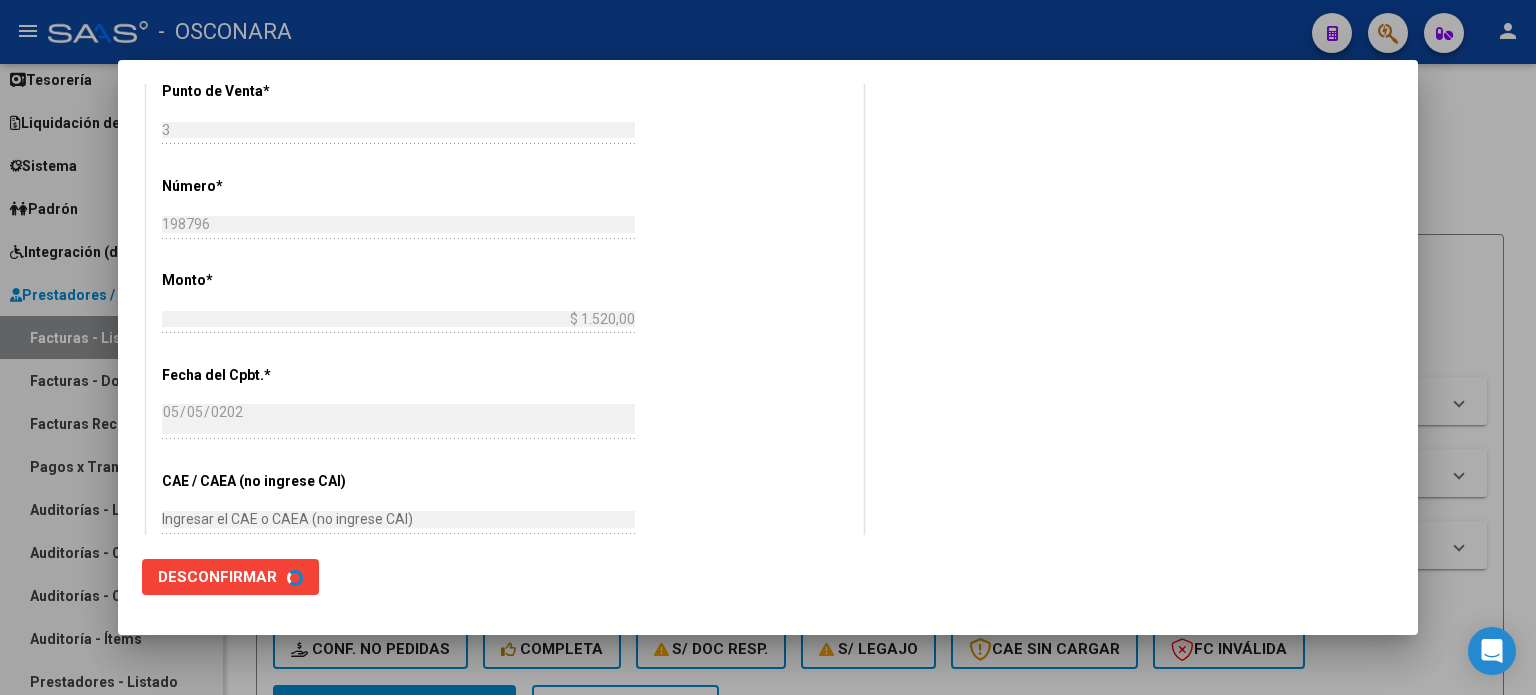 scroll, scrollTop: 0, scrollLeft: 0, axis: both 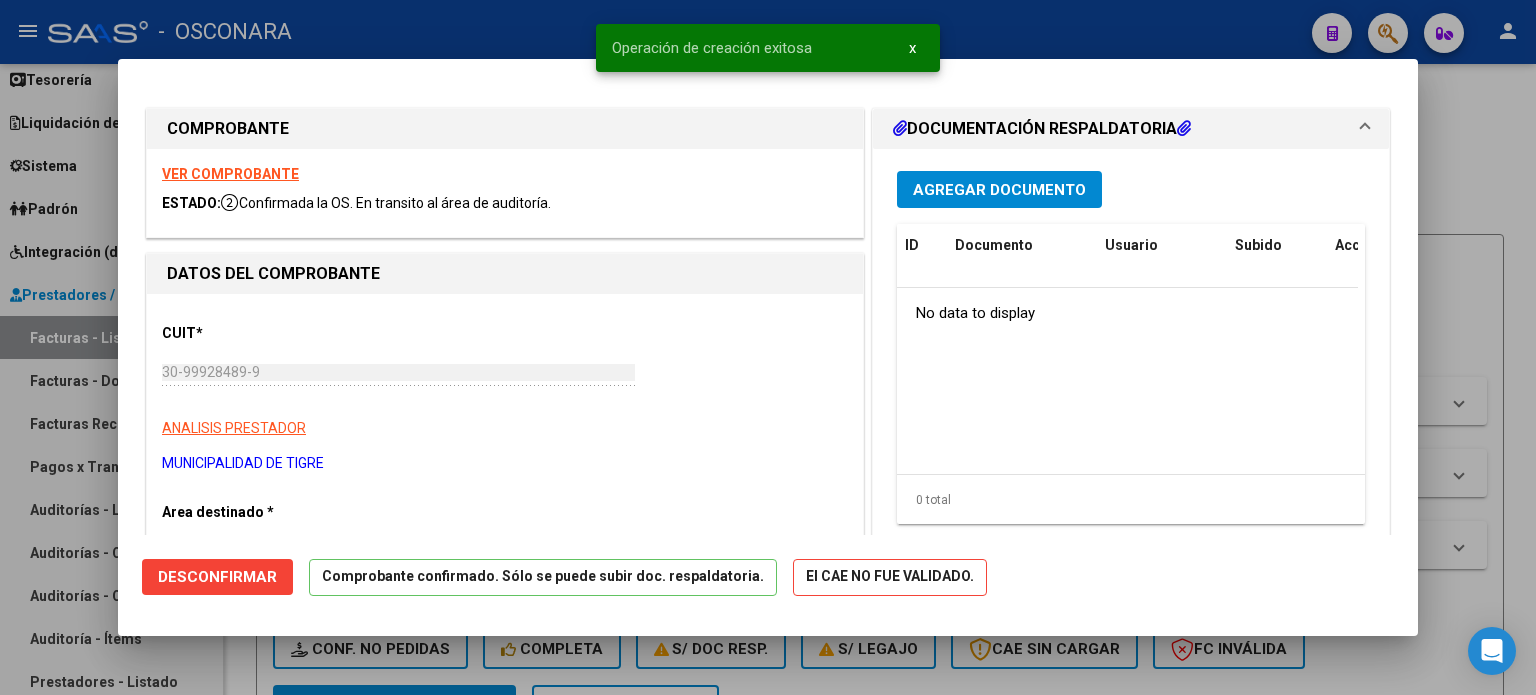click at bounding box center (768, 347) 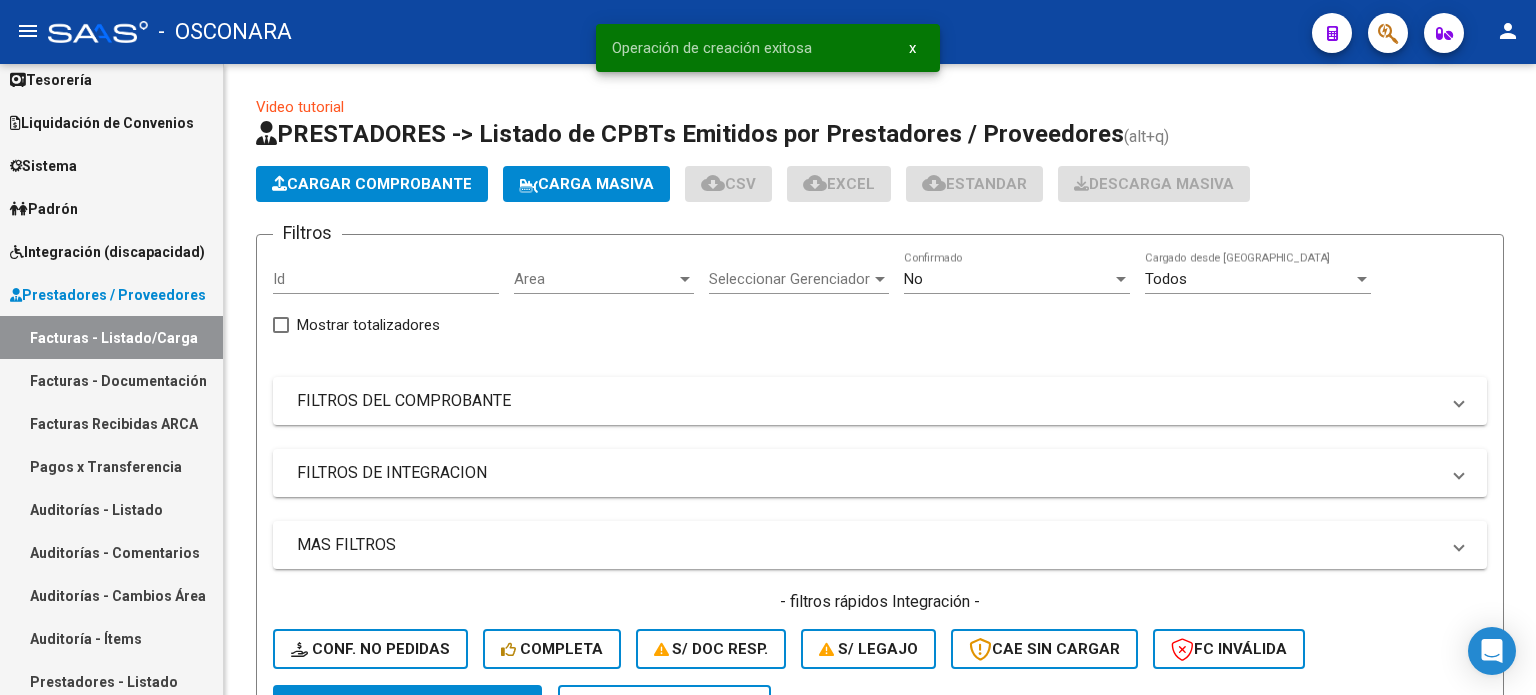 click on "Auditorías - Listado" at bounding box center (111, 509) 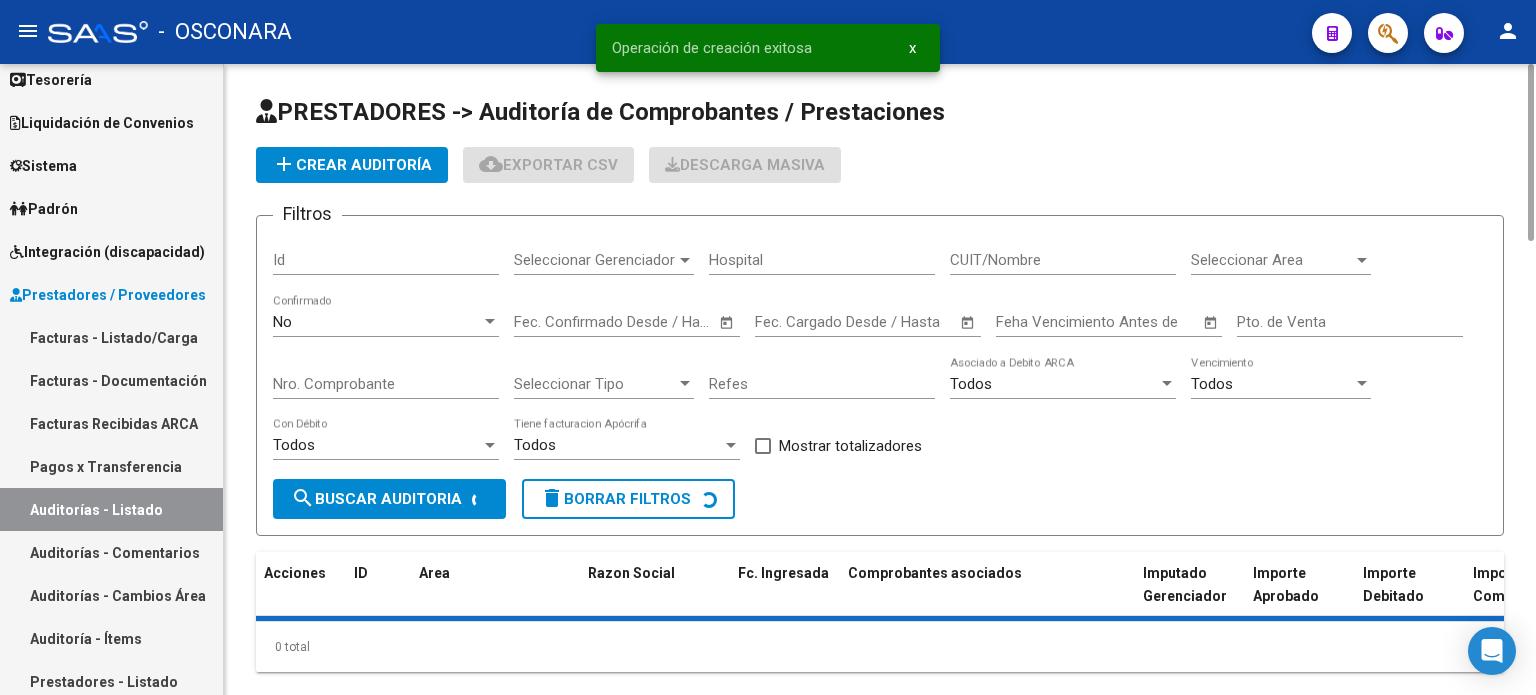 click on "add  Crear Auditoría" 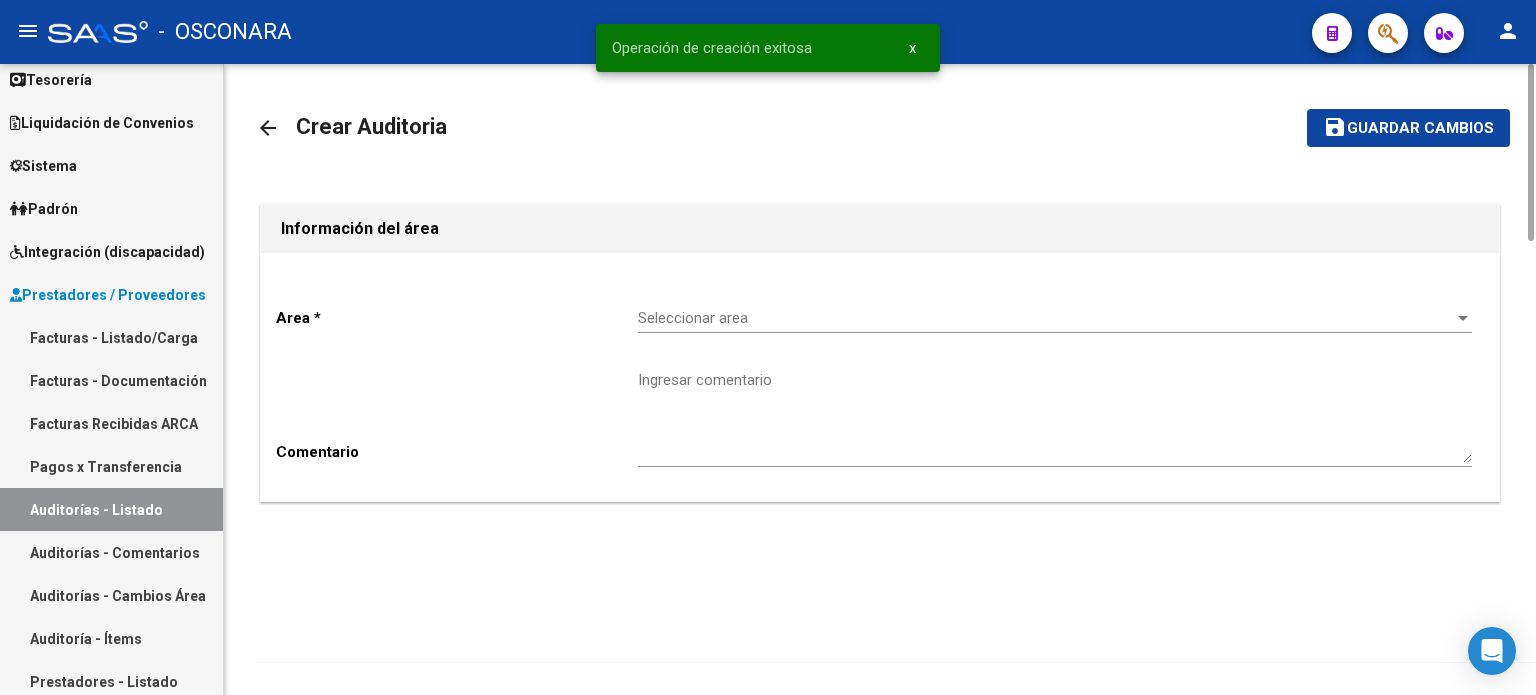 click on "Seleccionar area" at bounding box center (1046, 318) 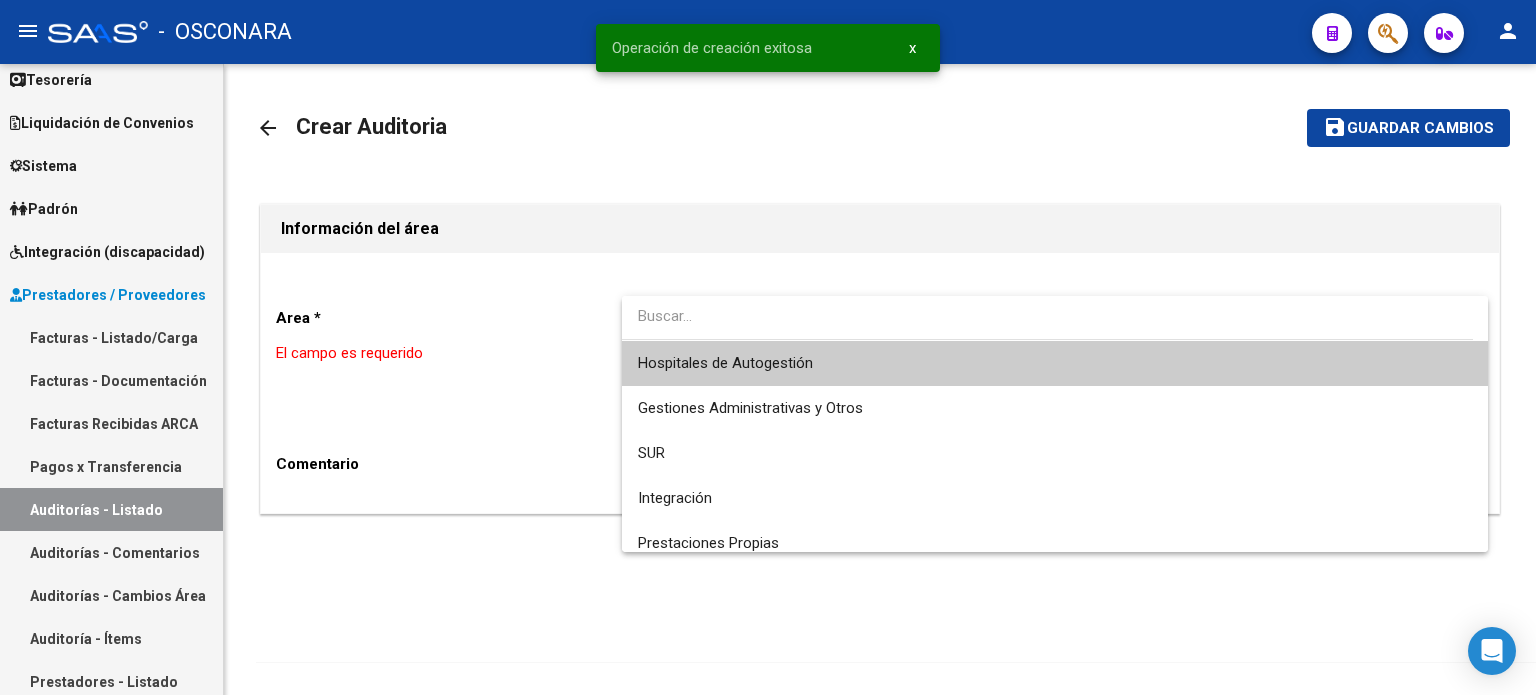 click on "Hospitales de Autogestión" at bounding box center (1055, 363) 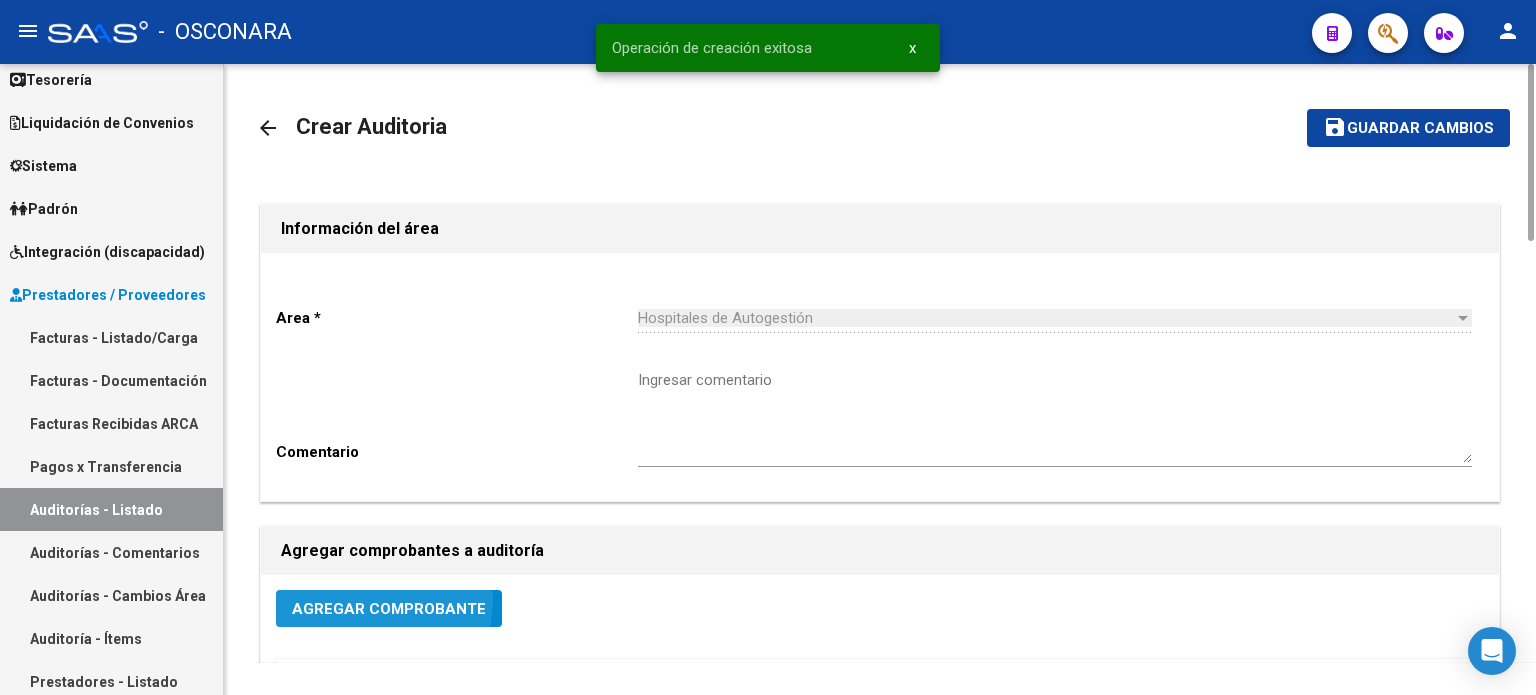 click on "Agregar Comprobante" 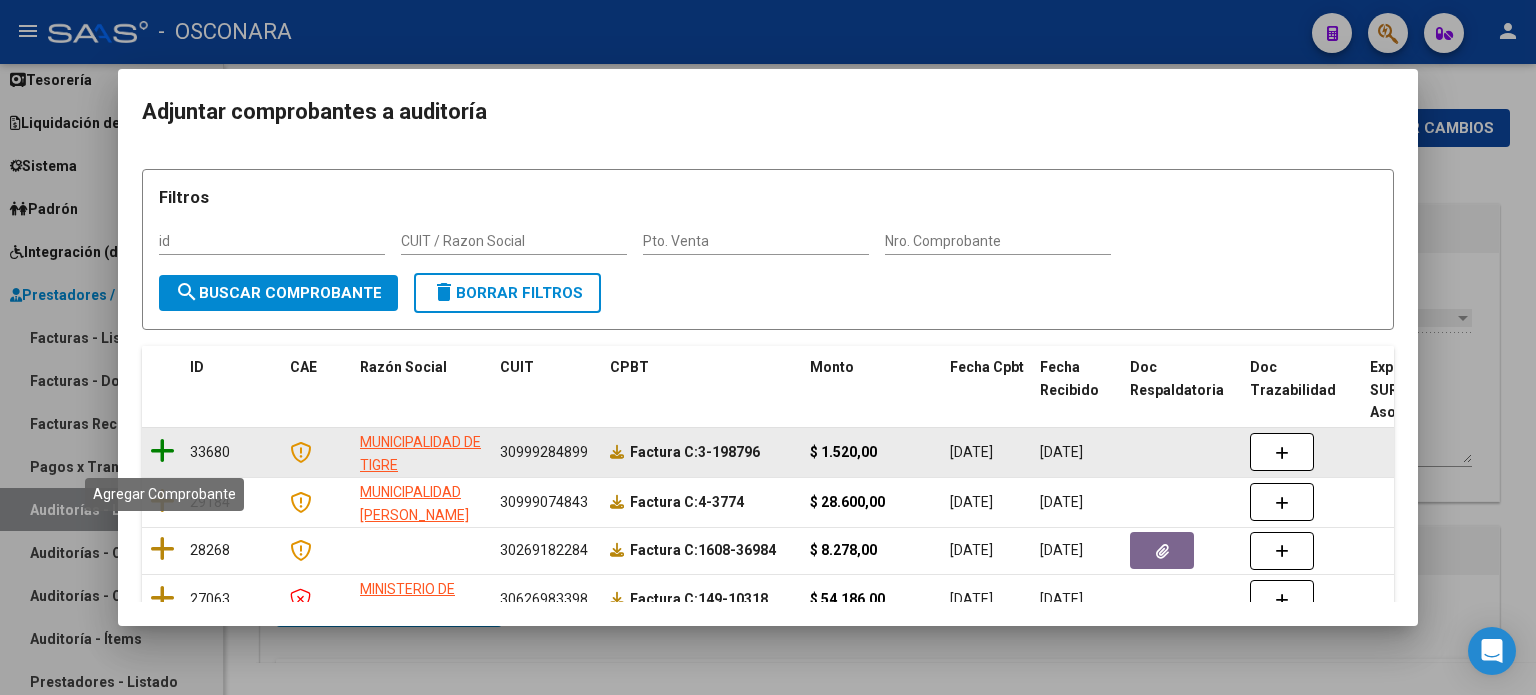 drag, startPoint x: 164, startPoint y: 449, endPoint x: 1414, endPoint y: 99, distance: 1298.0754 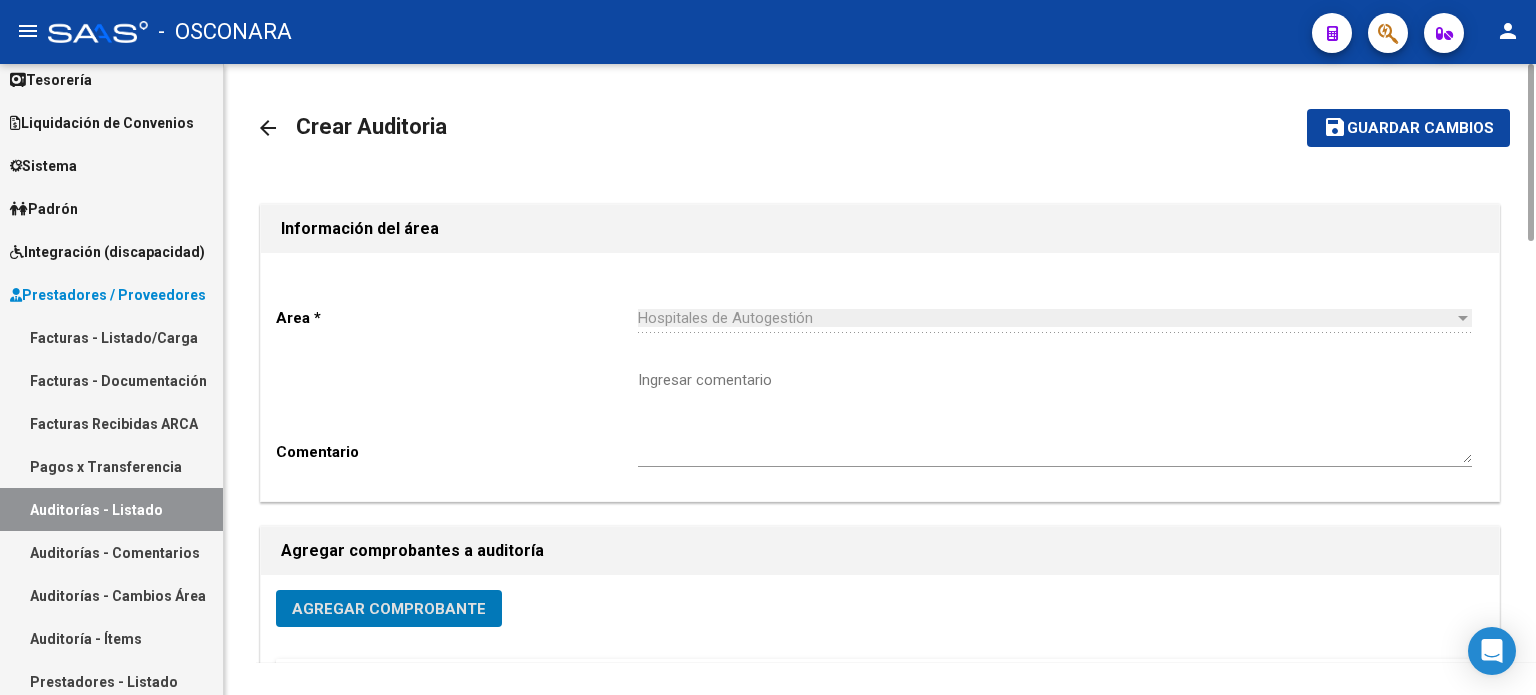 click on "Guardar cambios" 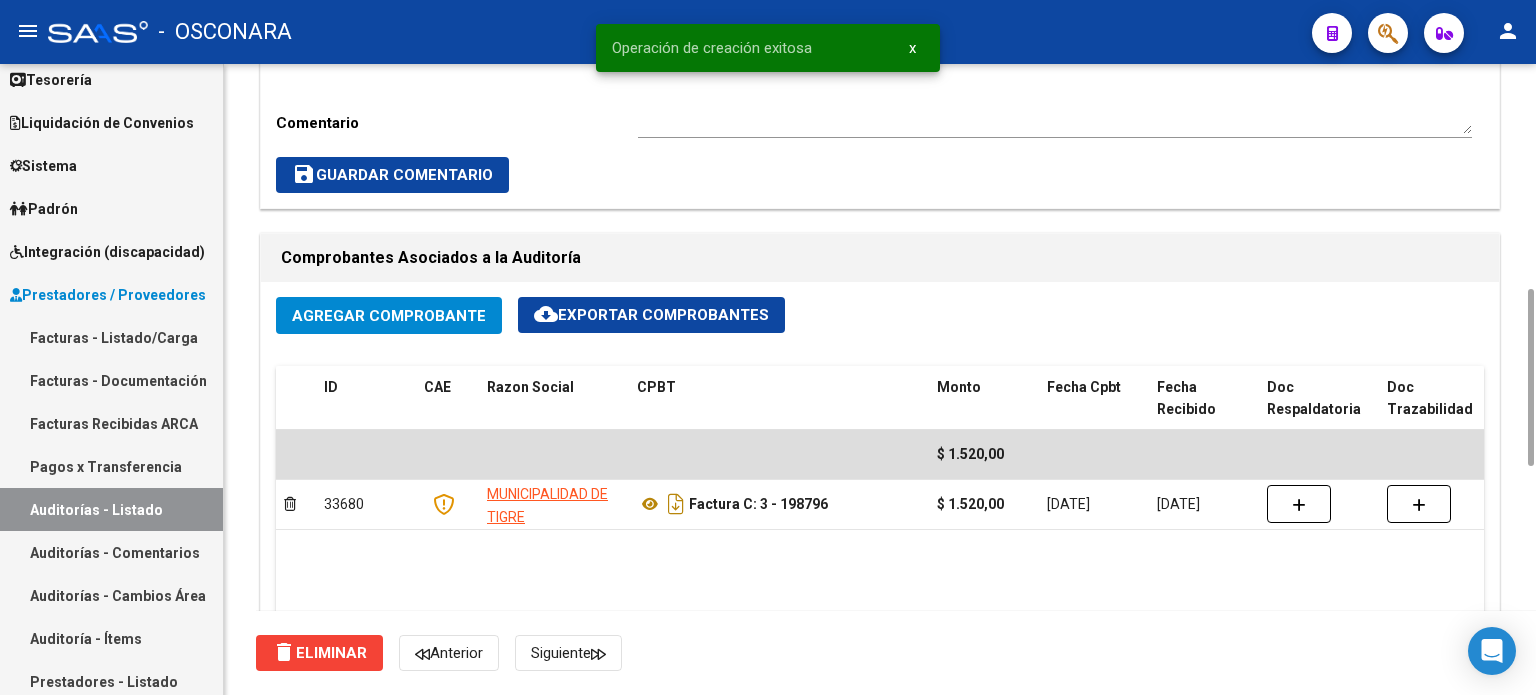 scroll, scrollTop: 1200, scrollLeft: 0, axis: vertical 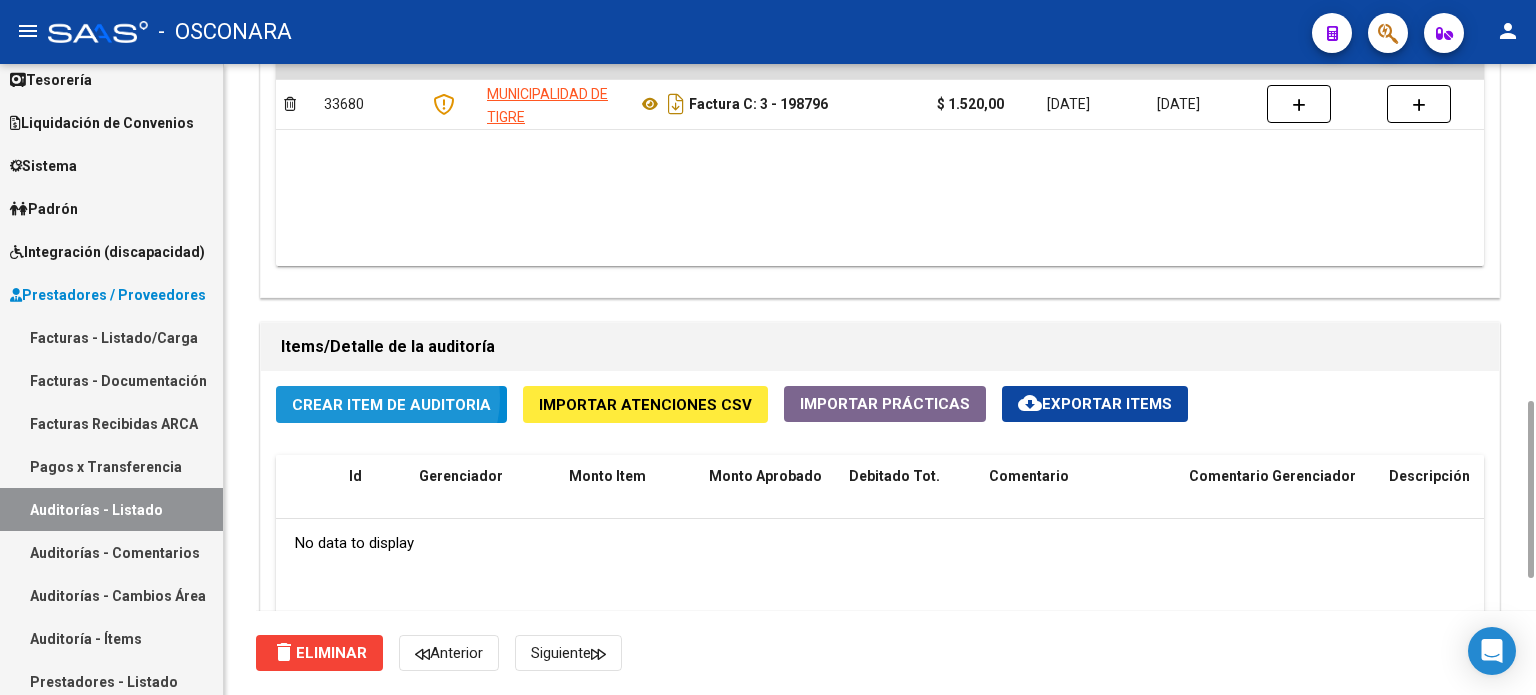 click on "Crear Item de Auditoria" 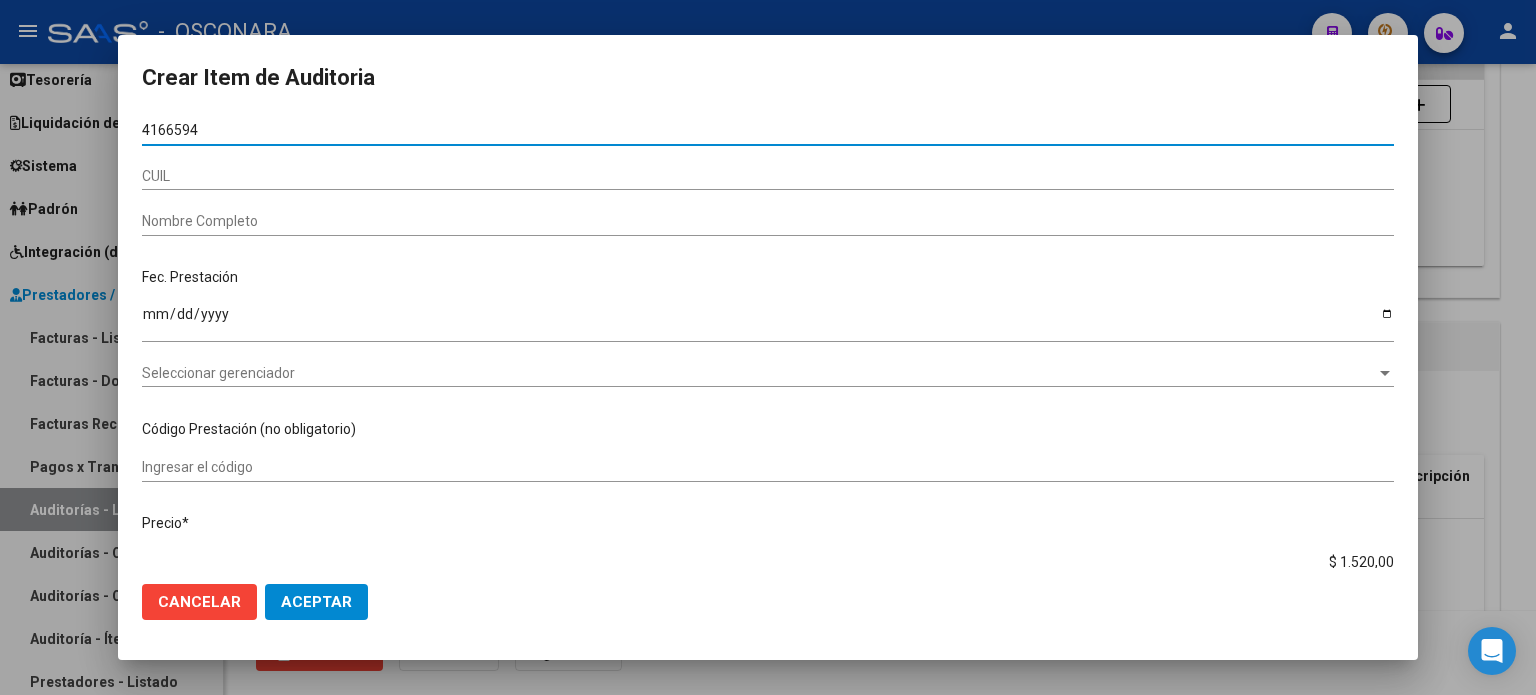 type on "41665949" 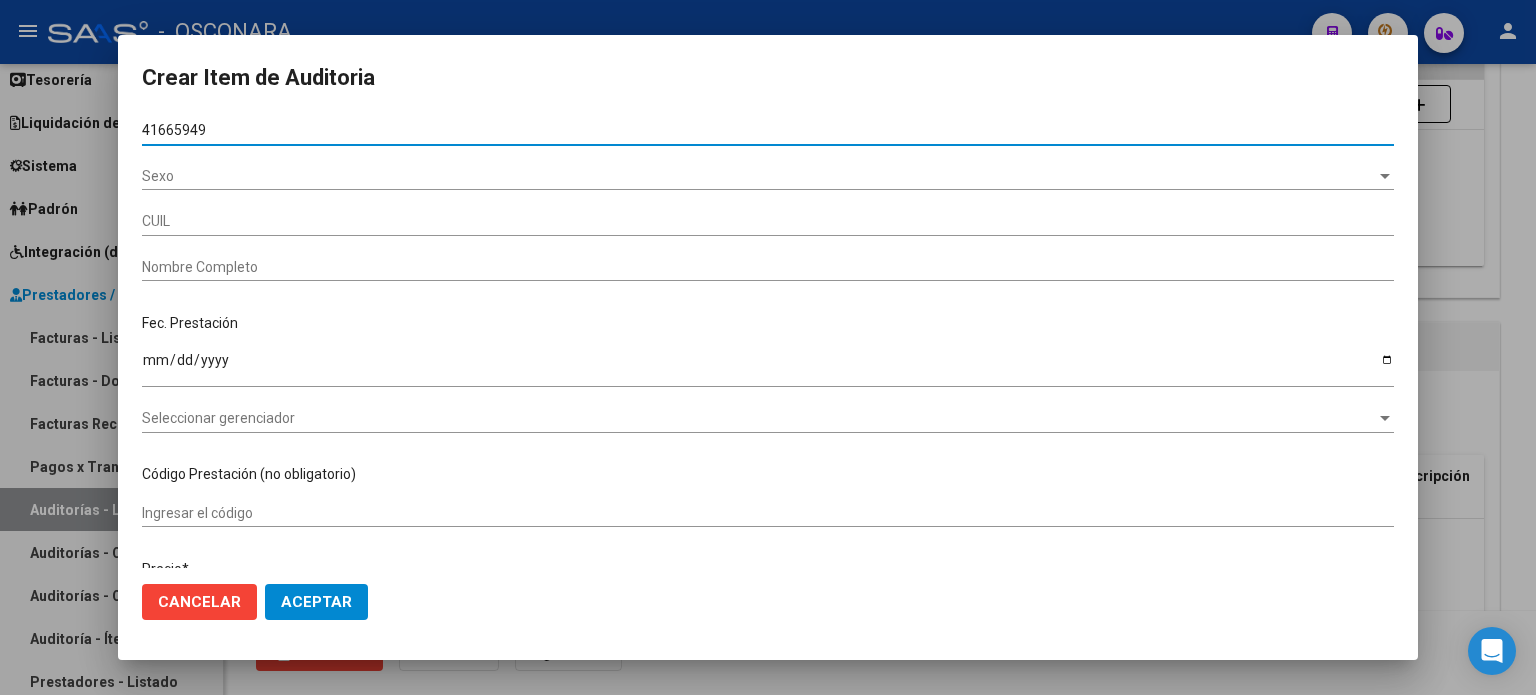 type on "23416659494" 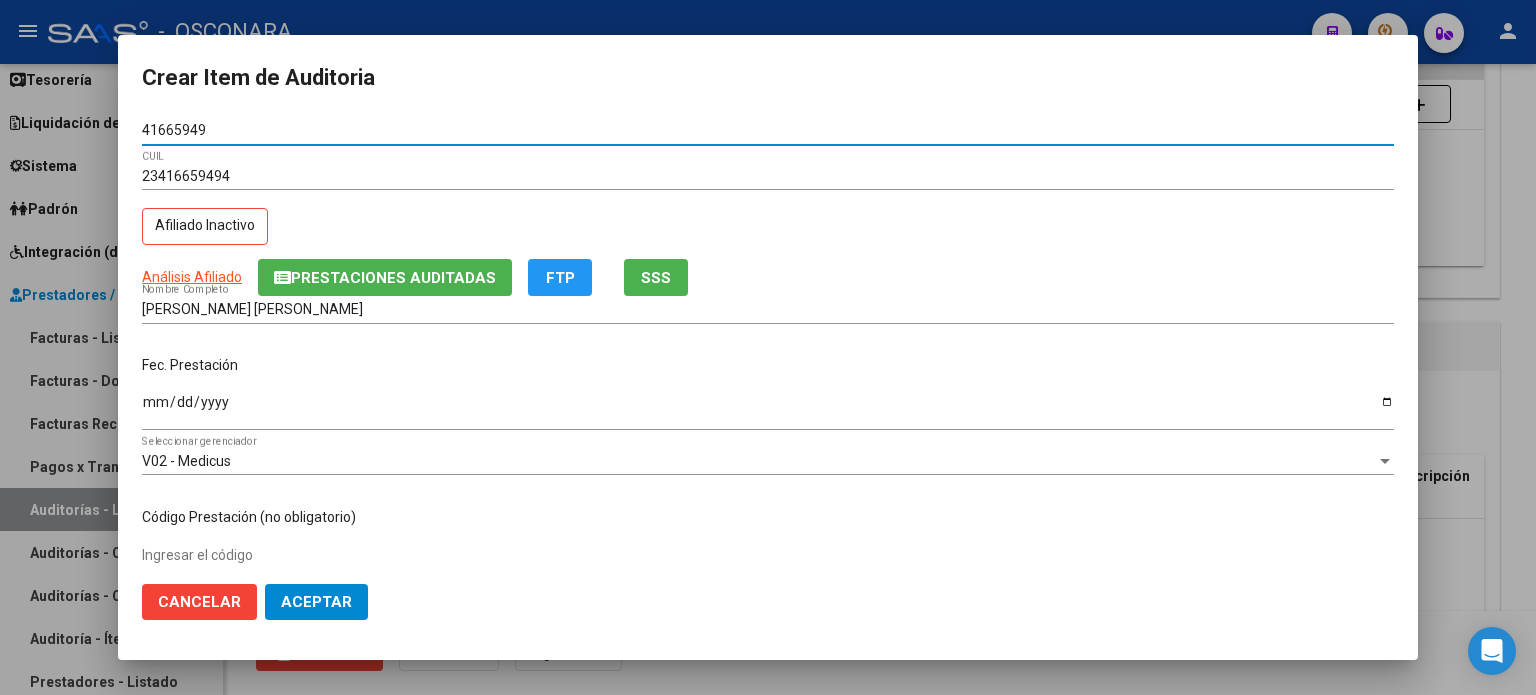 type on "41665949" 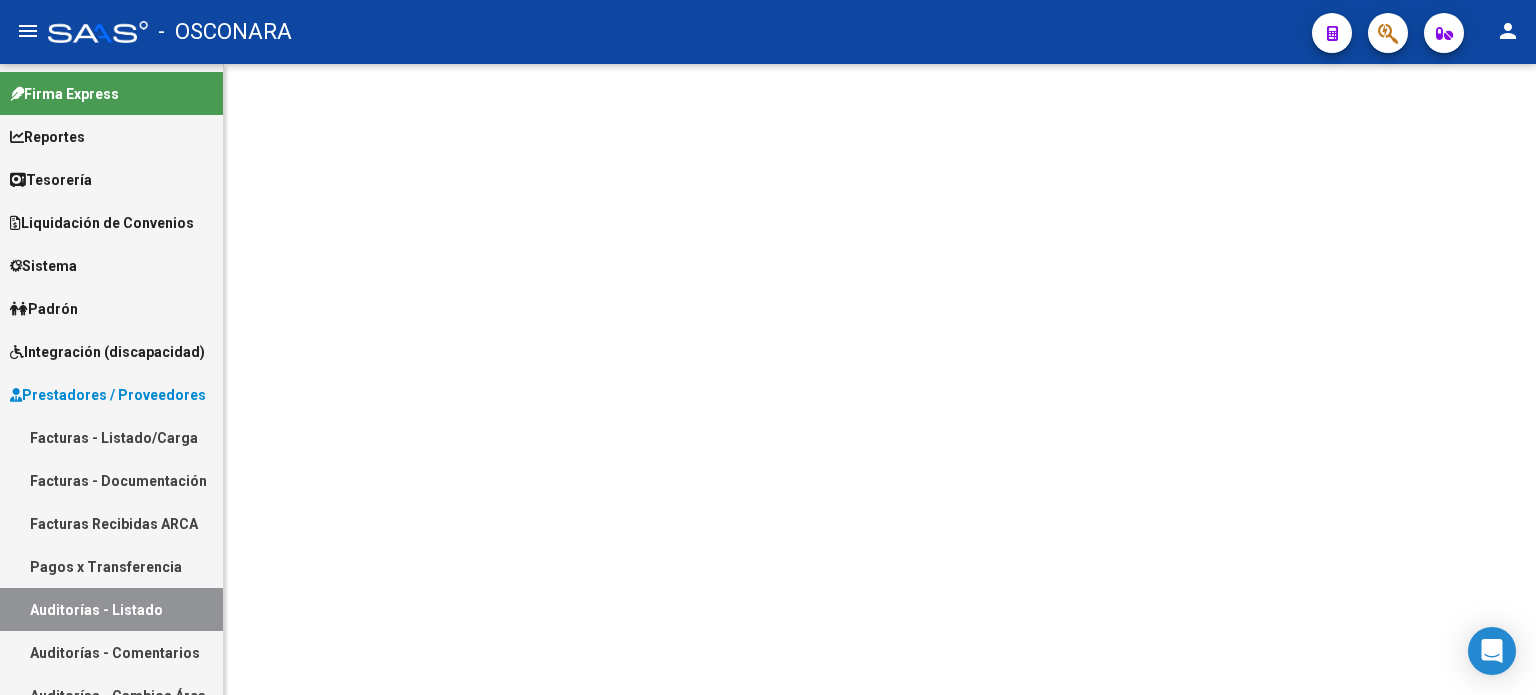 scroll, scrollTop: 0, scrollLeft: 0, axis: both 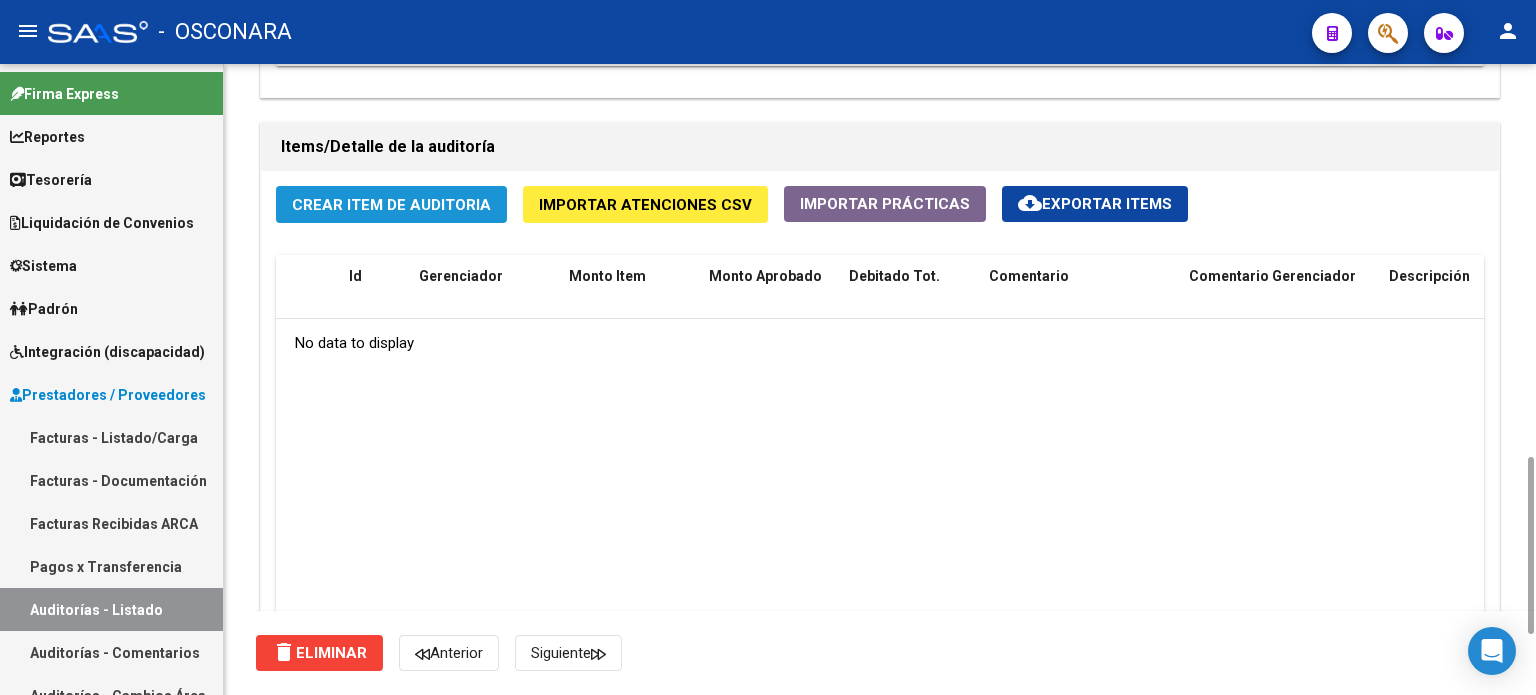 click on "Crear Item de Auditoria" 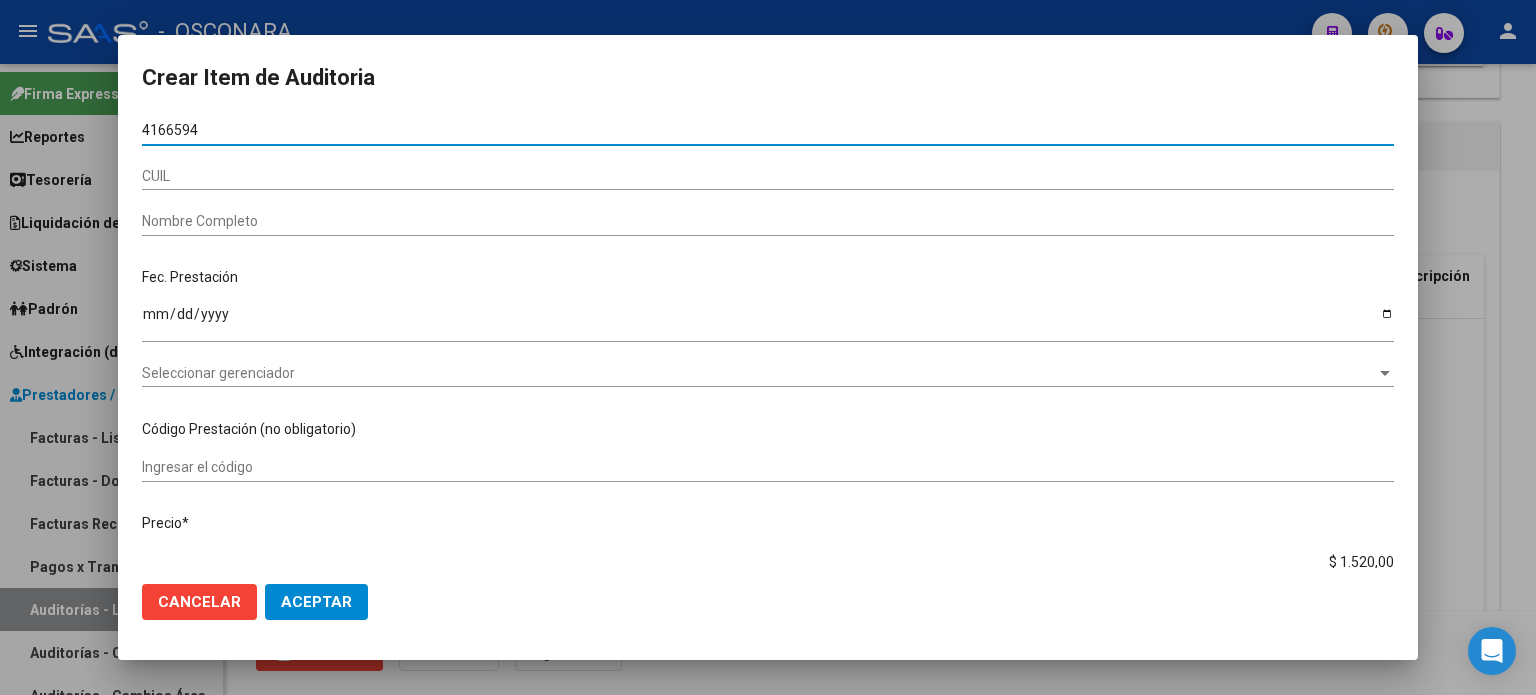 type on "41665949" 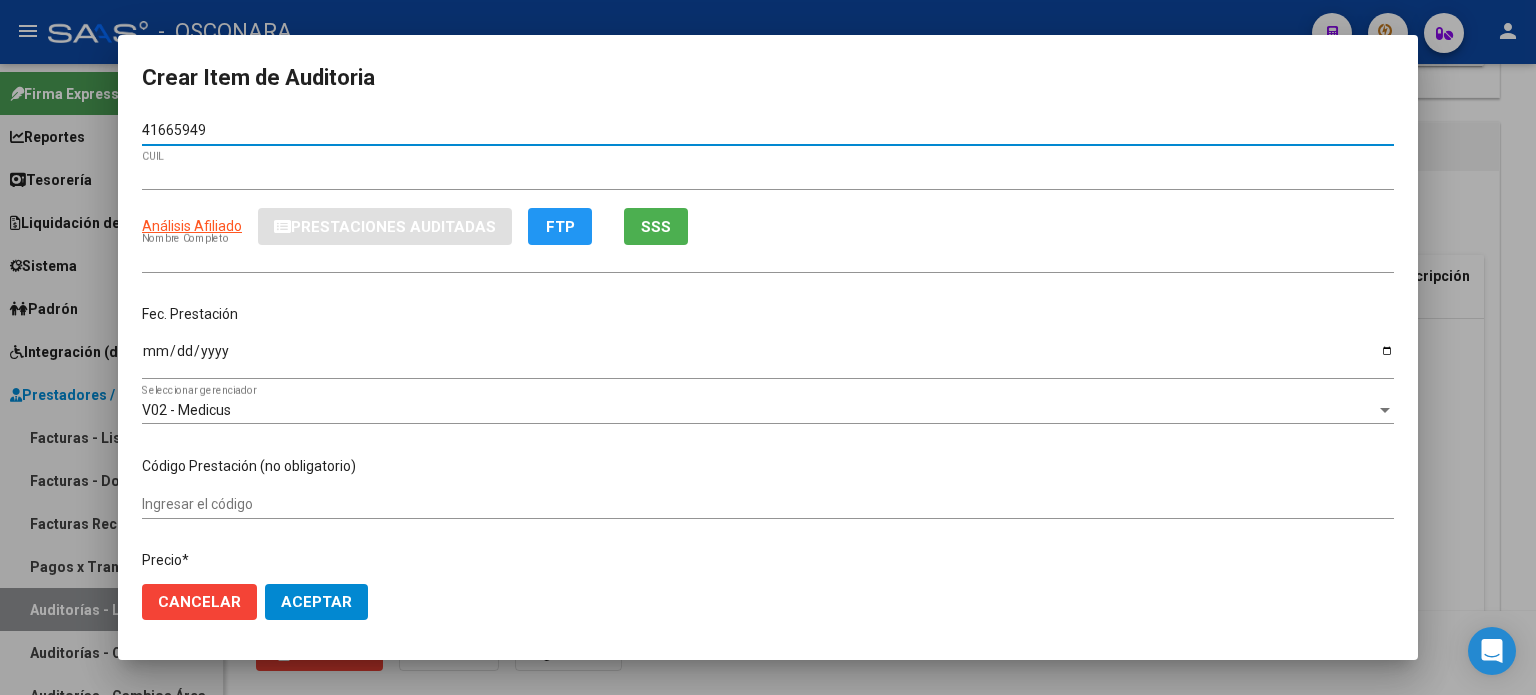 type on "23416659494" 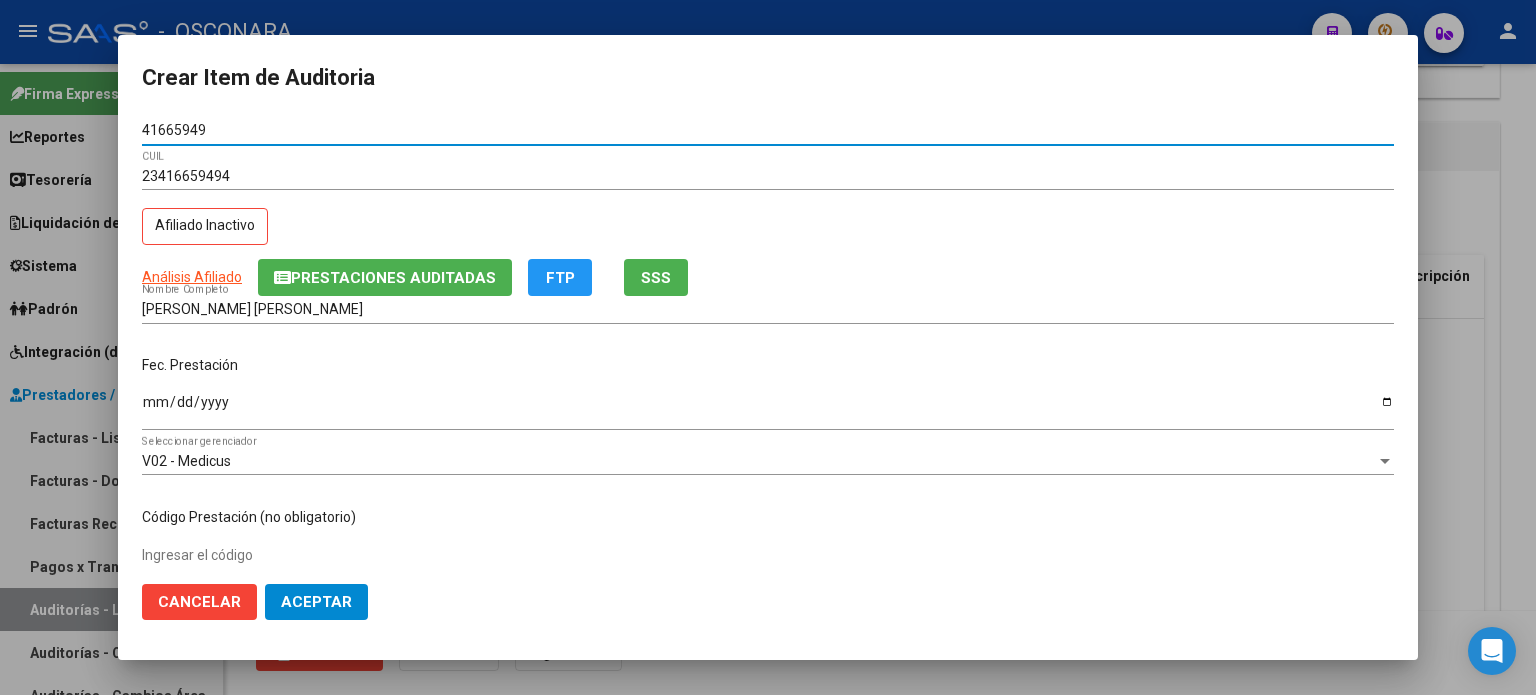 type on "41665949" 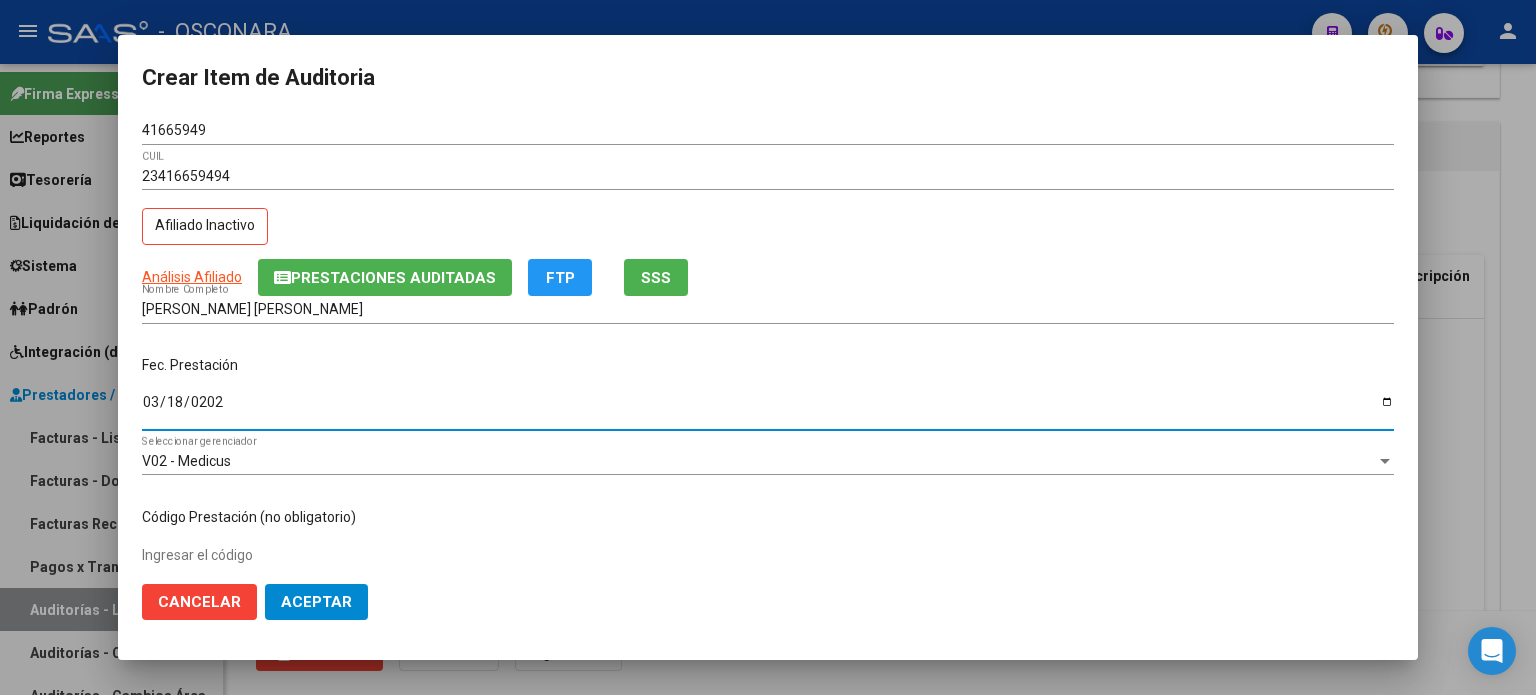 type on "2025-03-18" 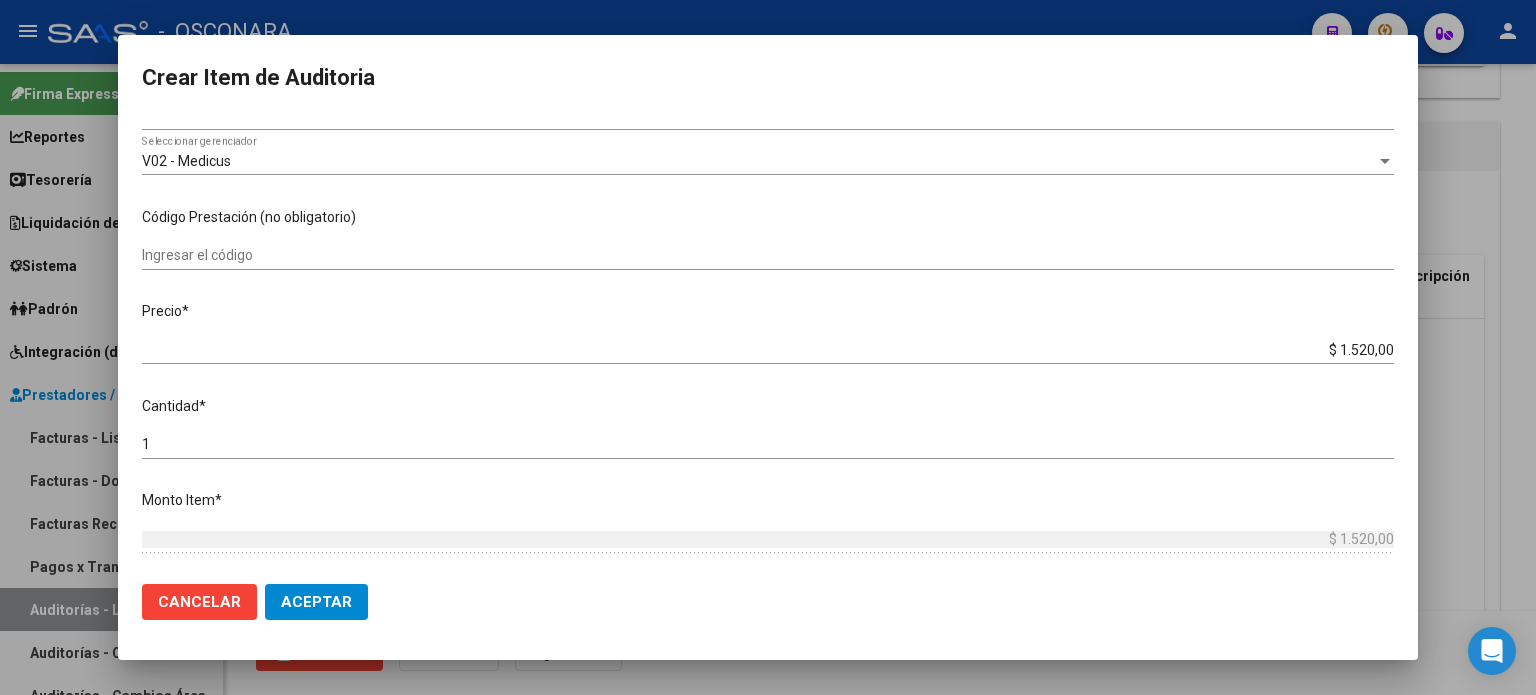 scroll, scrollTop: 400, scrollLeft: 0, axis: vertical 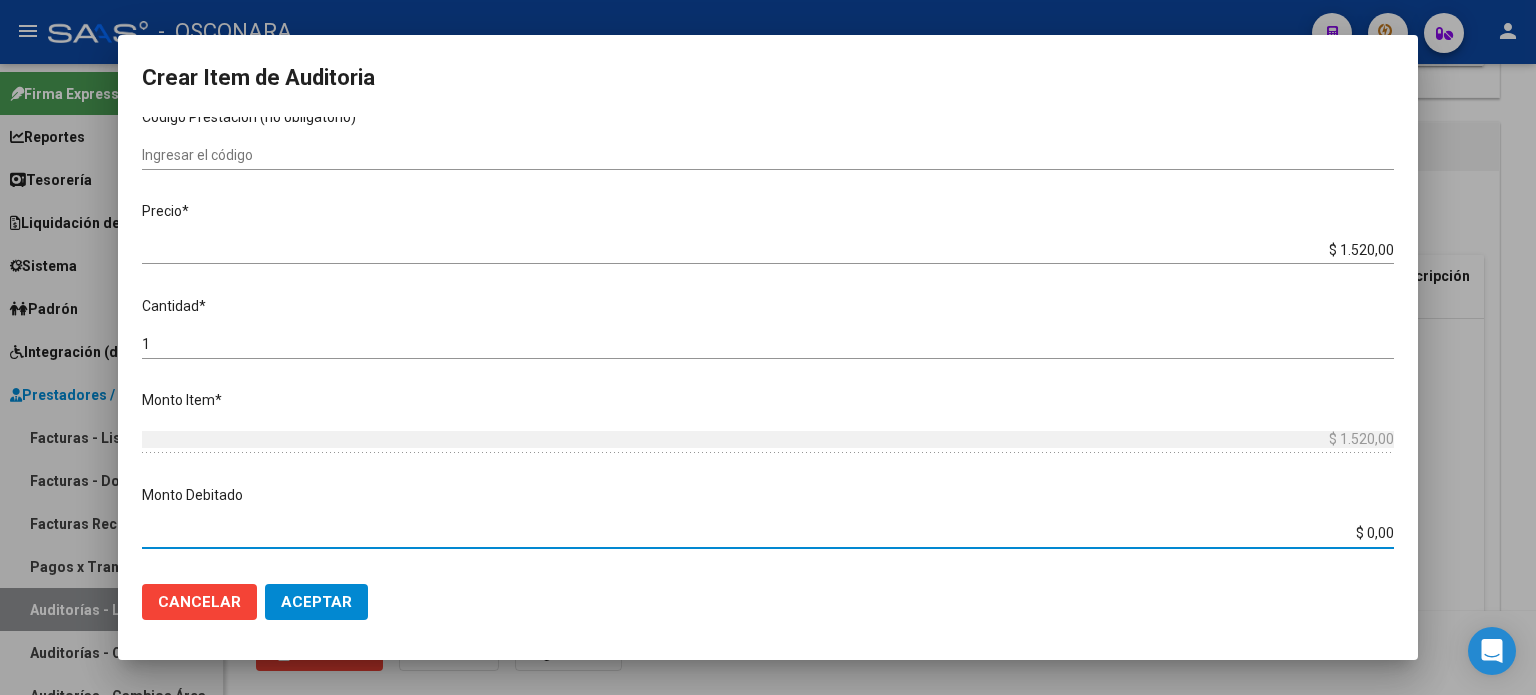 drag, startPoint x: 1354, startPoint y: 534, endPoint x: 1496, endPoint y: 539, distance: 142.088 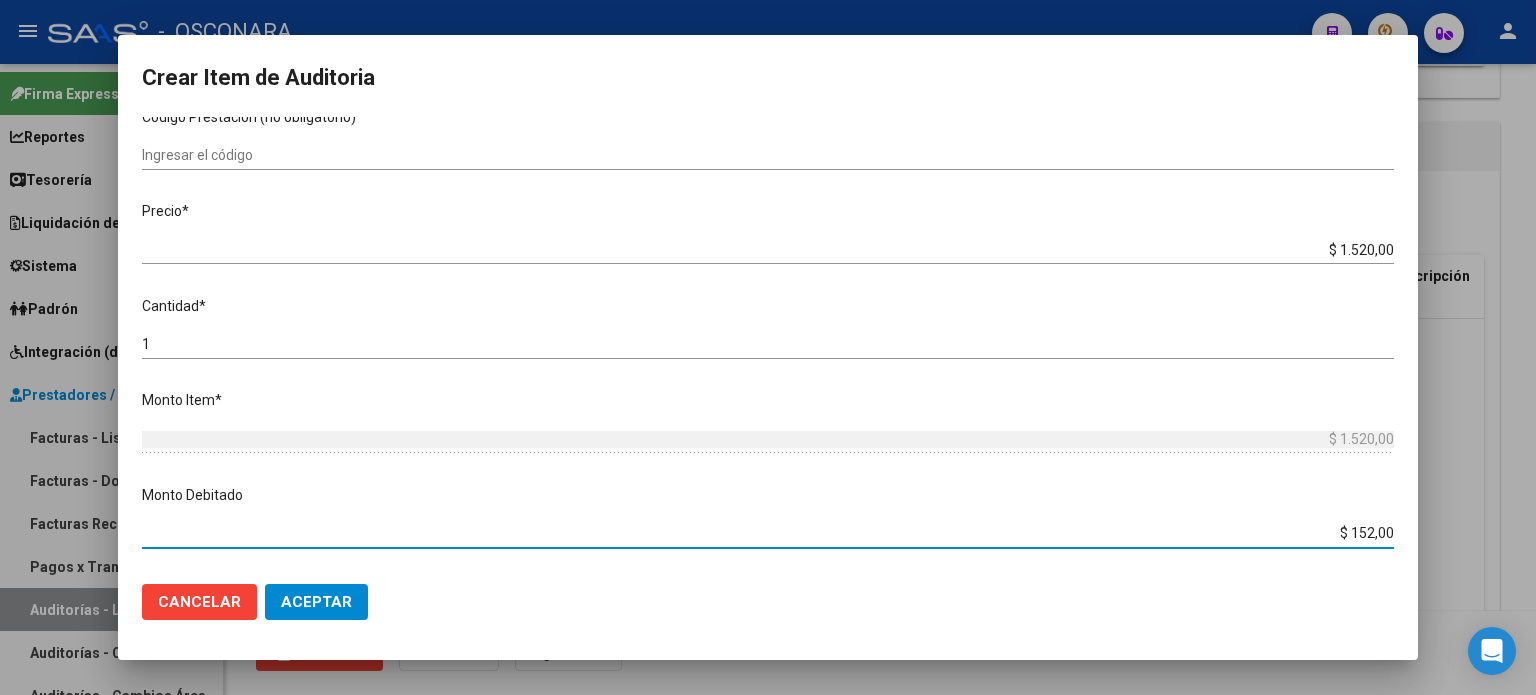type on "$ 1.520,00" 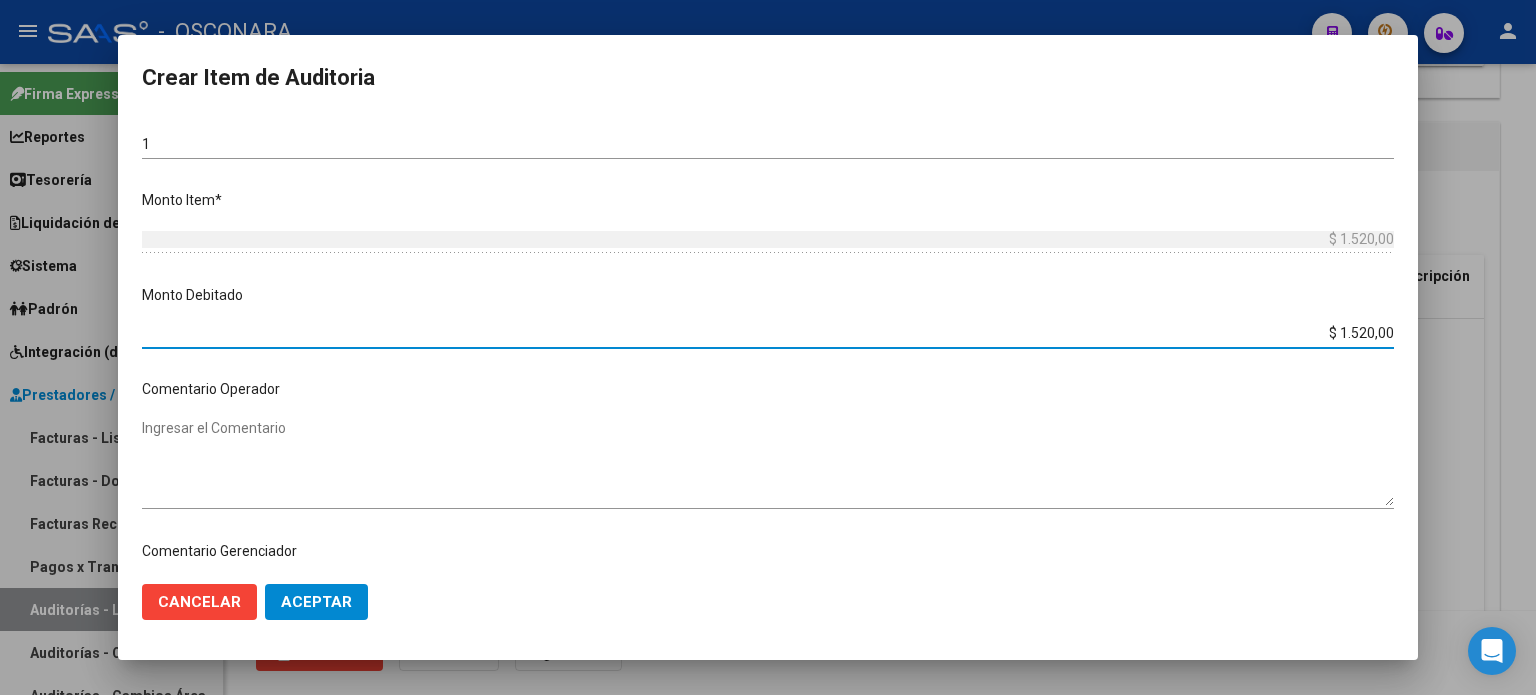 scroll, scrollTop: 700, scrollLeft: 0, axis: vertical 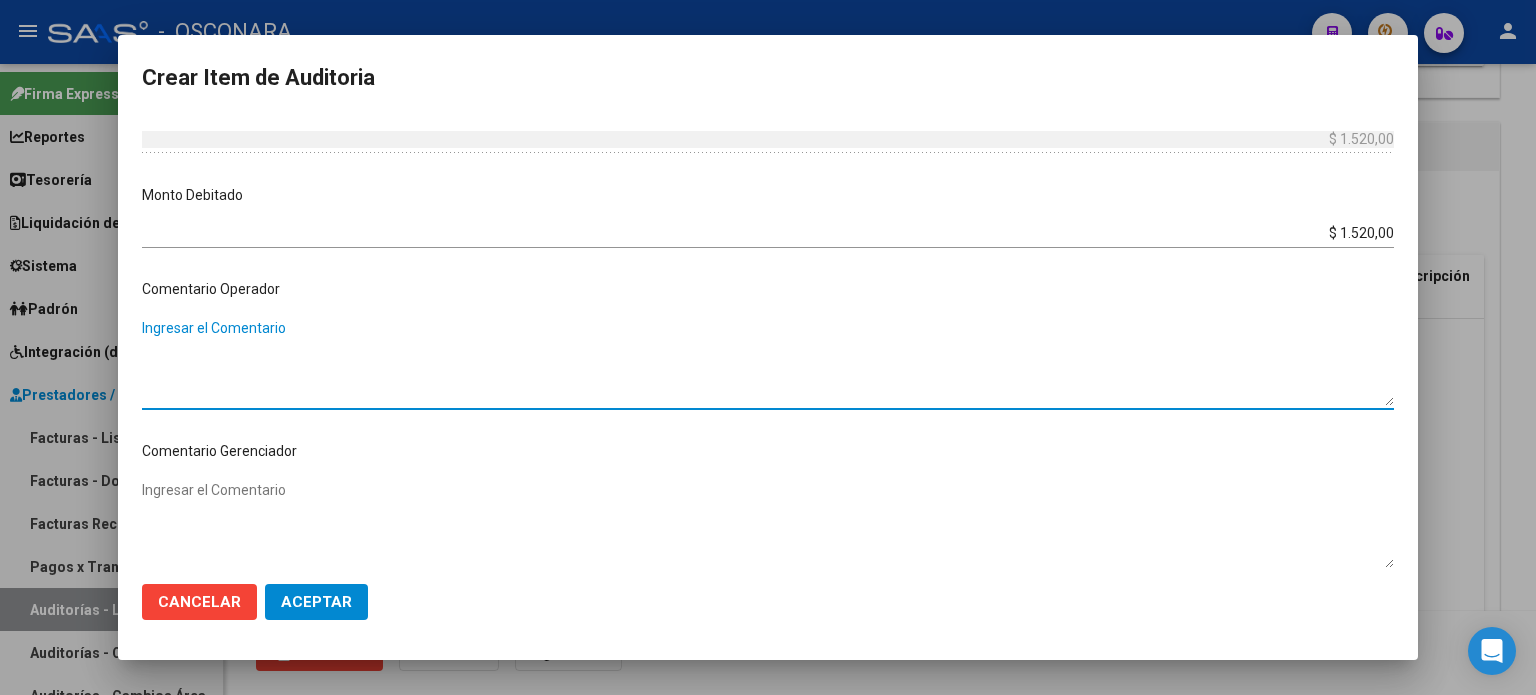 click on "Ingresar el Comentario" at bounding box center [768, 362] 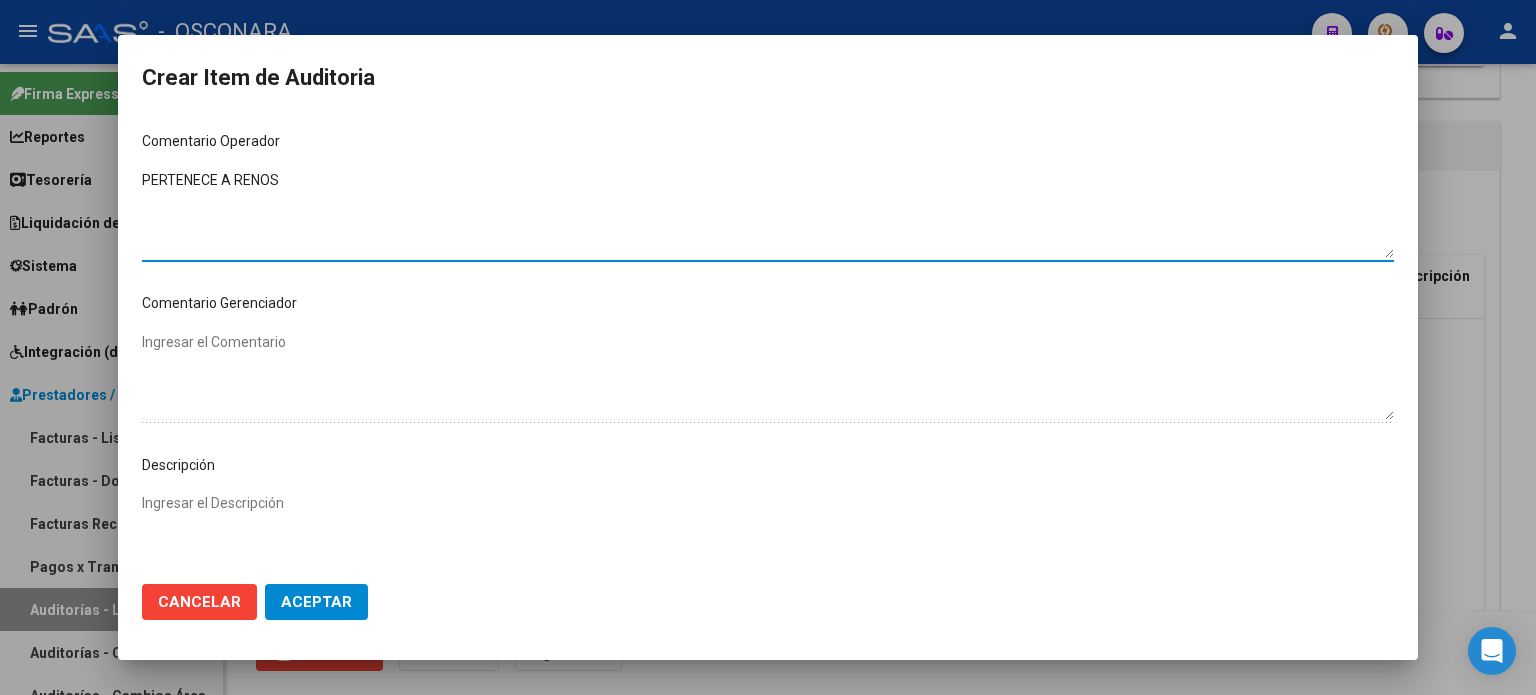 scroll, scrollTop: 700, scrollLeft: 0, axis: vertical 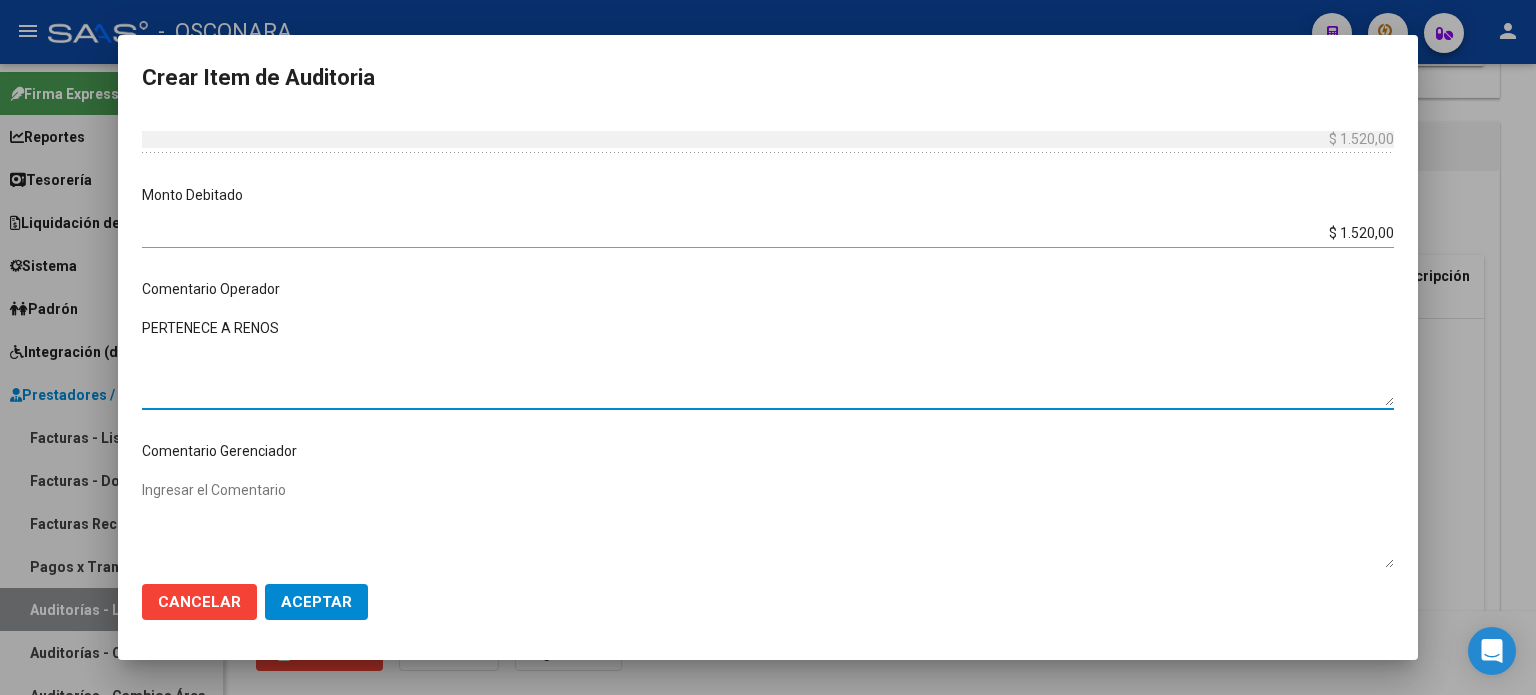 click on "PERTENECE A RENOS" at bounding box center [768, 362] 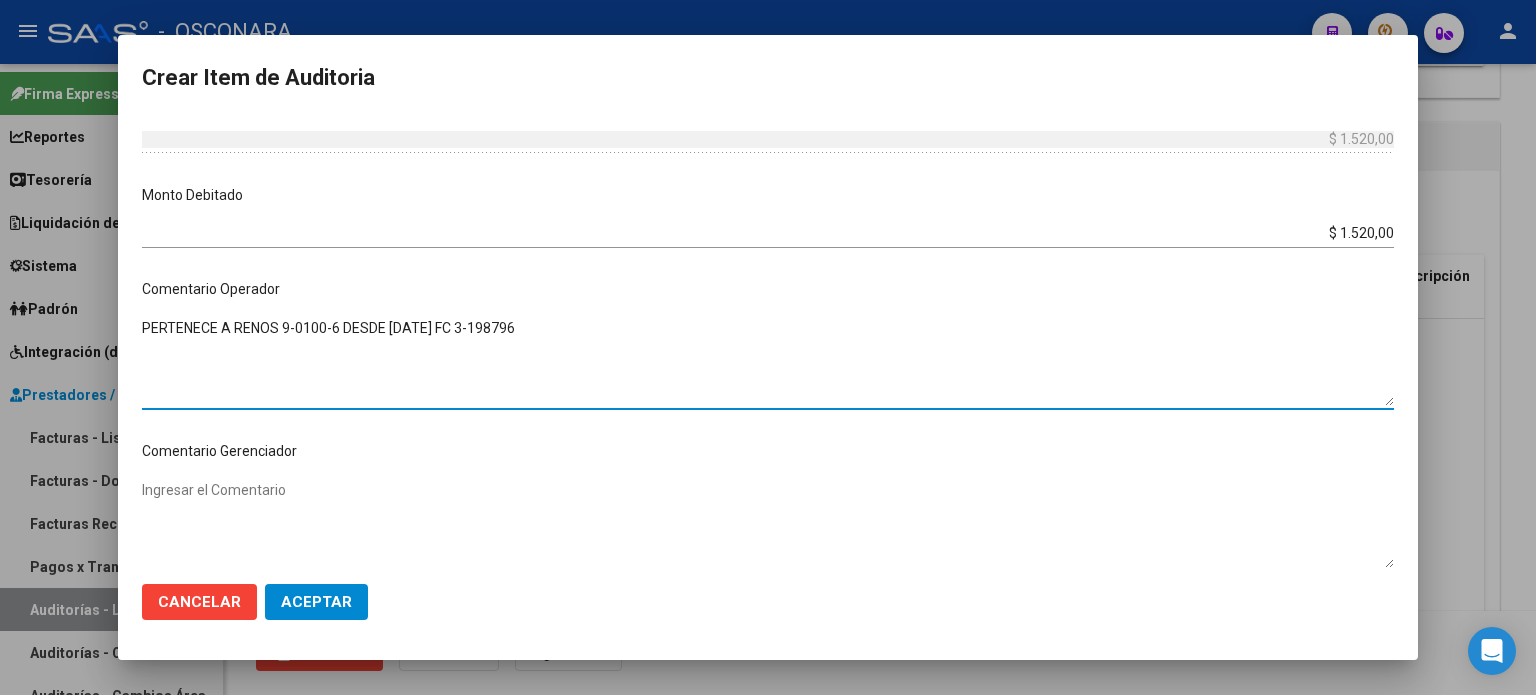 drag, startPoint x: 536, startPoint y: 336, endPoint x: 562, endPoint y: 329, distance: 26.925823 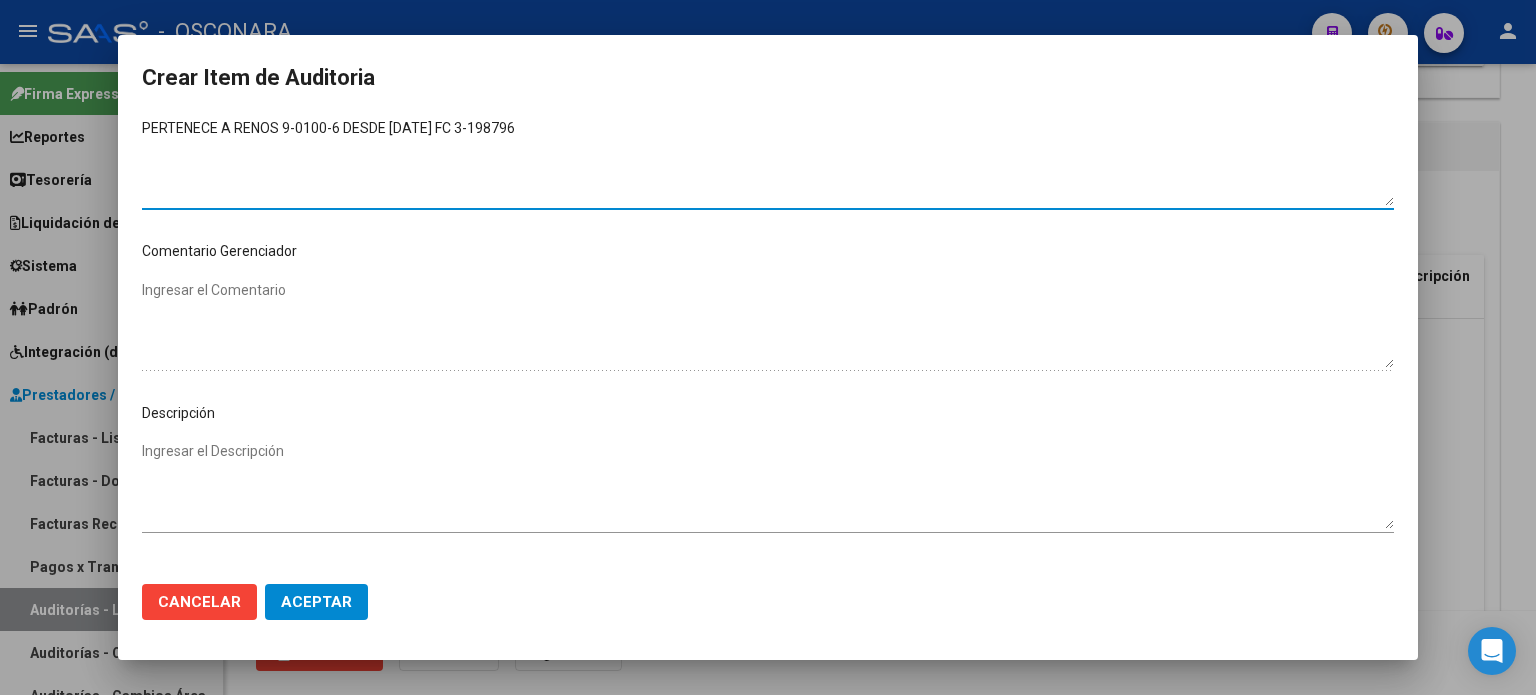 type on "PERTENECE A RENOS 9-0100-6 DESDE 01/02/2025 FC 3-198796" 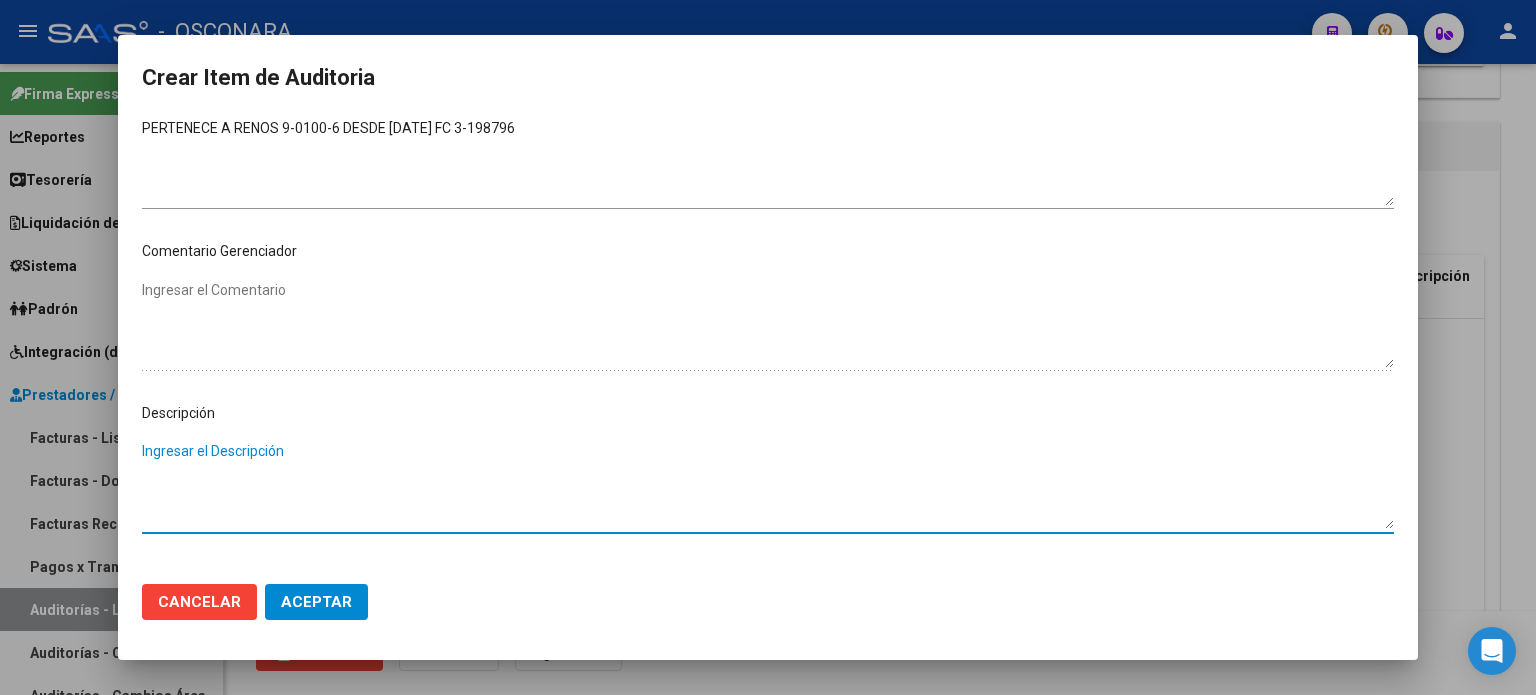 click on "Ingresar el Descripción" at bounding box center (768, 485) 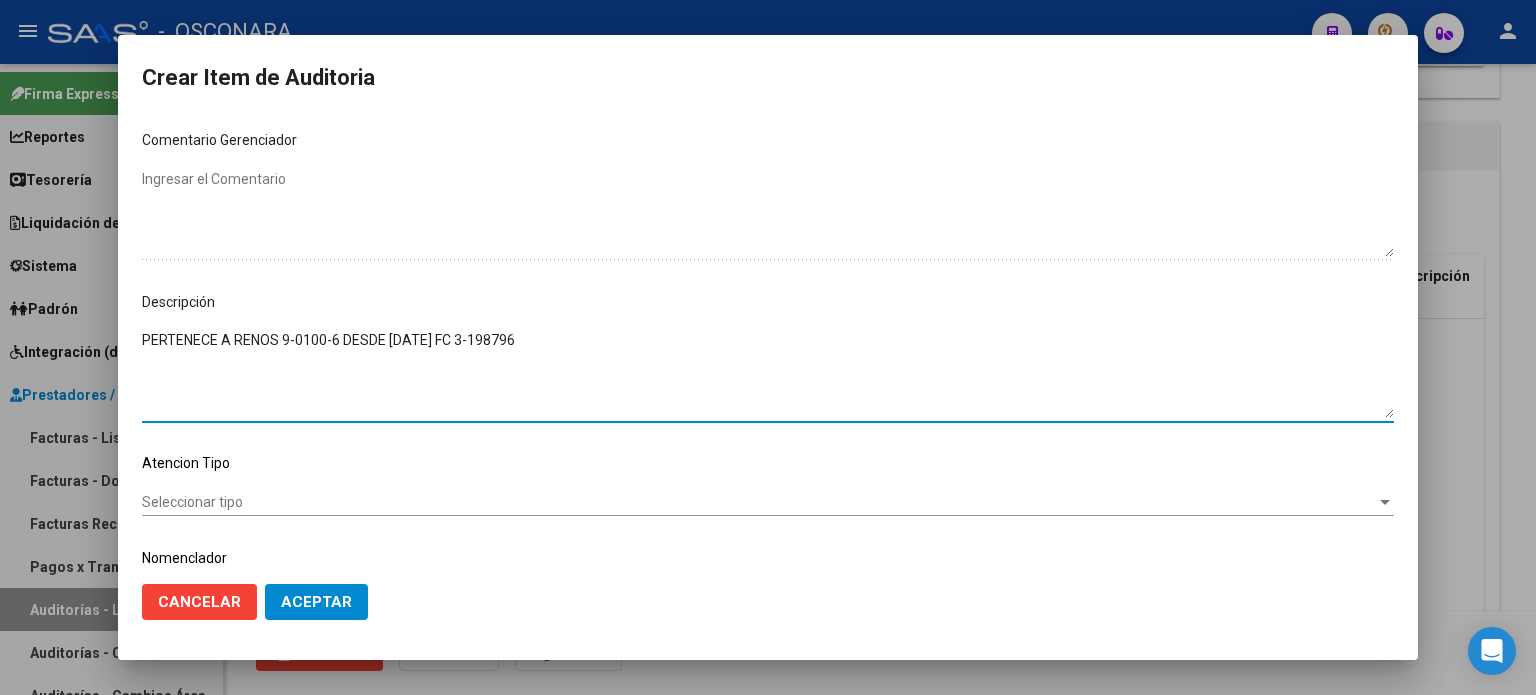 scroll, scrollTop: 1070, scrollLeft: 0, axis: vertical 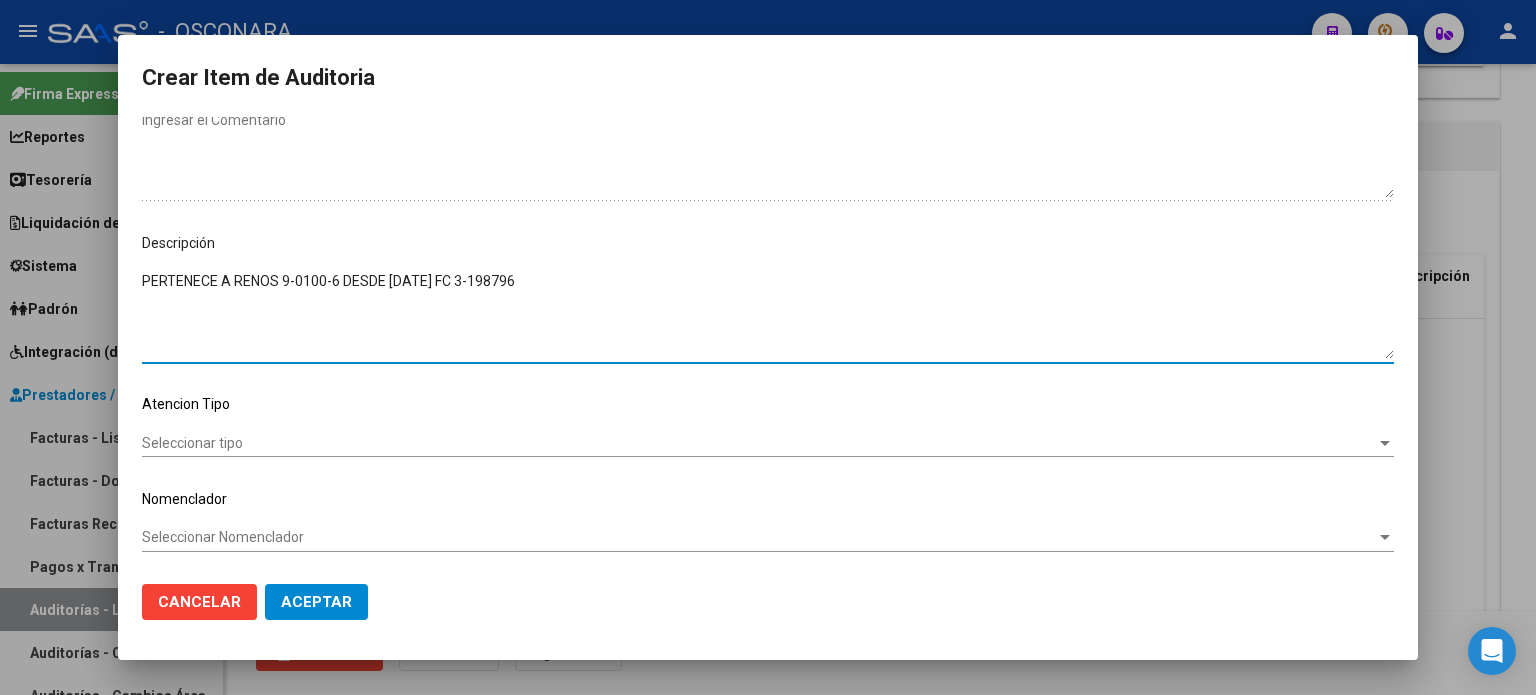 type on "PERTENECE A RENOS 9-0100-6 DESDE 01/02/2025 FC 3-198796" 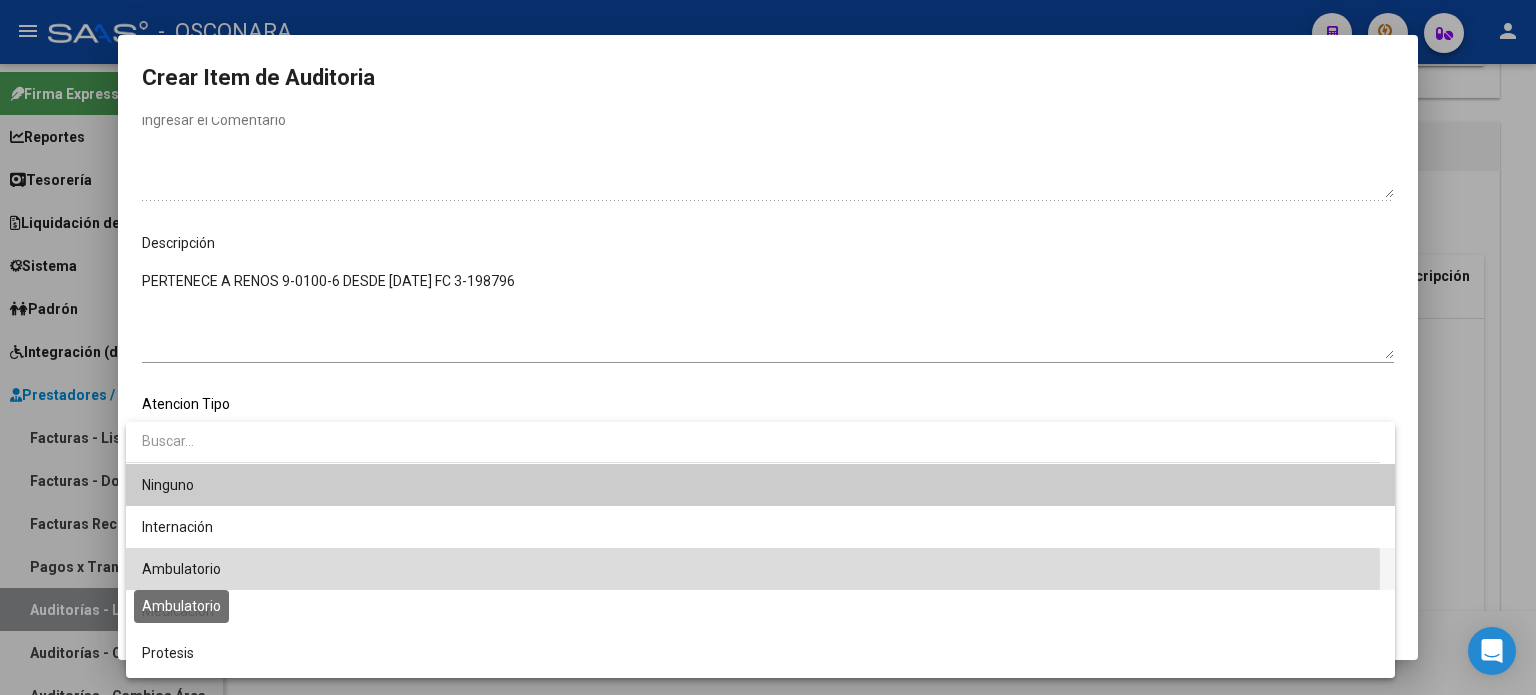 click on "Ambulatorio" at bounding box center [181, 569] 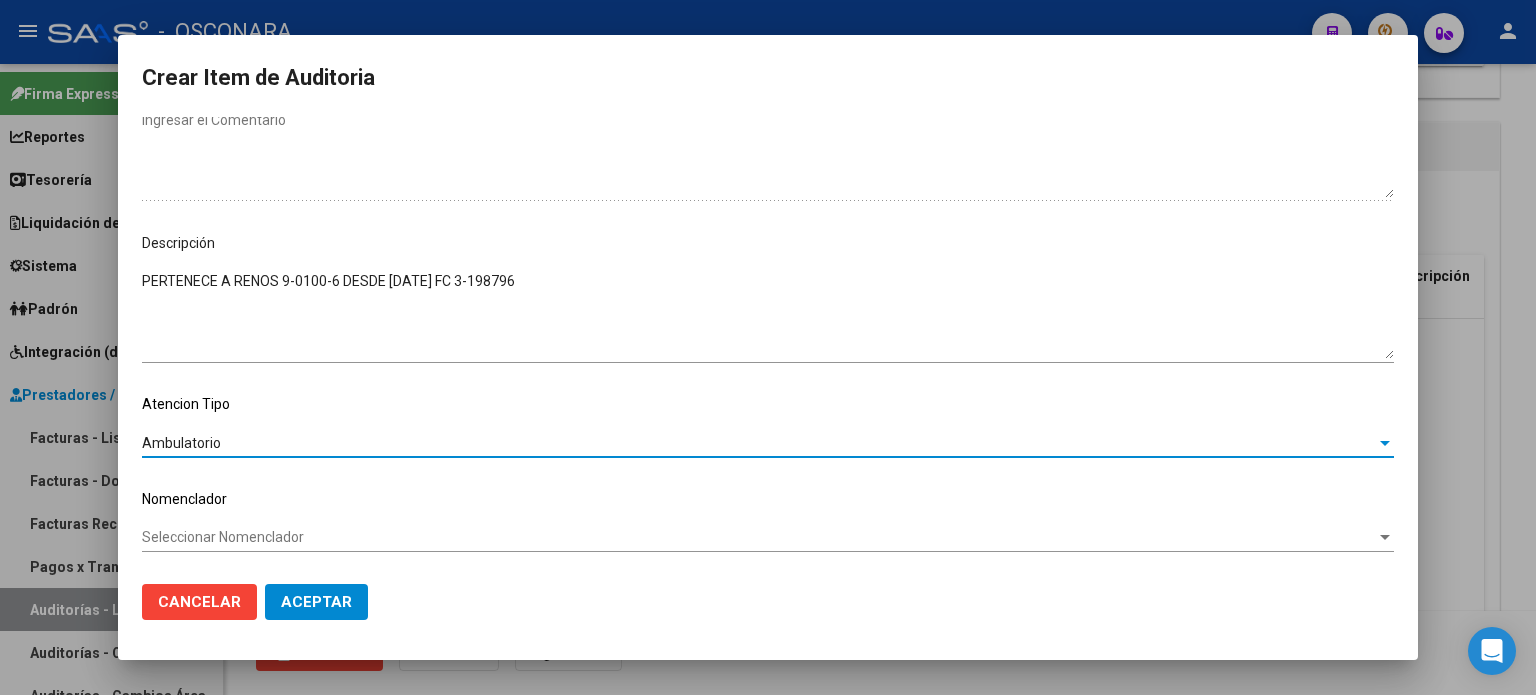click on "Aceptar" 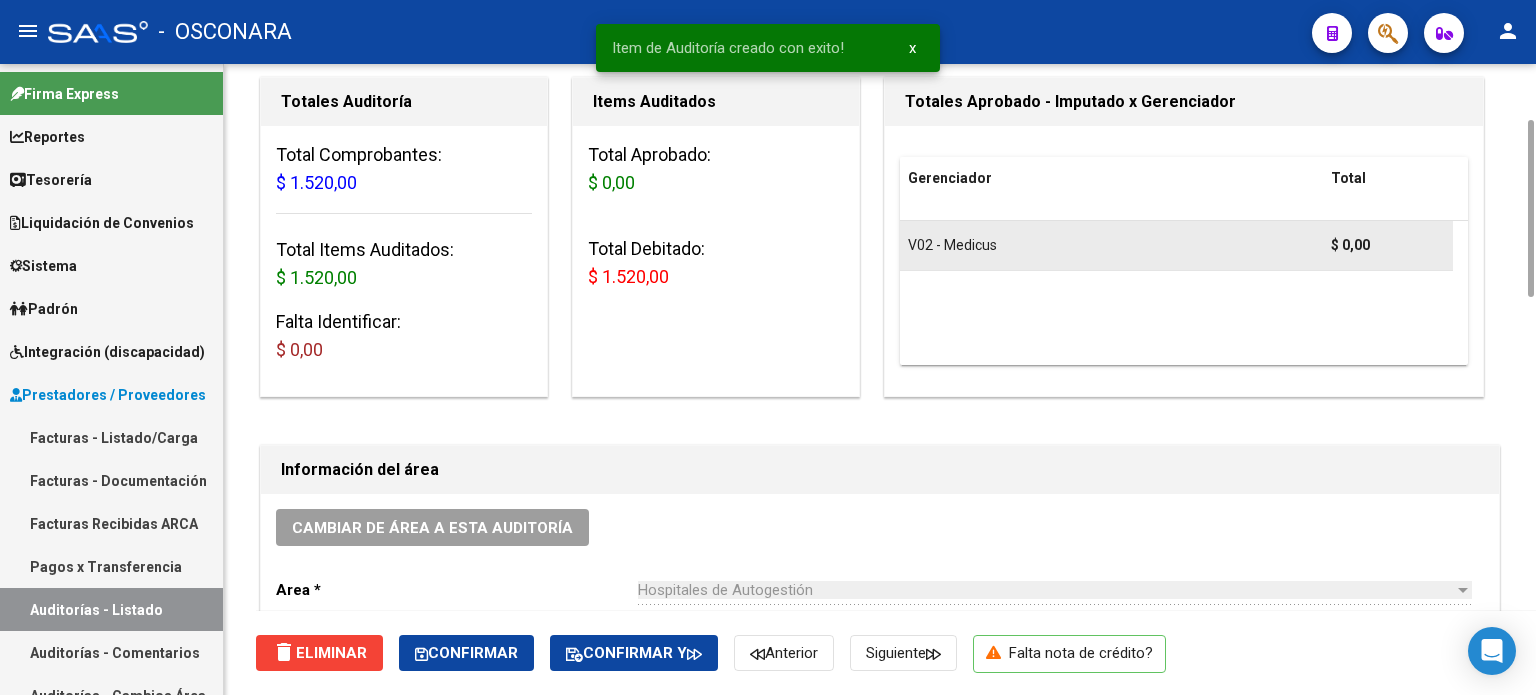 scroll, scrollTop: 0, scrollLeft: 0, axis: both 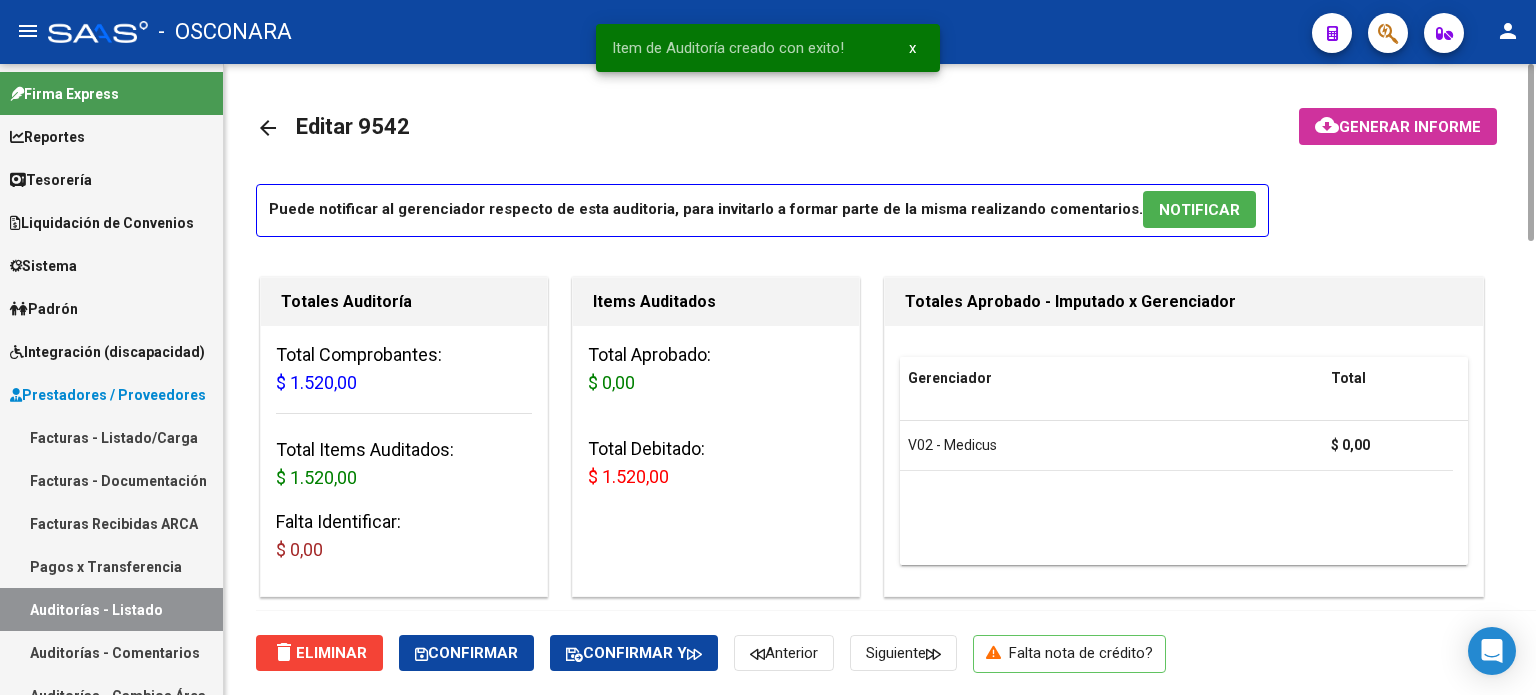 click on "NOTIFICAR" at bounding box center [1199, 210] 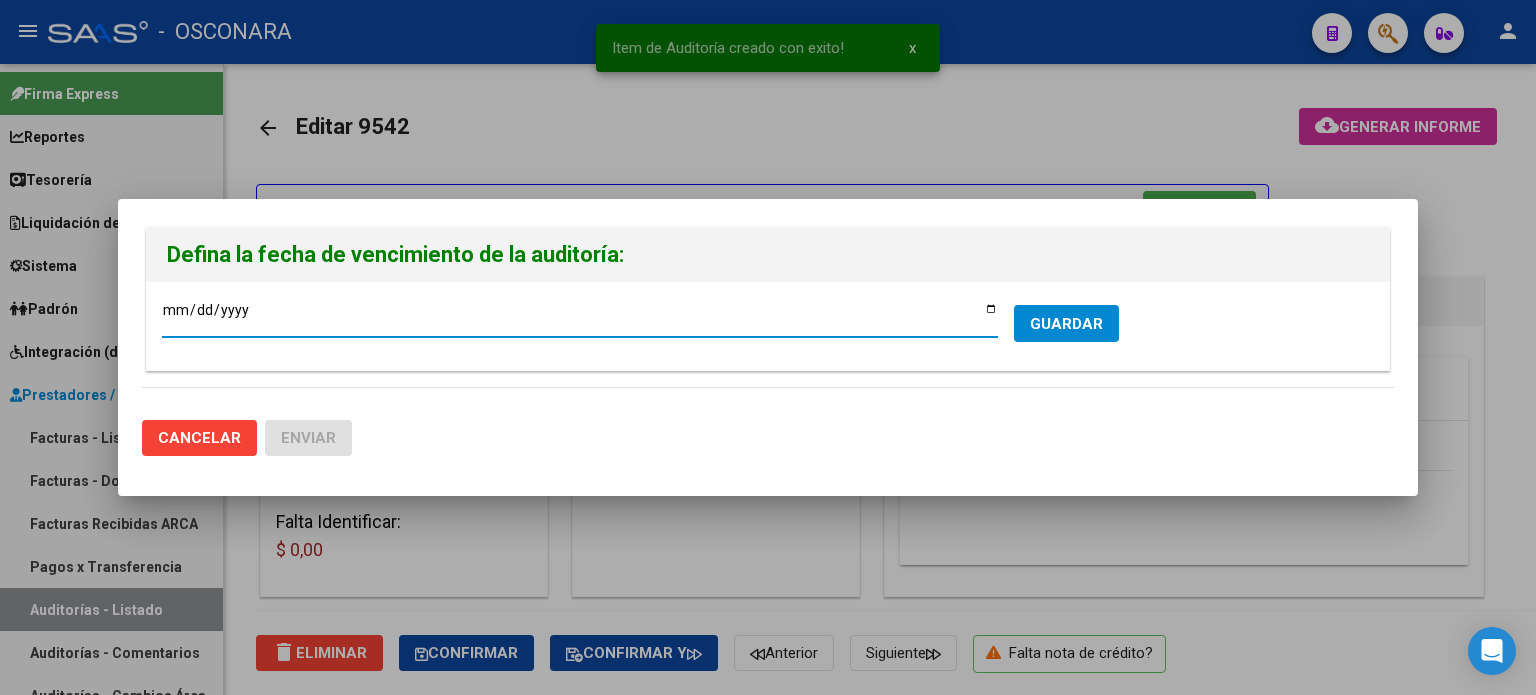 click on "2025-07-18" at bounding box center (580, 317) 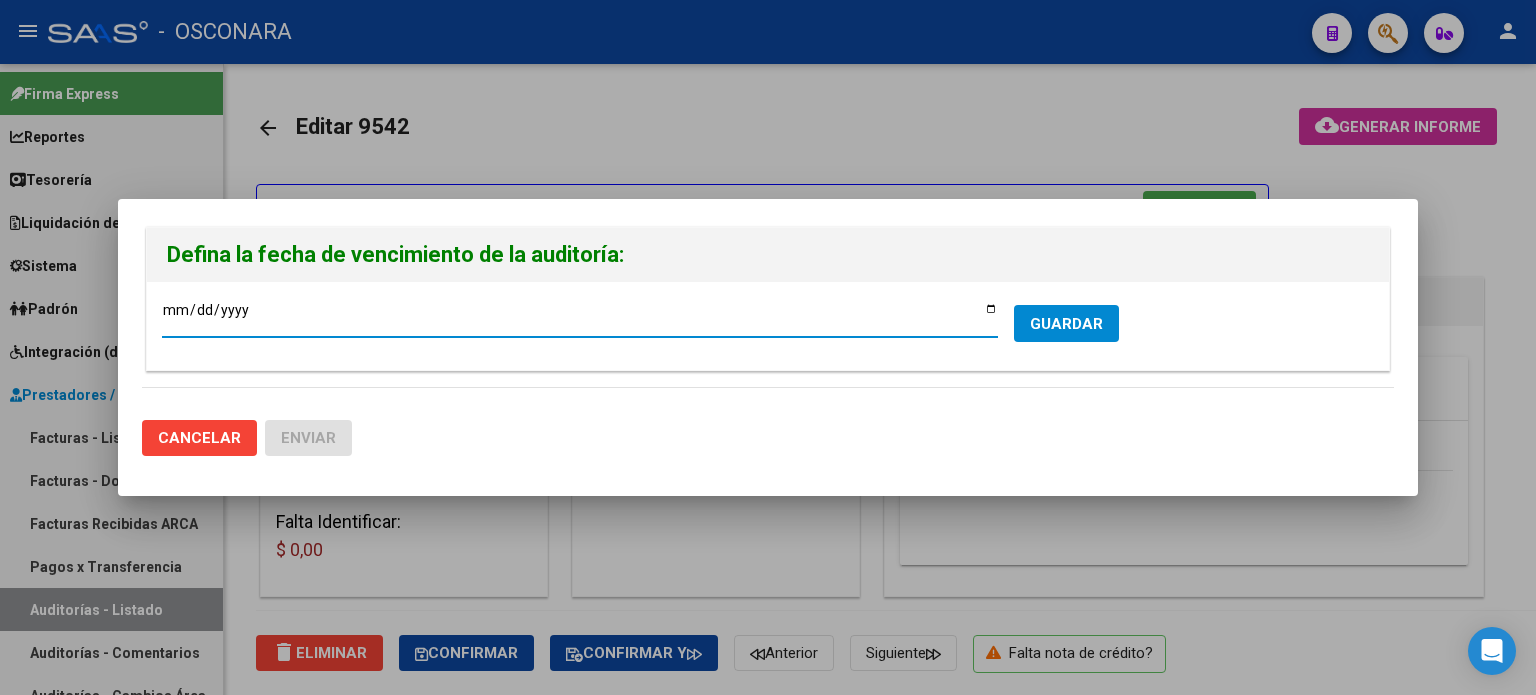 type on "2025-07-10" 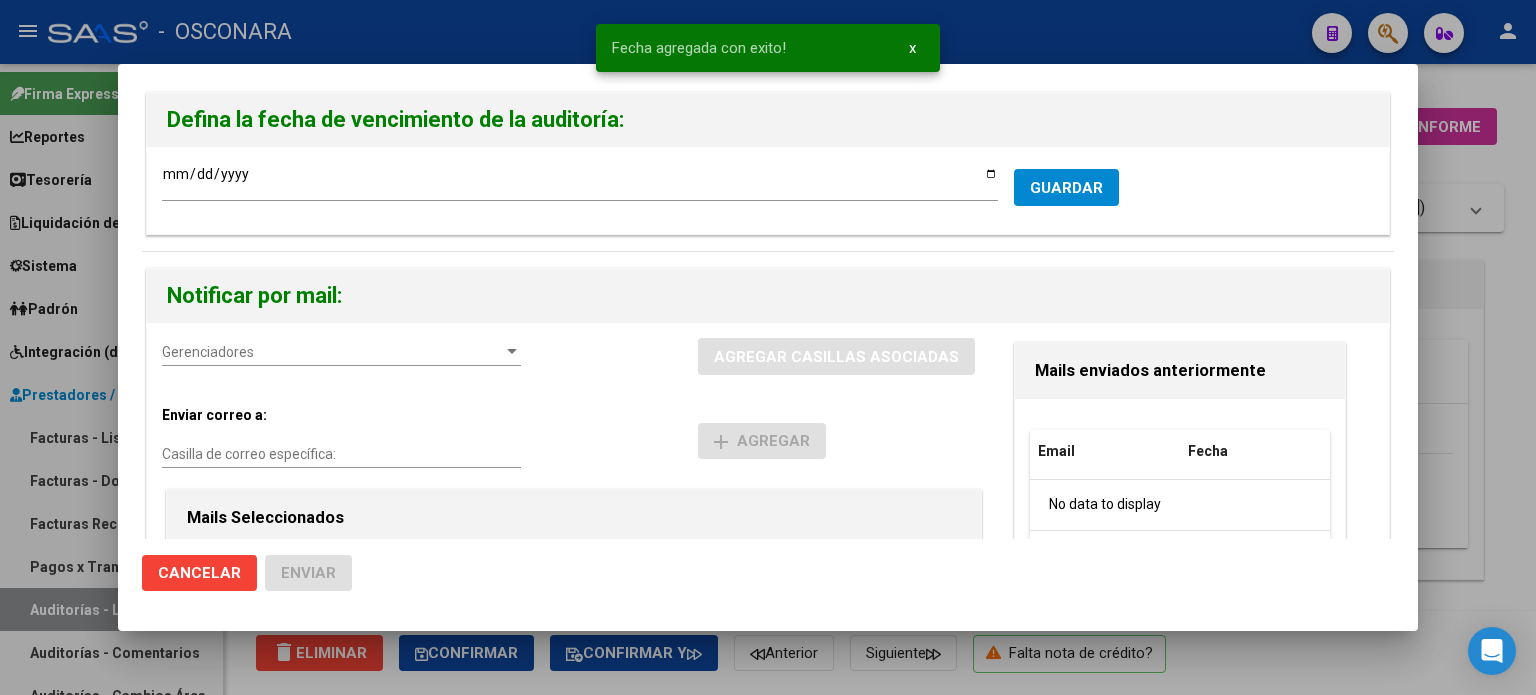 click on "Gerenciadores" at bounding box center [332, 352] 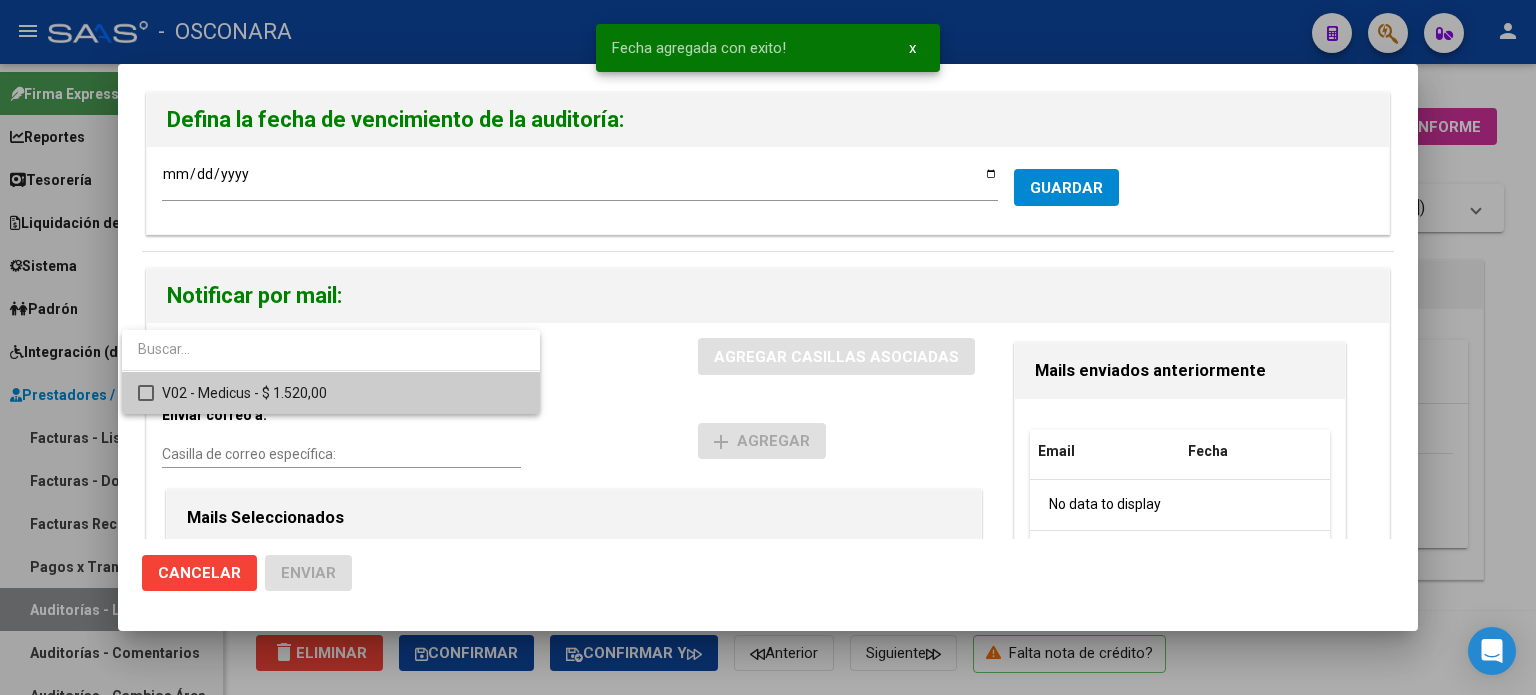 click on "V02 - Medicus - $ 1.520,00" at bounding box center [343, 393] 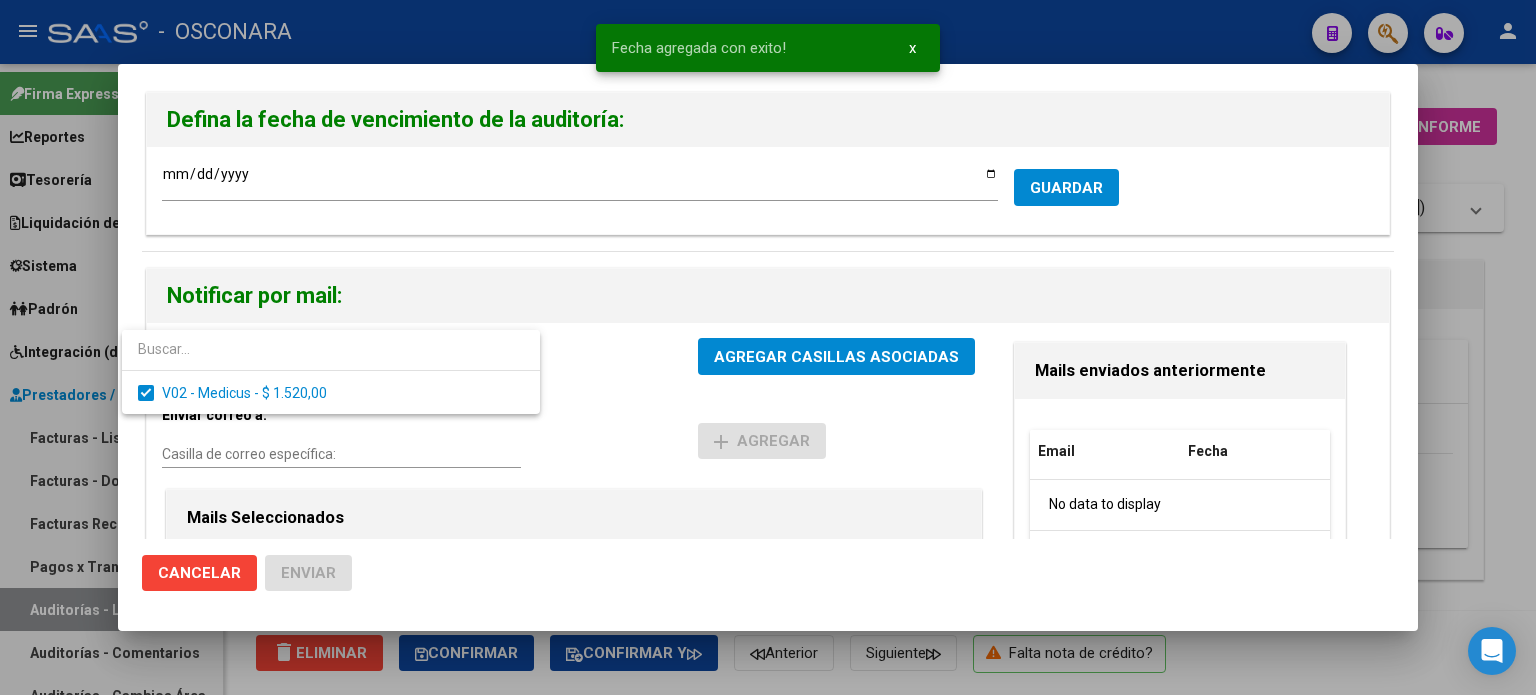 click at bounding box center (768, 347) 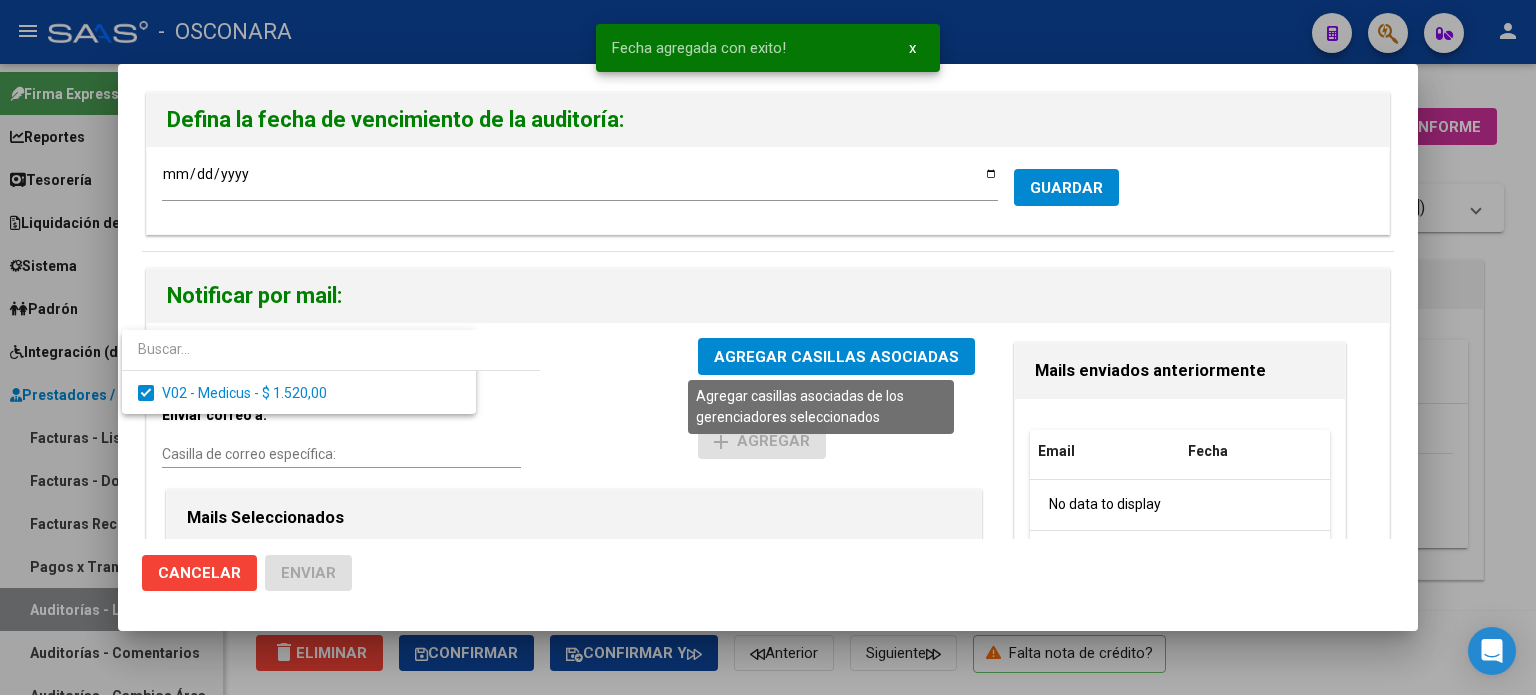 click on "AGREGAR CASILLAS ASOCIADAS" at bounding box center (836, 357) 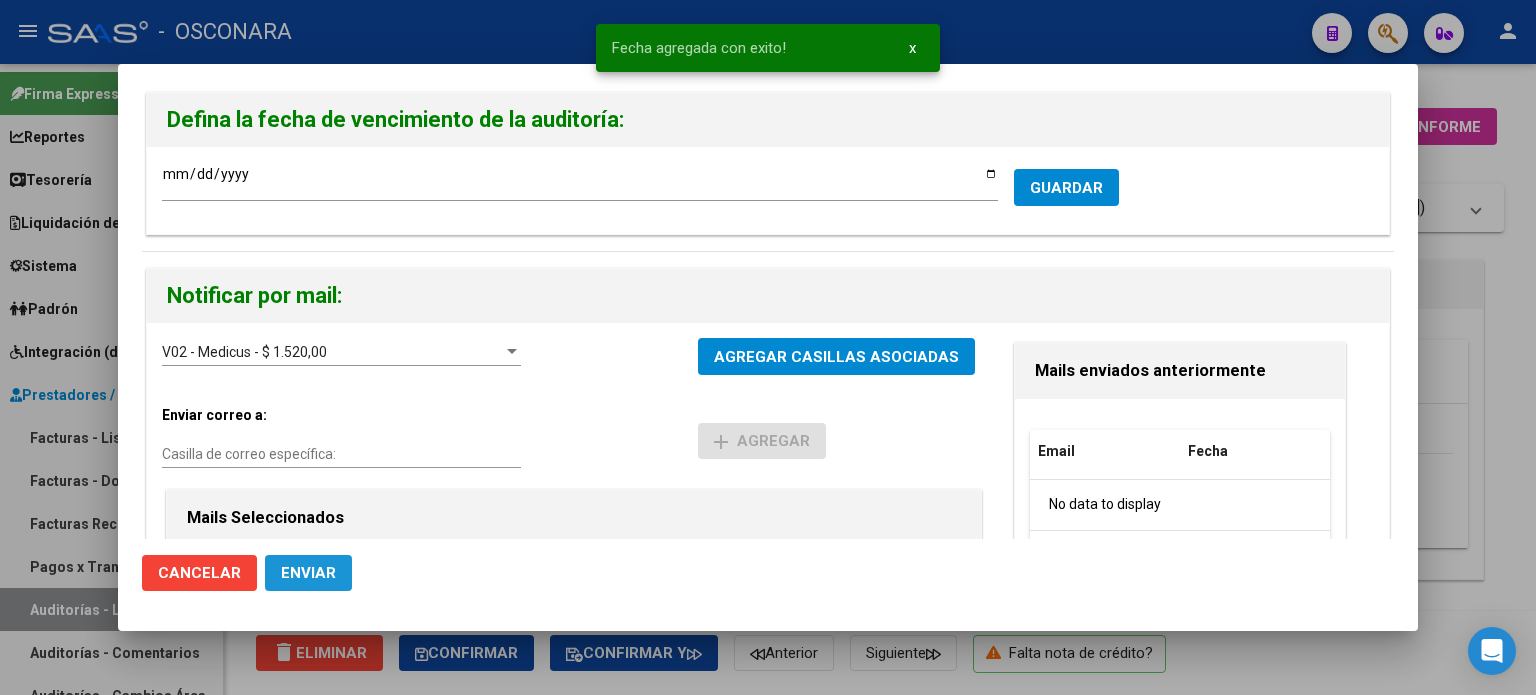 click on "Enviar" 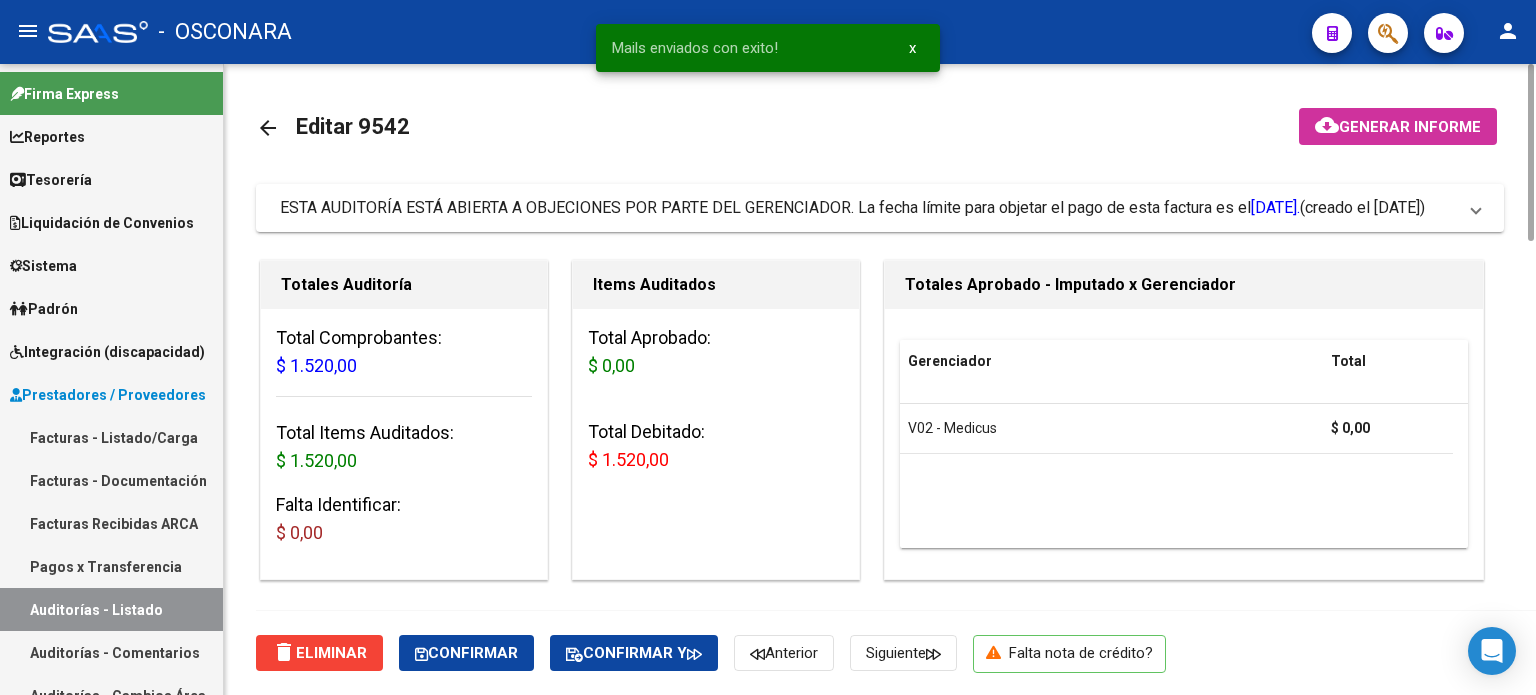 click on "Generar informe" 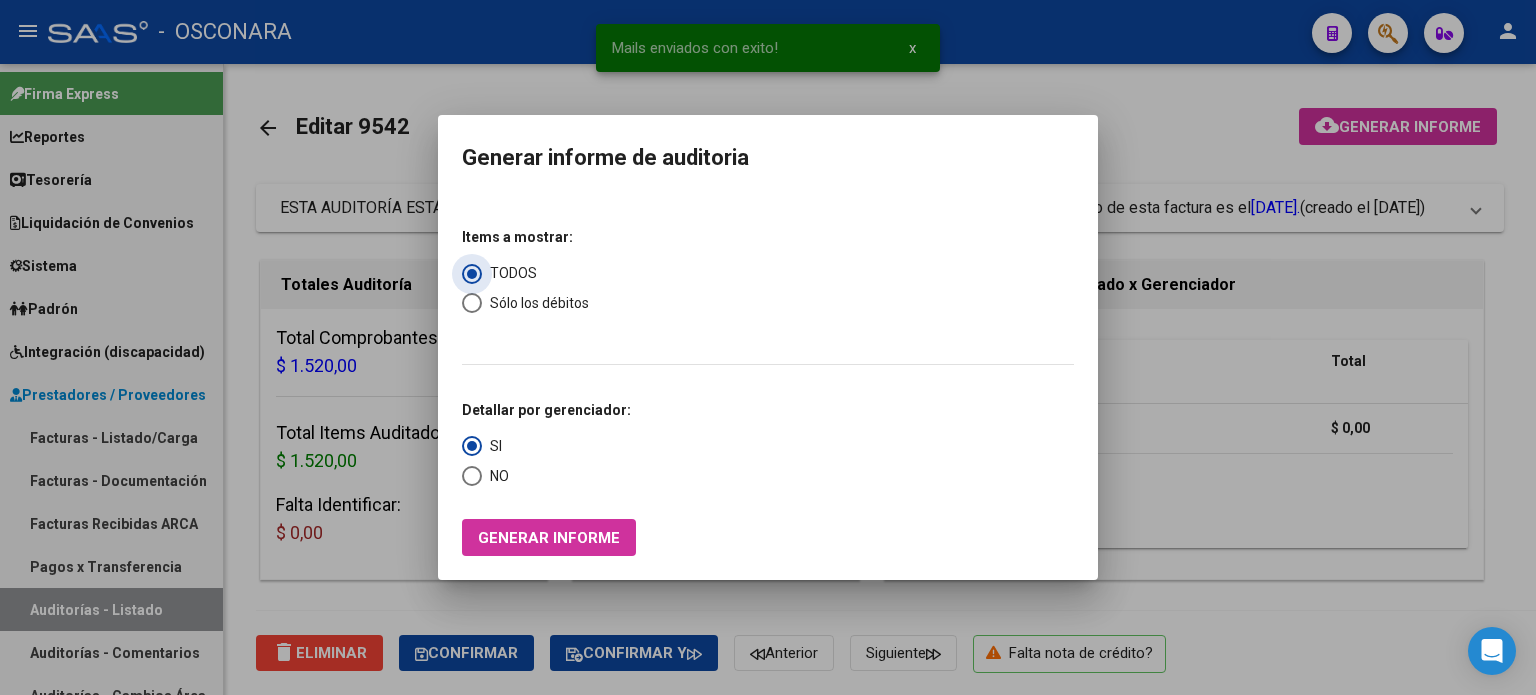 click at bounding box center (472, 303) 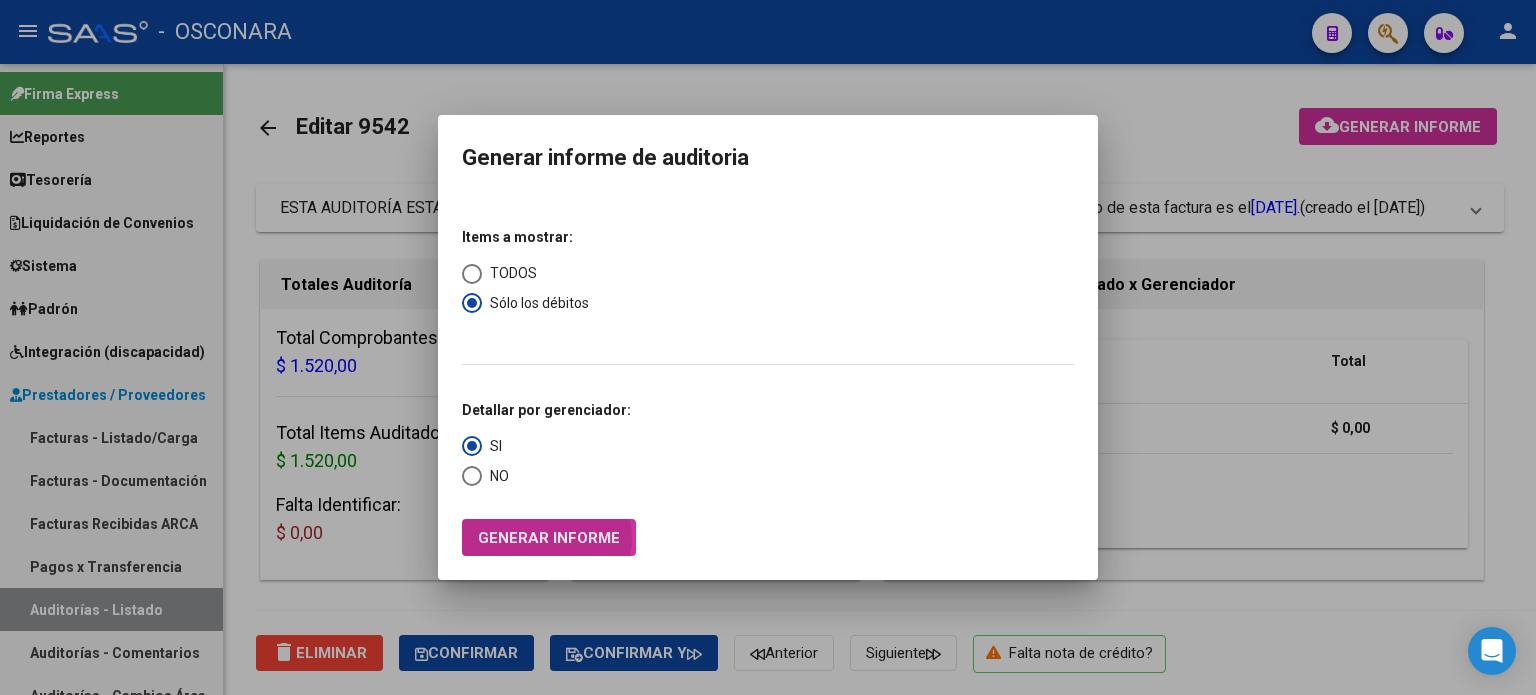 click on "Generar informe" at bounding box center (549, 538) 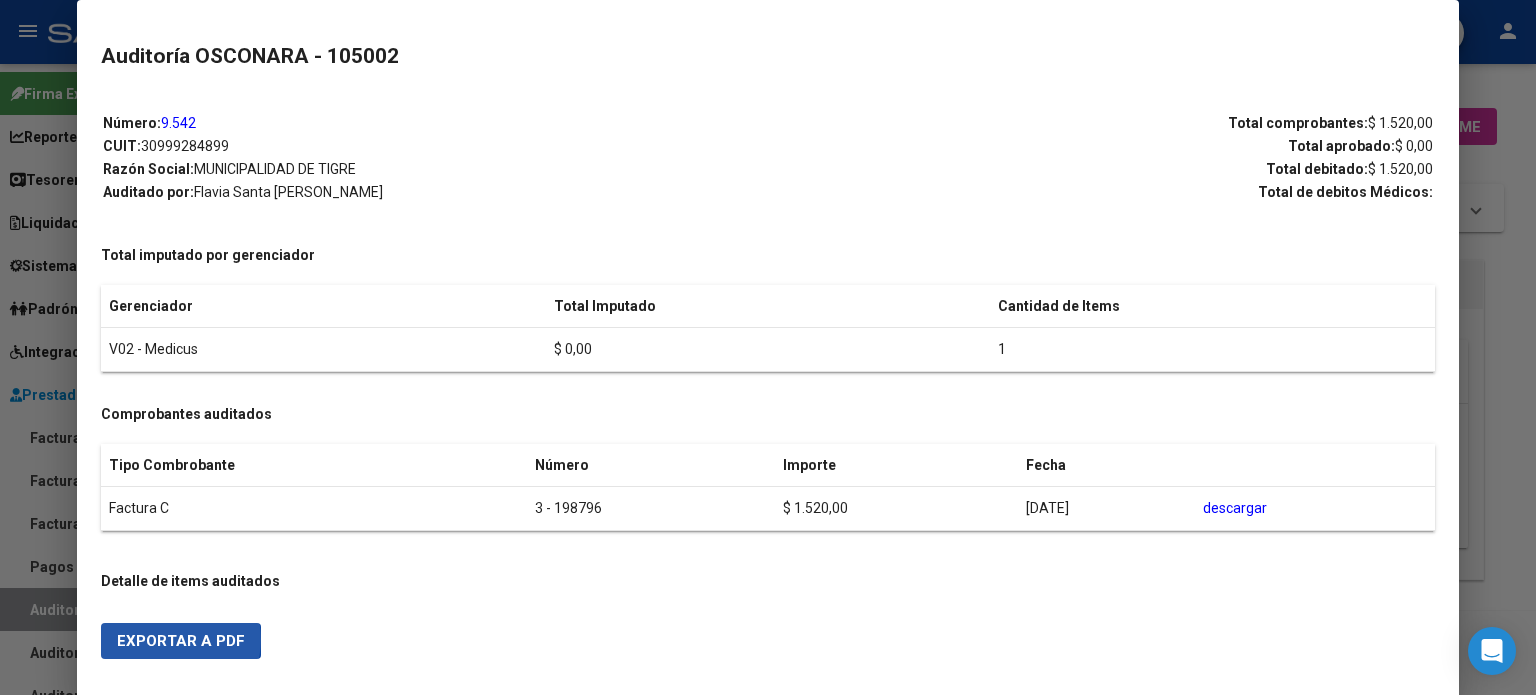 click on "Exportar a PDF" at bounding box center [181, 641] 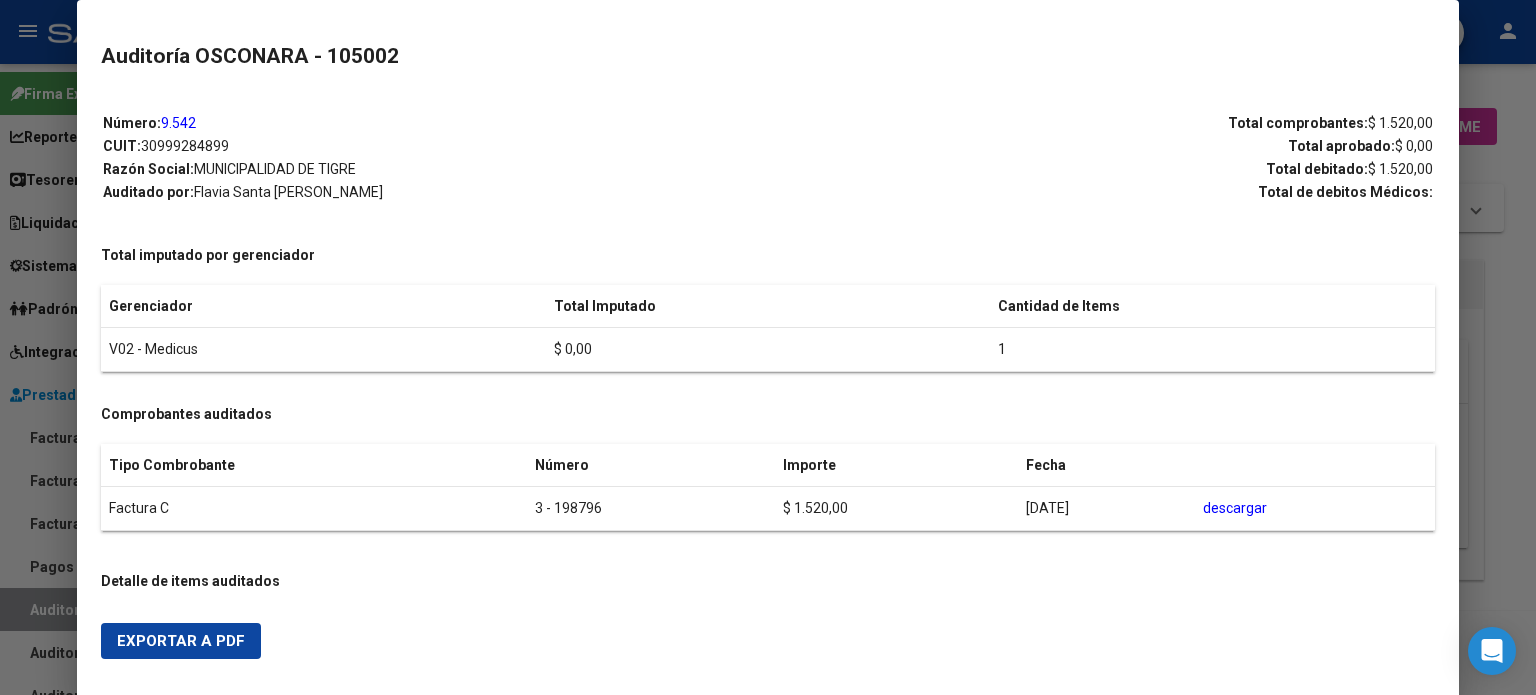 click at bounding box center [768, 347] 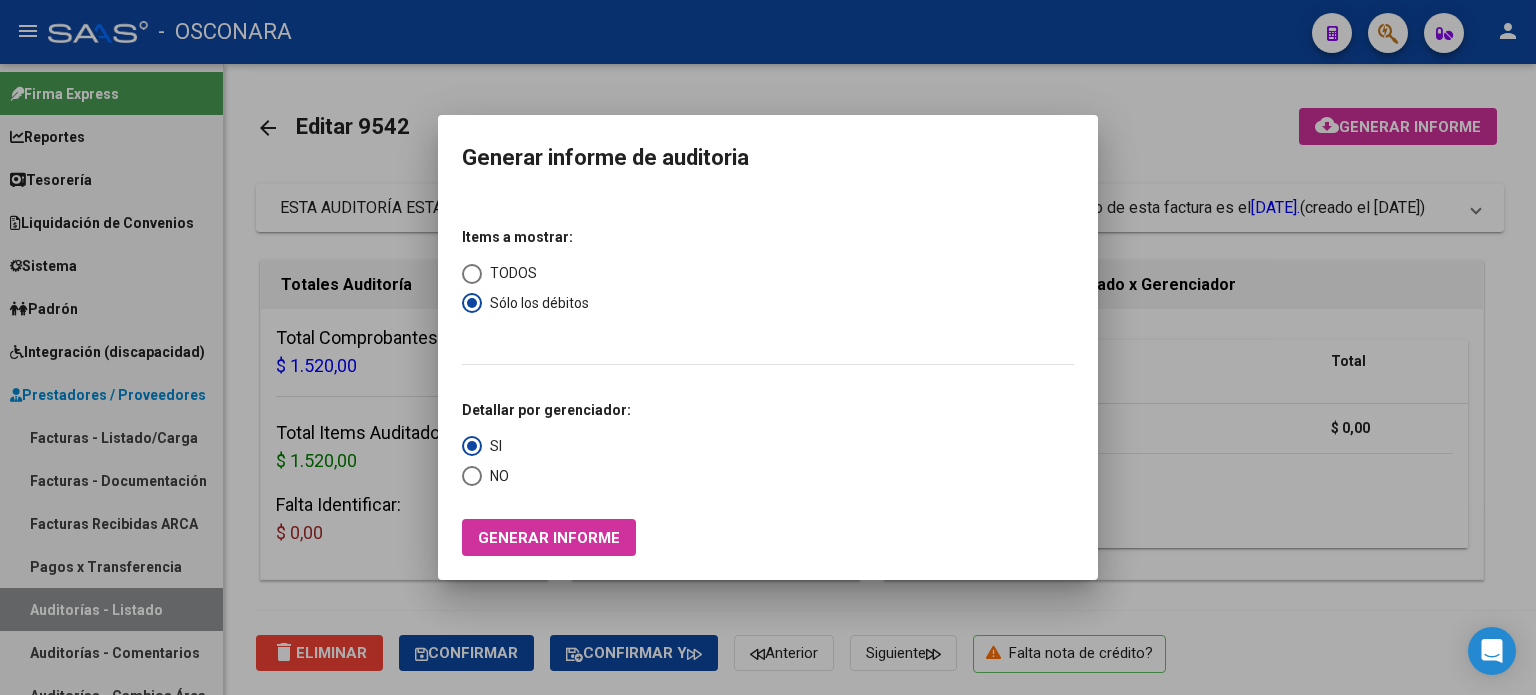 click at bounding box center (768, 347) 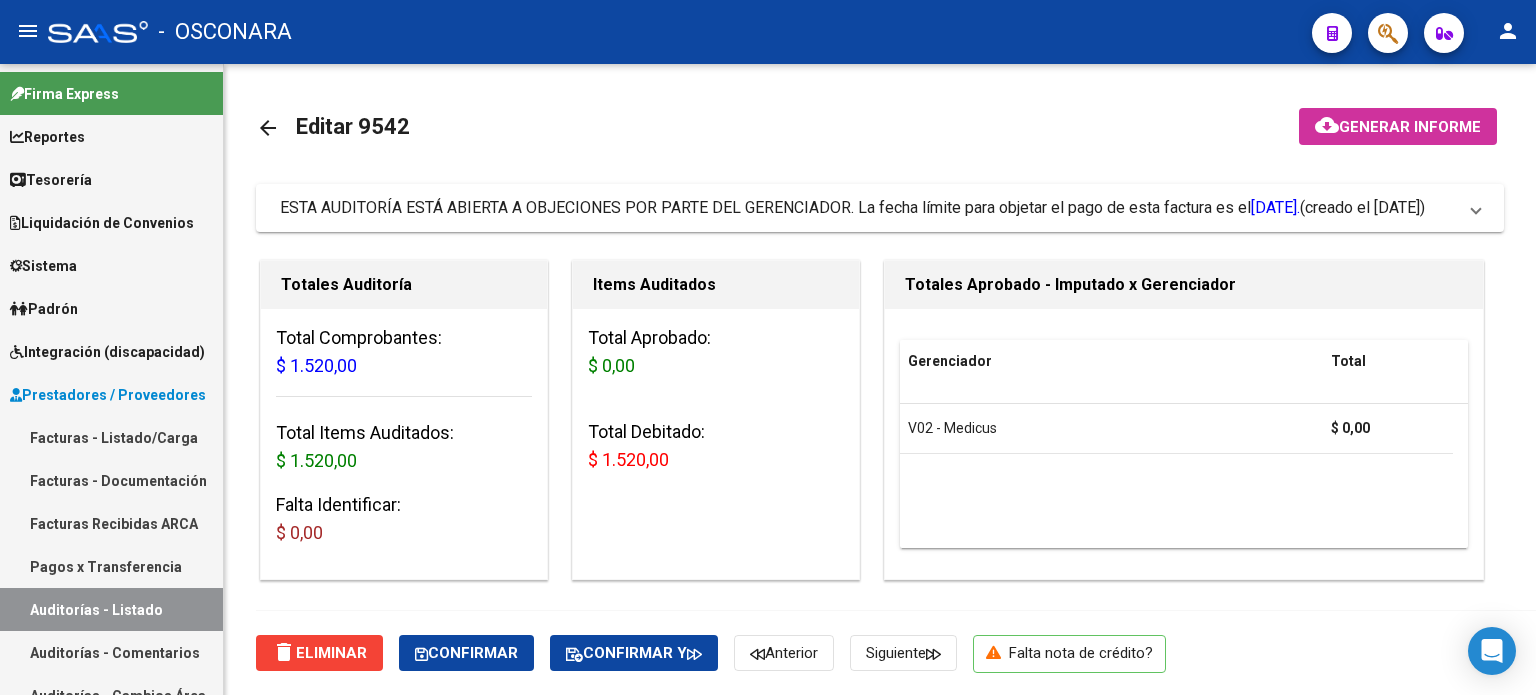 click on "Auditorías - Listado" at bounding box center (111, 609) 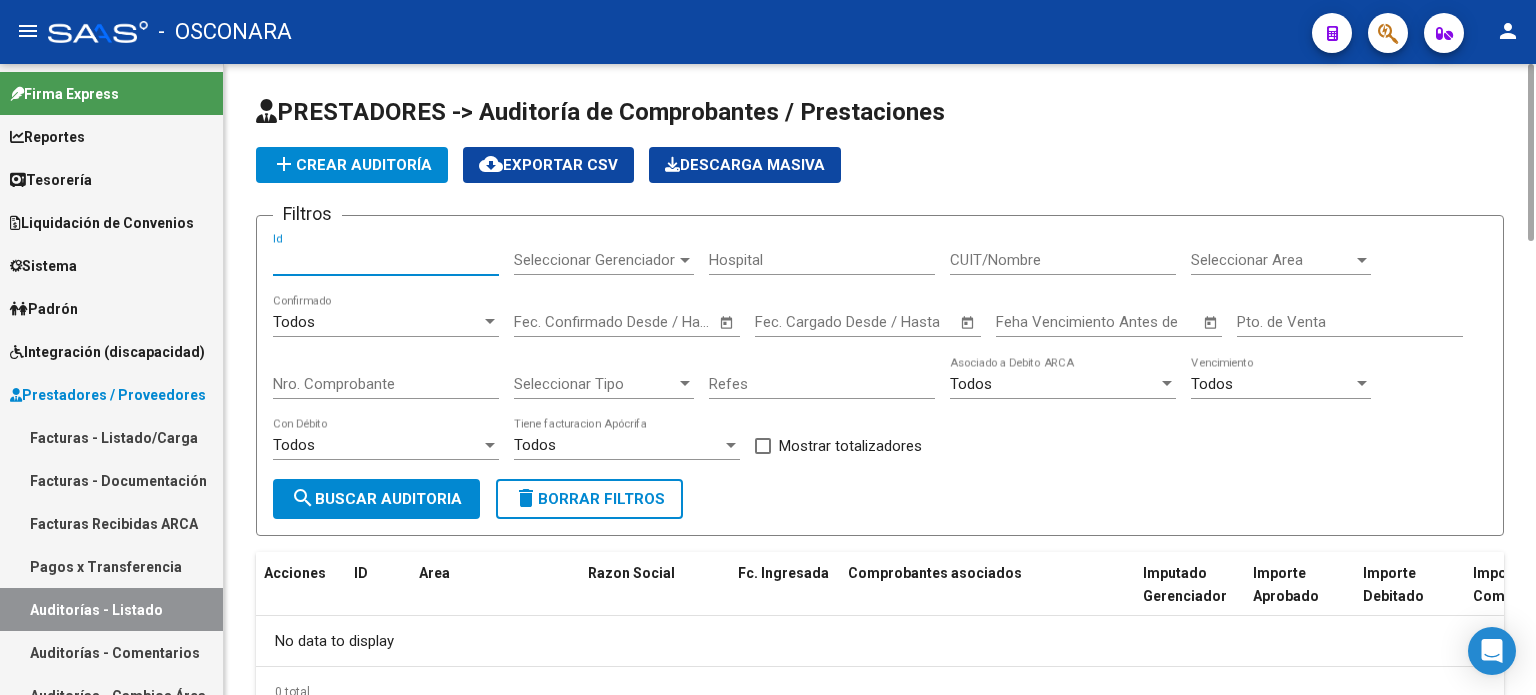 click on "Id" at bounding box center [386, 260] 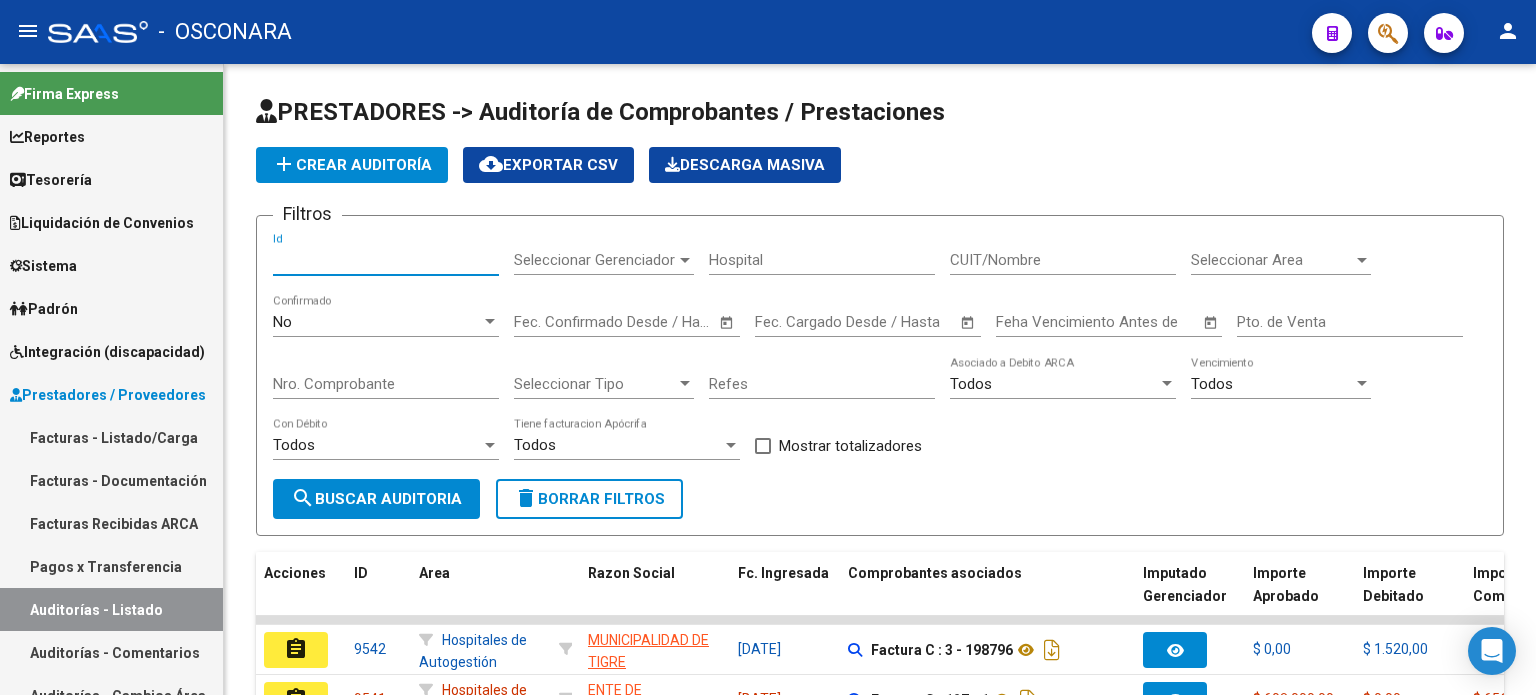 click on "Facturas - Listado/Carga" at bounding box center [111, 437] 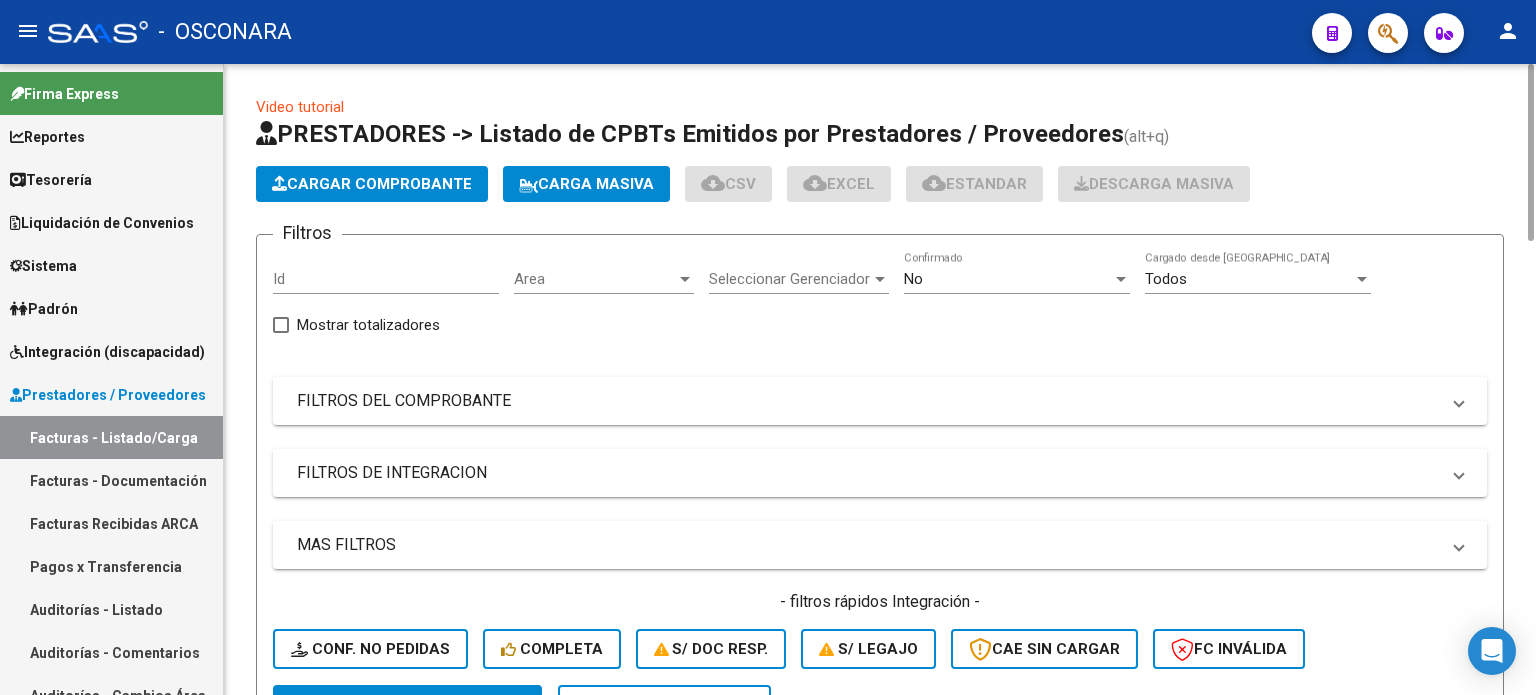 click on "Cargar Comprobante" 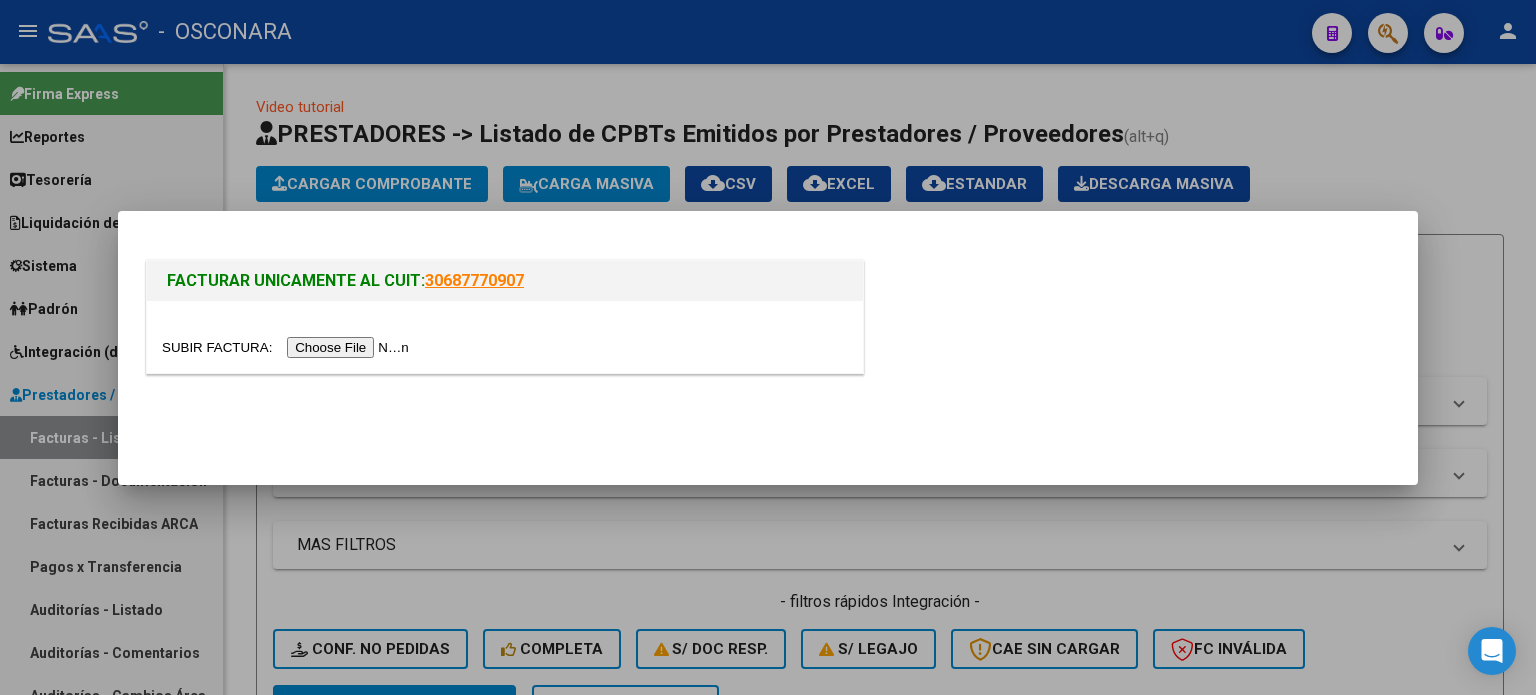 click at bounding box center [288, 347] 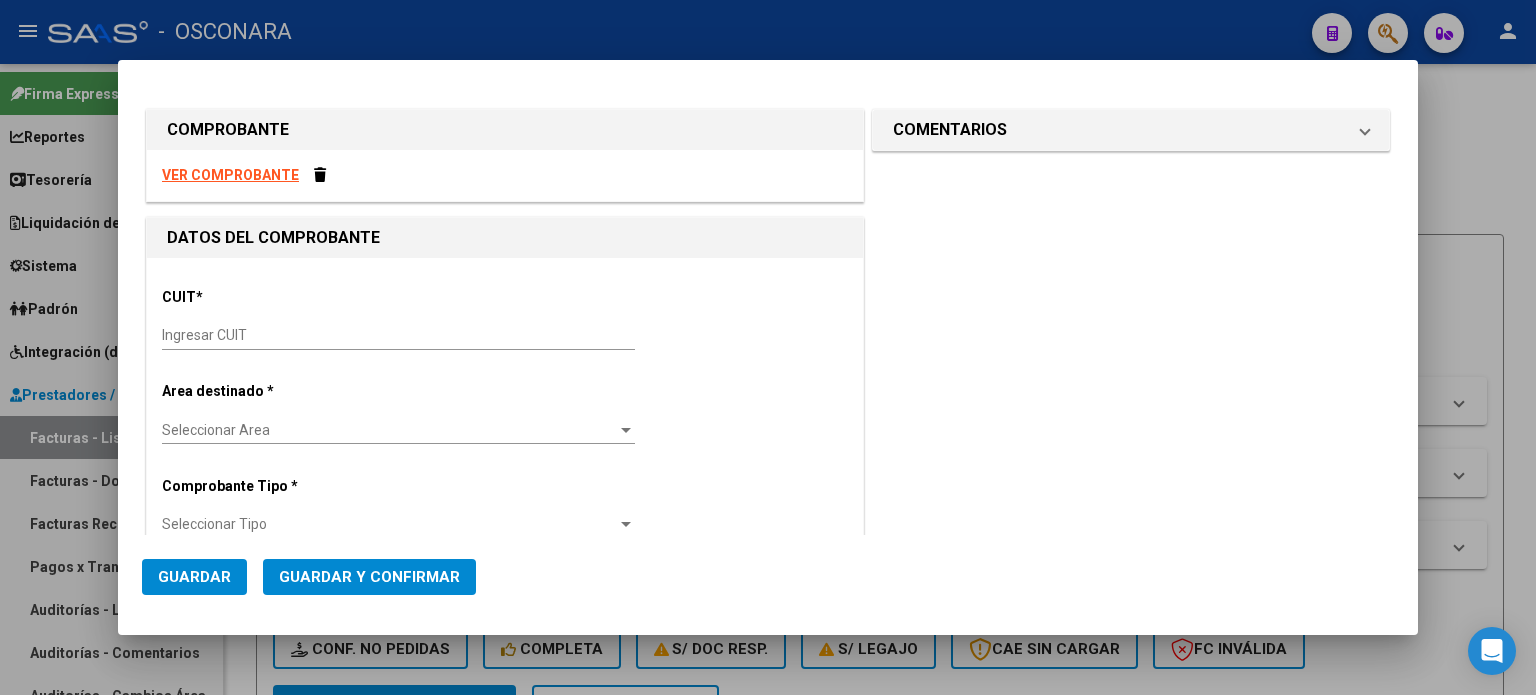 click on "Ingresar CUIT" at bounding box center (398, 336) 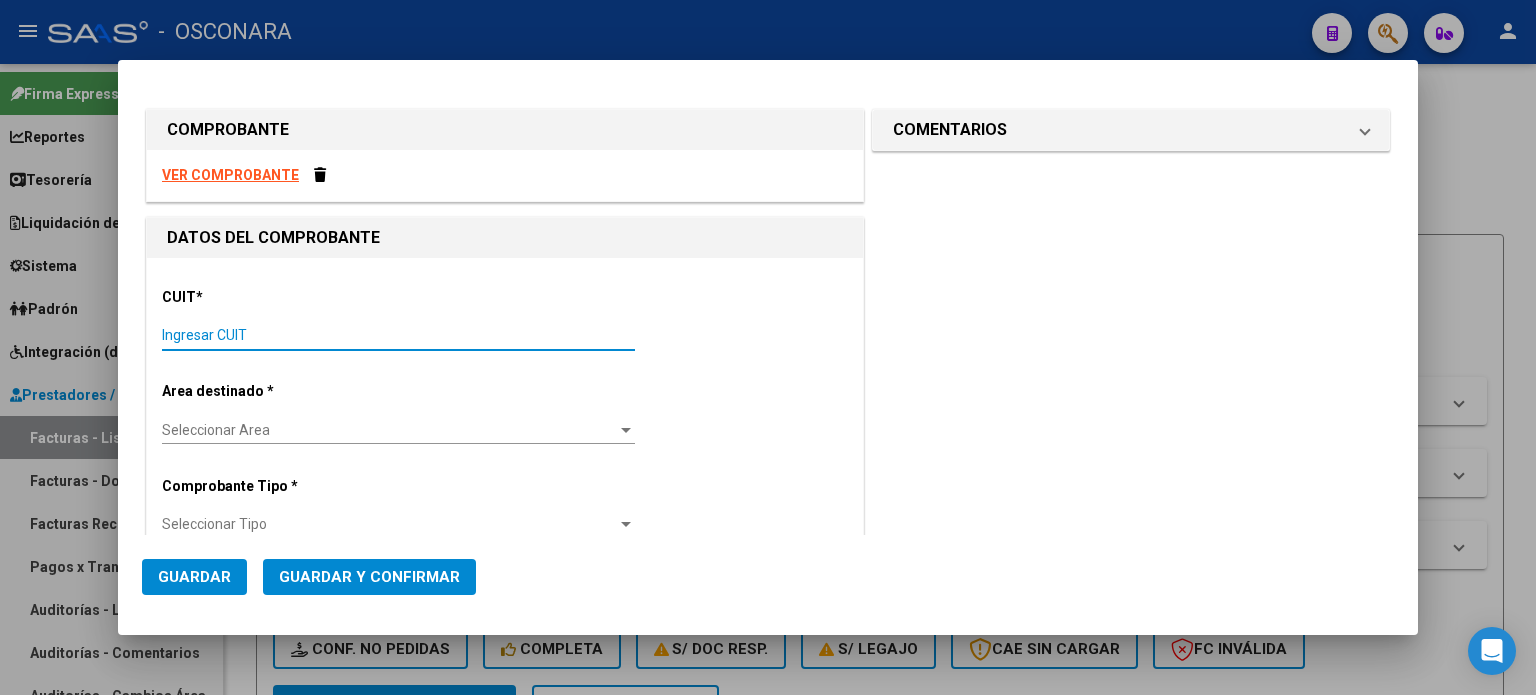 click on "Ingresar CUIT" at bounding box center [398, 335] 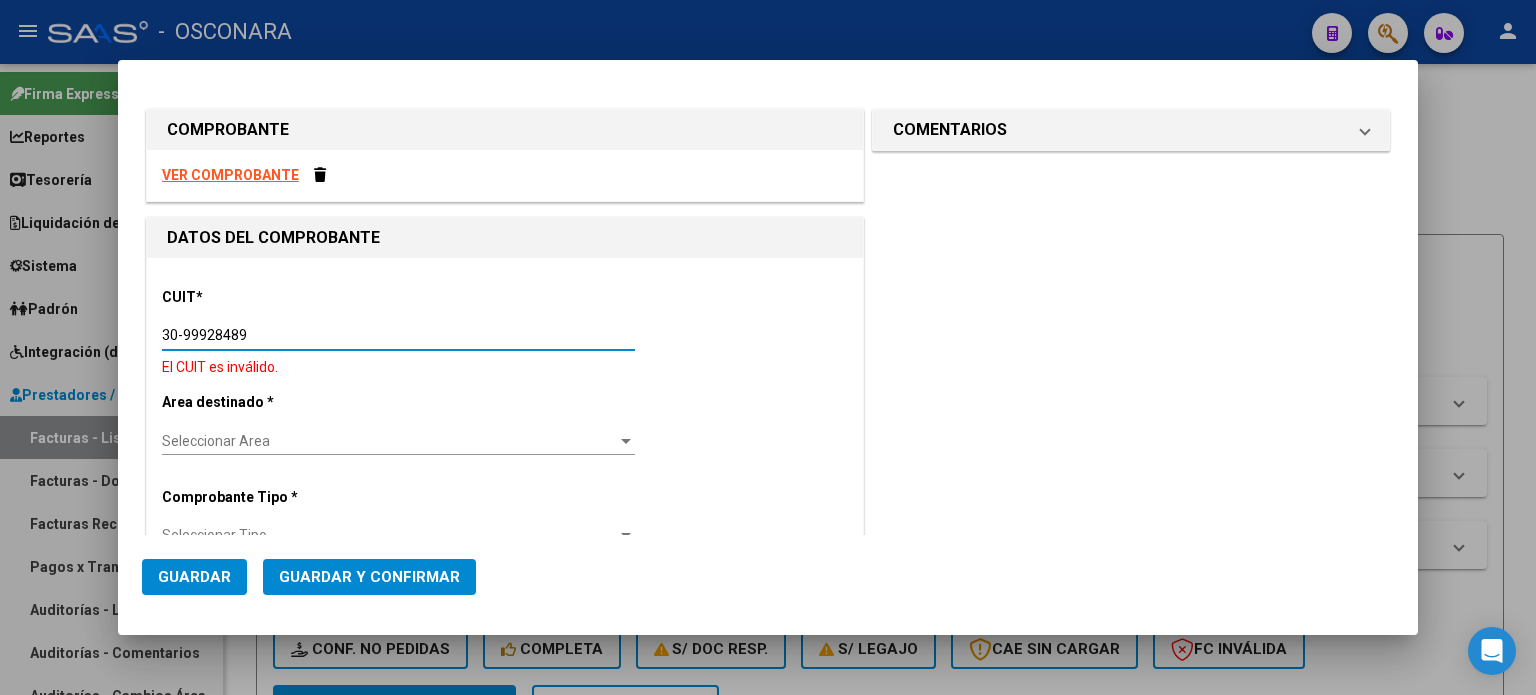 type on "30-99928489-9" 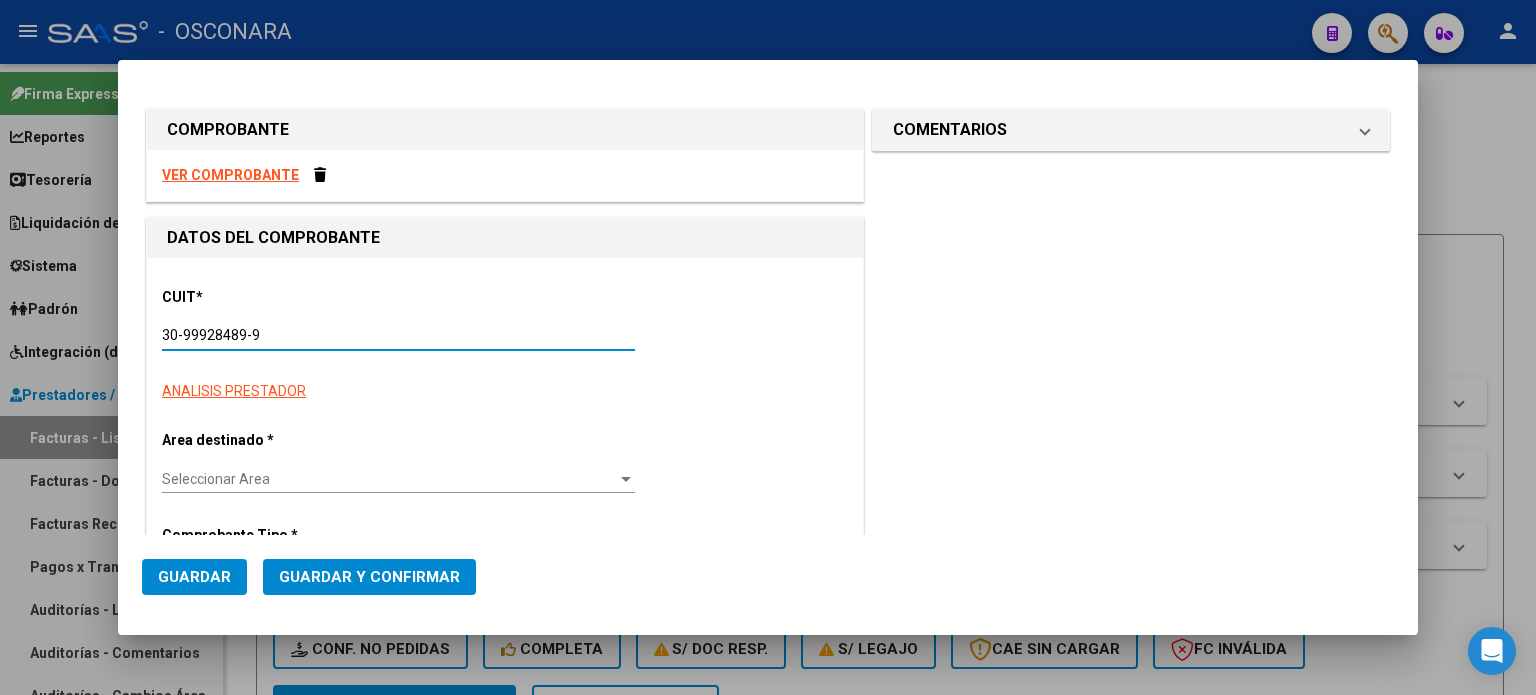 type on "3" 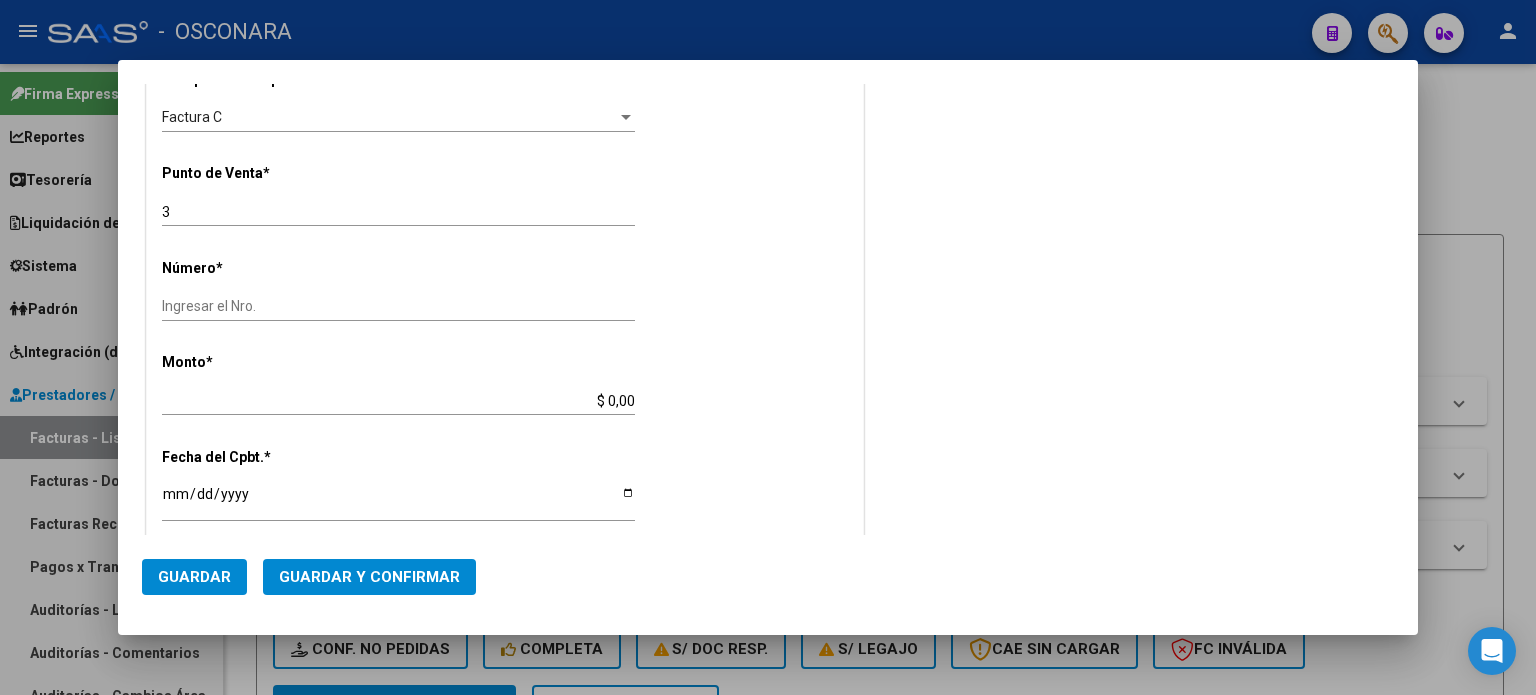 scroll, scrollTop: 500, scrollLeft: 0, axis: vertical 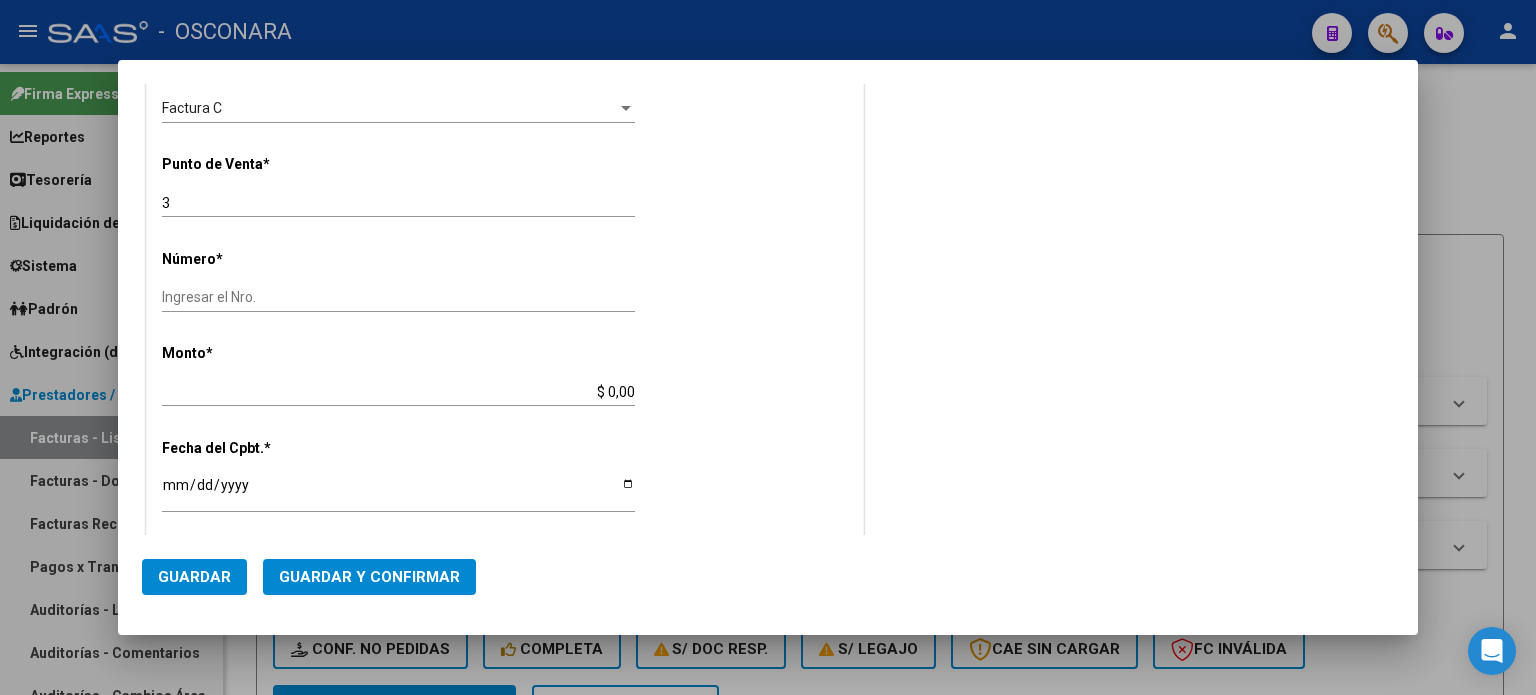 type on "30-99928489-9" 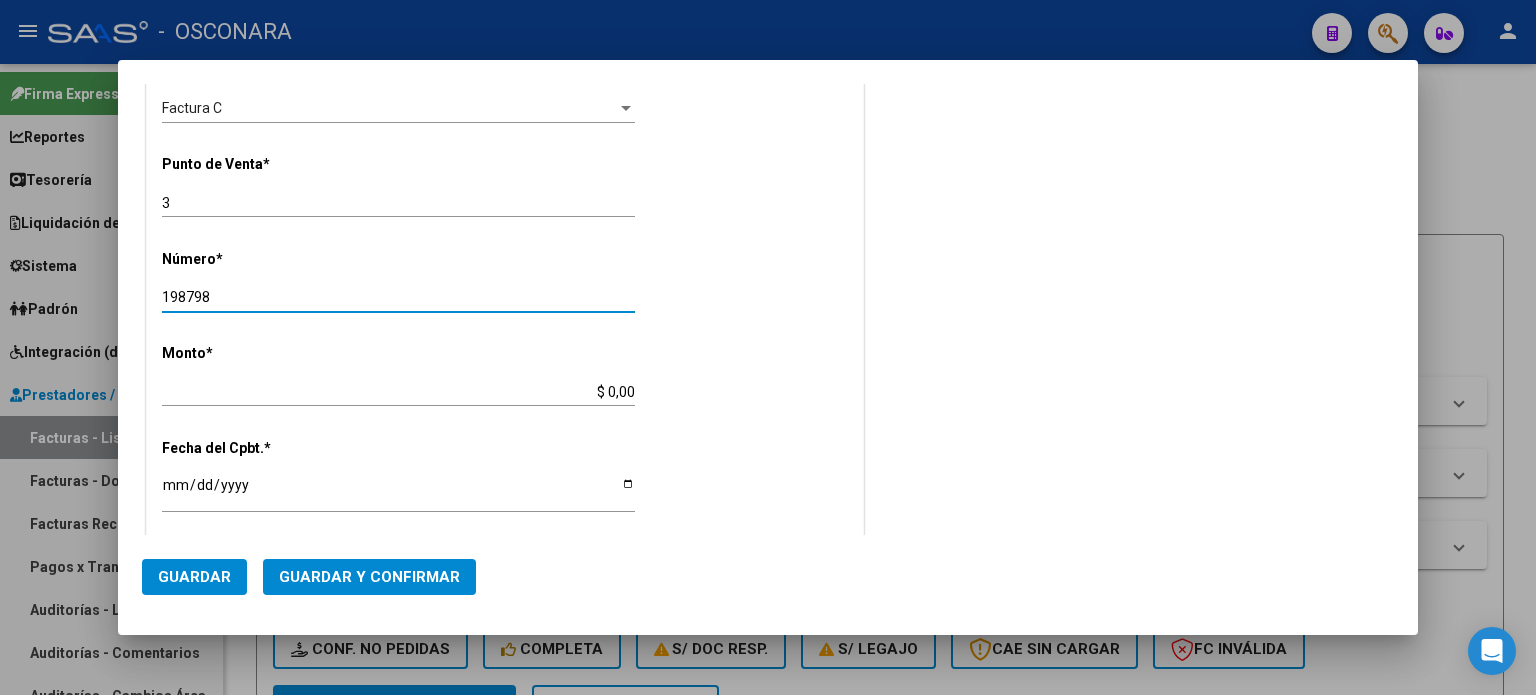 type on "198798" 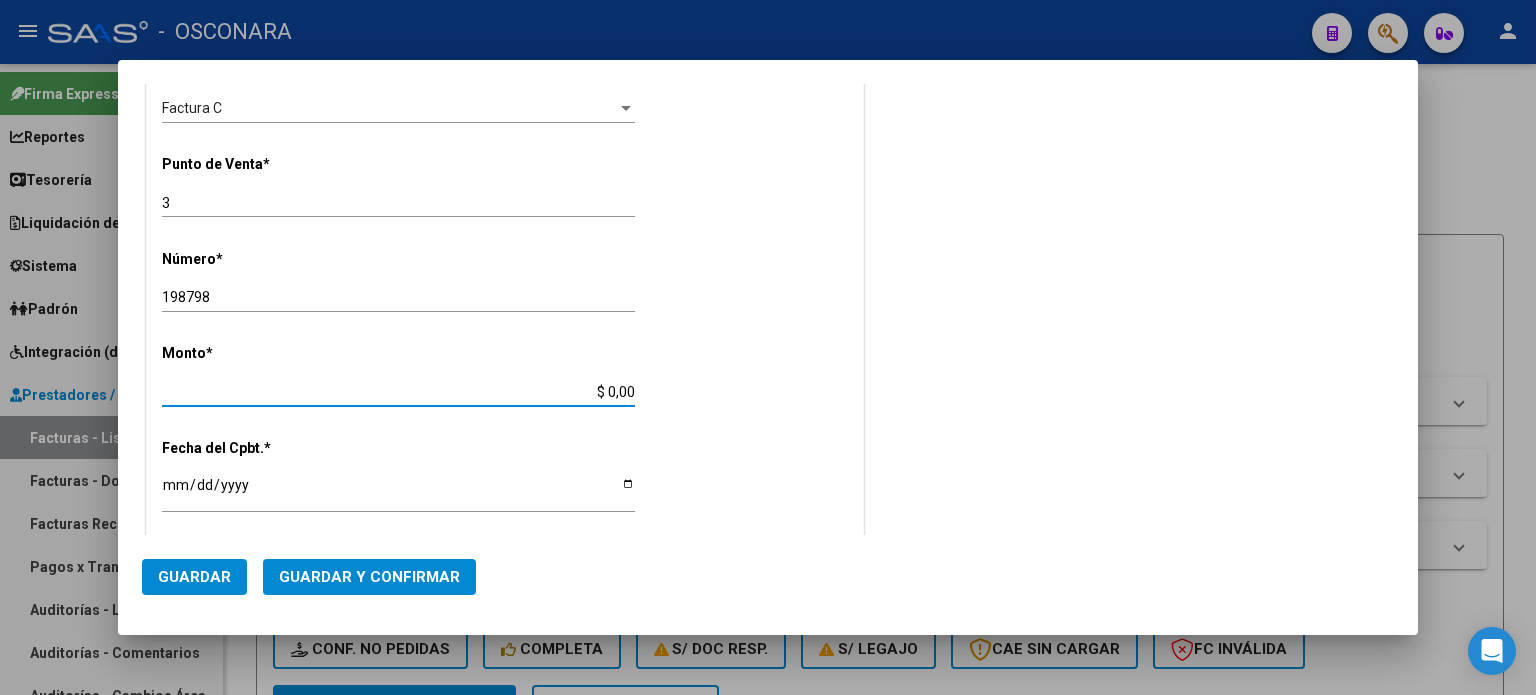 drag, startPoint x: 604, startPoint y: 387, endPoint x: 700, endPoint y: 395, distance: 96.332756 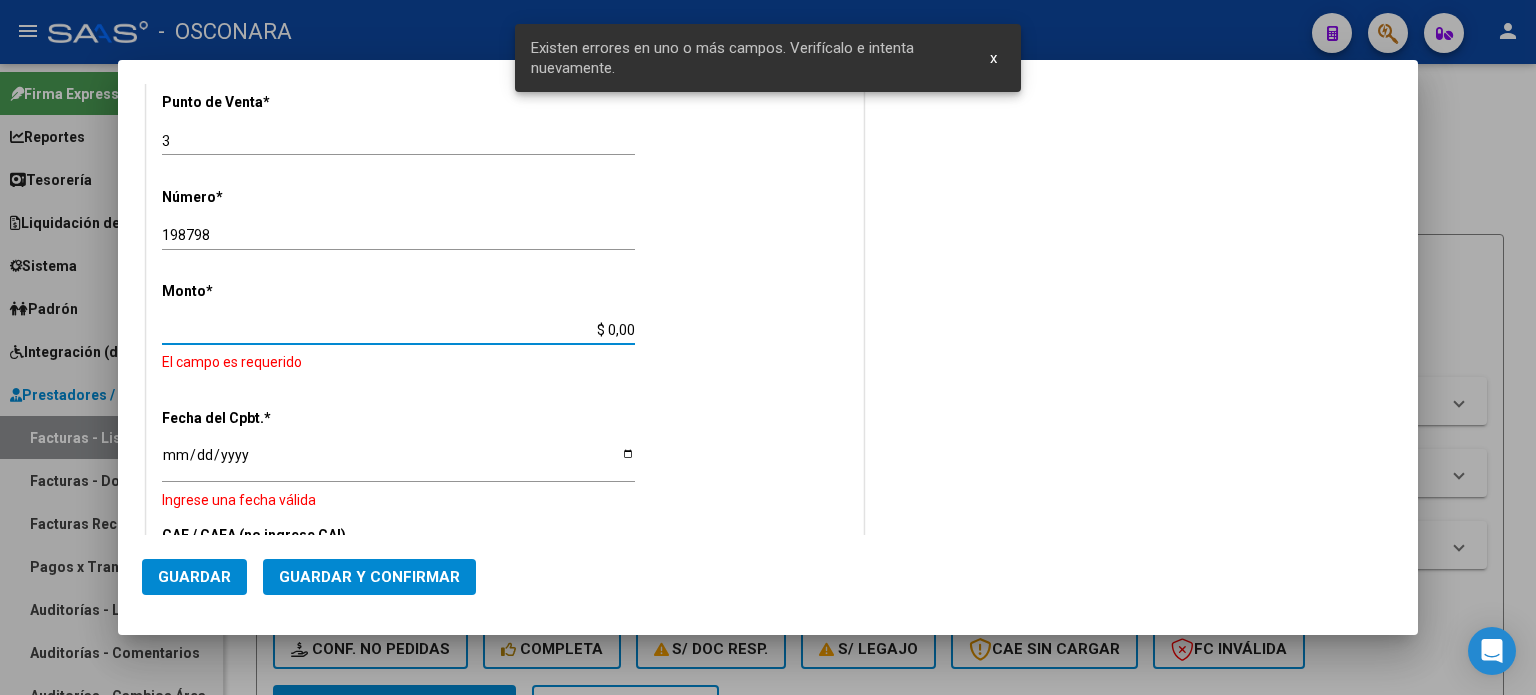 scroll, scrollTop: 573, scrollLeft: 0, axis: vertical 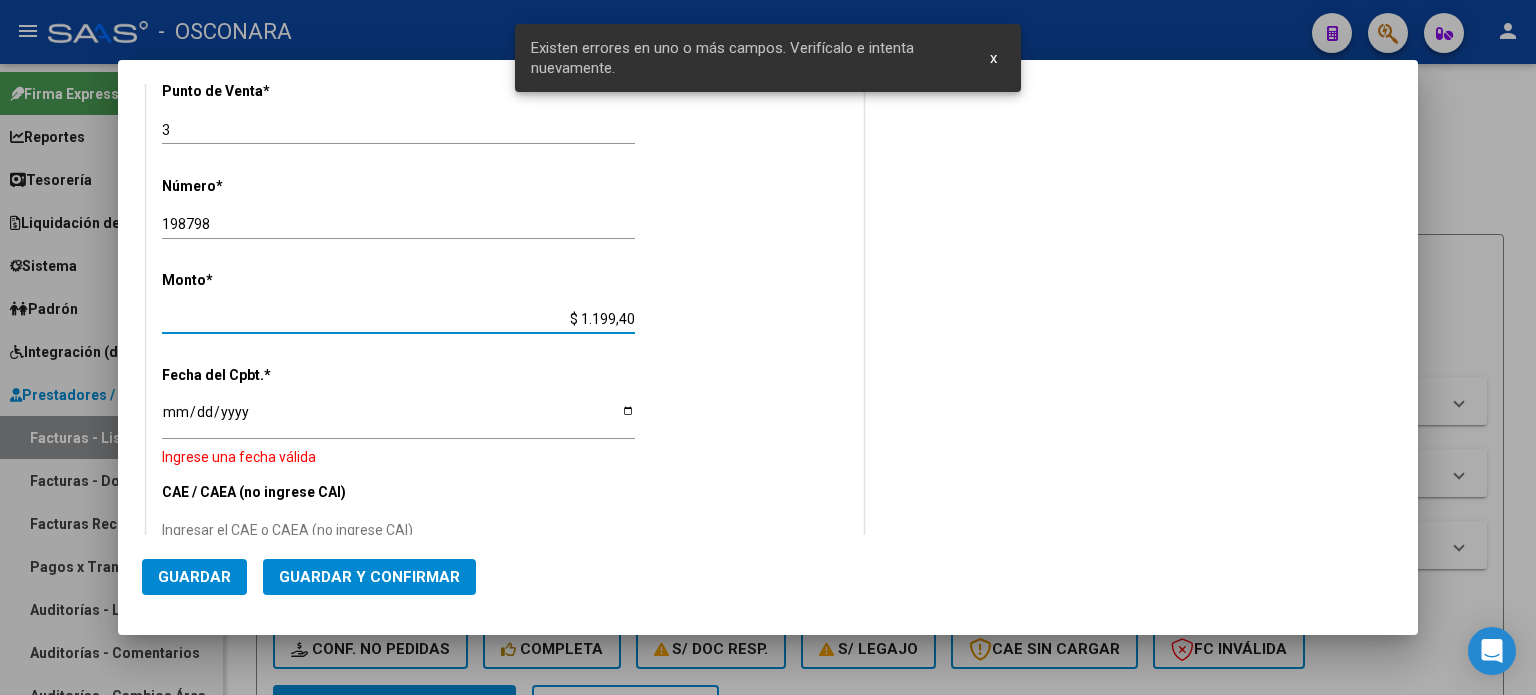 type on "$ 11.994,00" 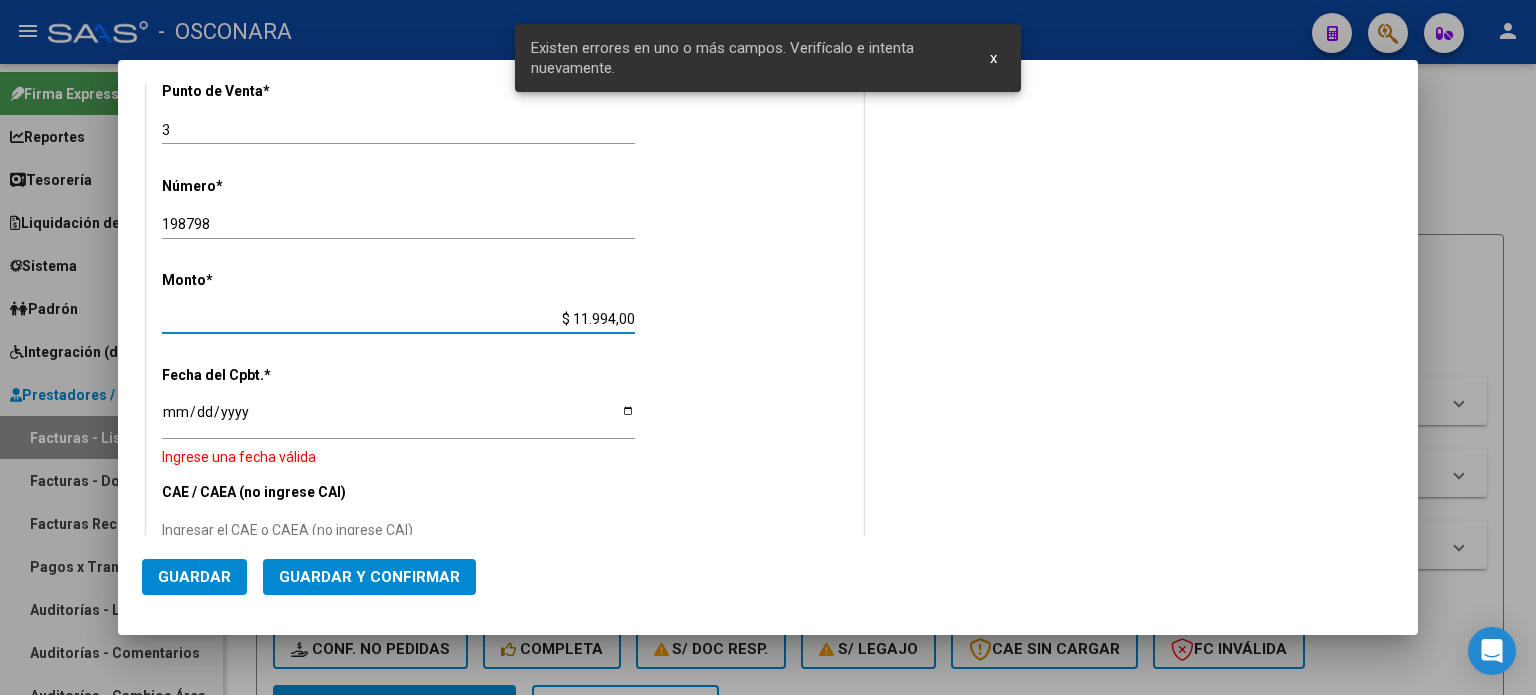 click on "Ingresar la fecha" at bounding box center (398, 419) 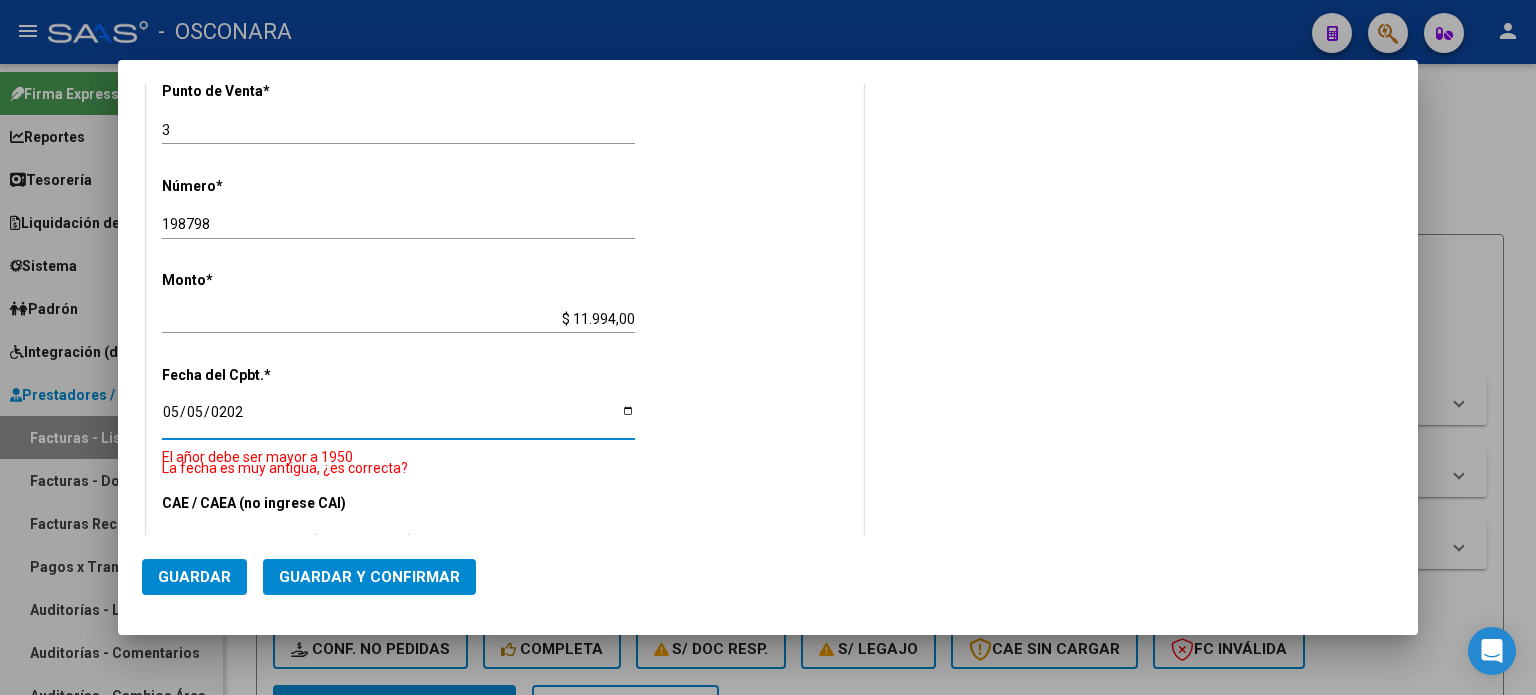type on "[DATE]" 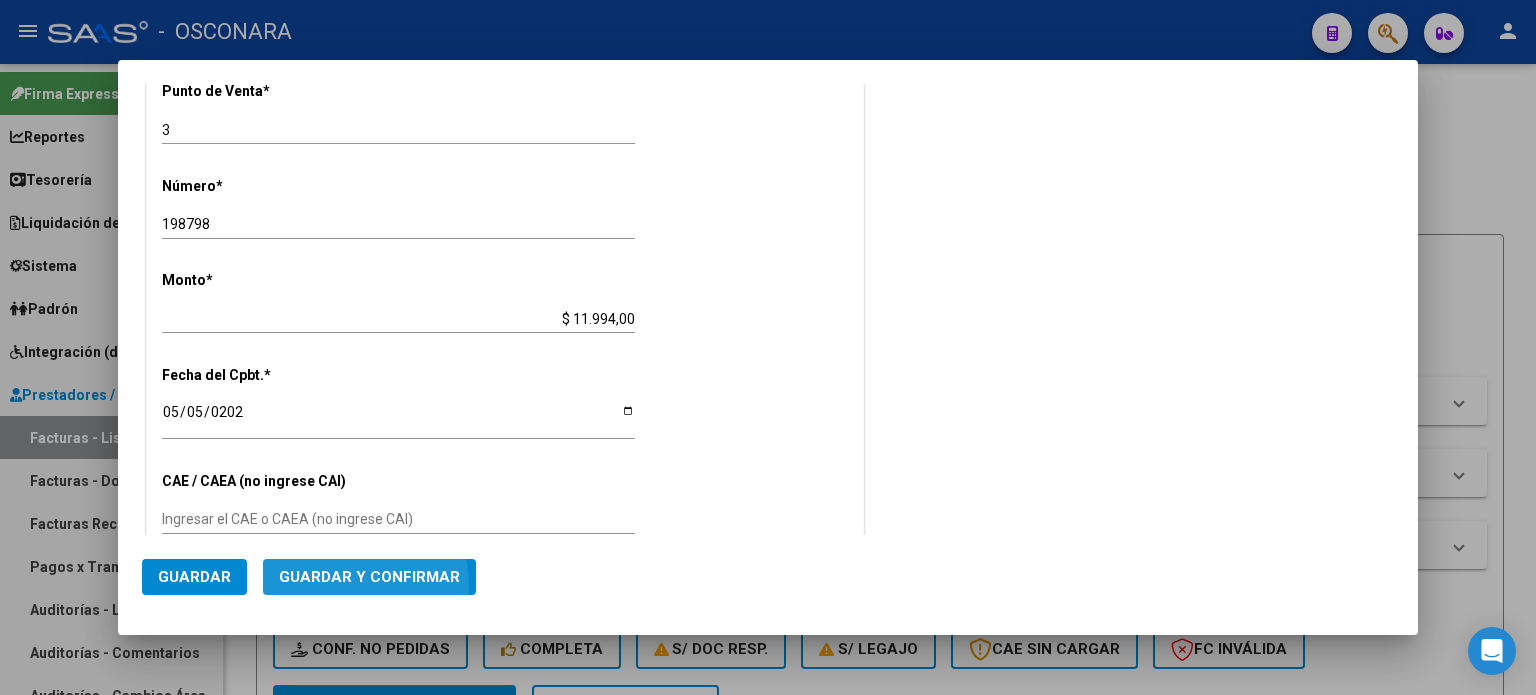 click on "Guardar y Confirmar" 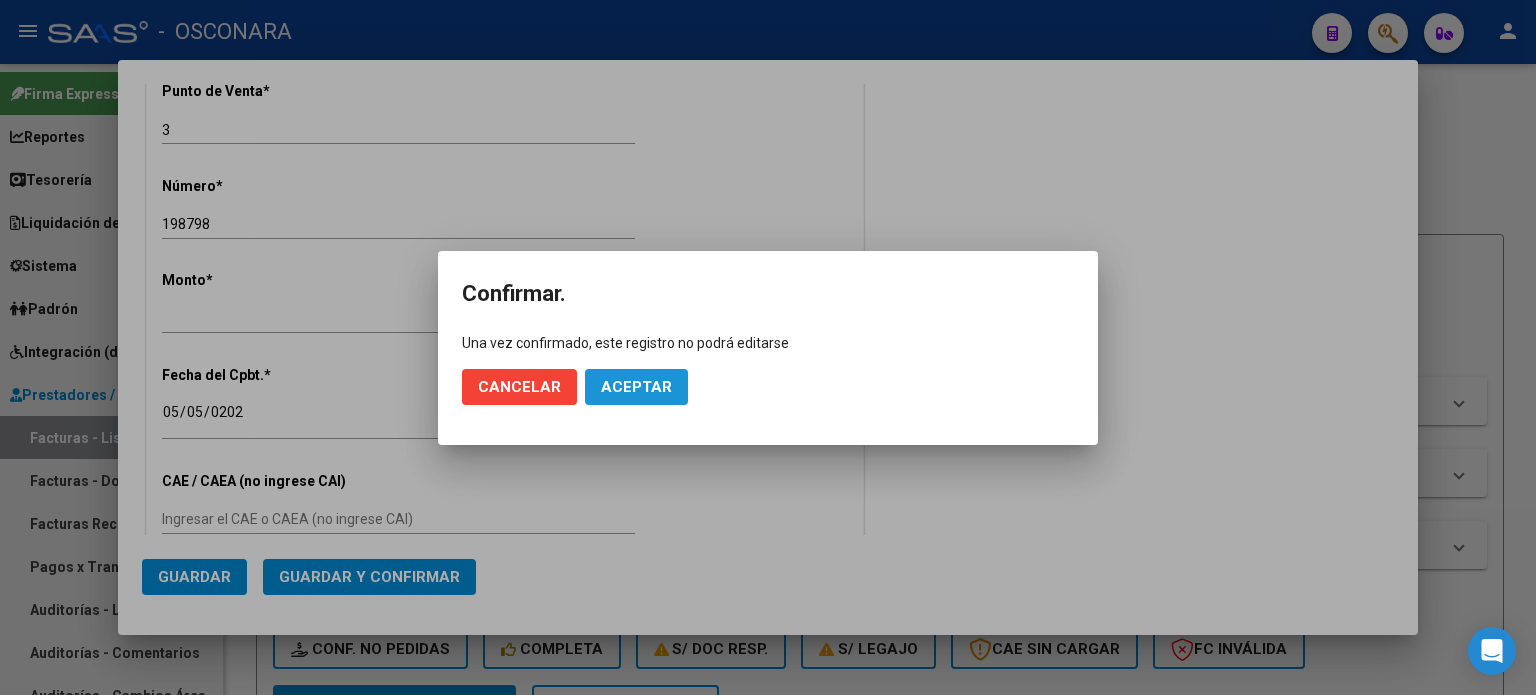 click on "Aceptar" 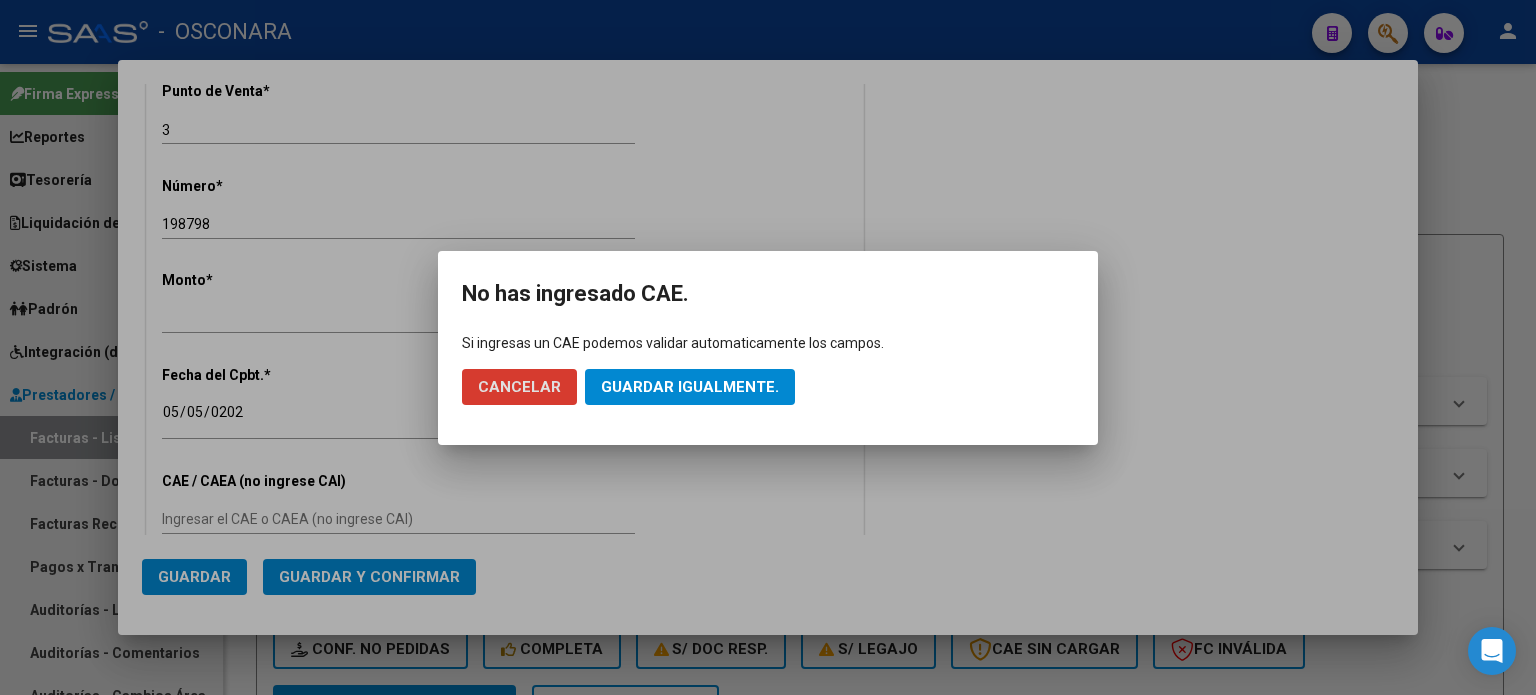 click on "Guardar igualmente." 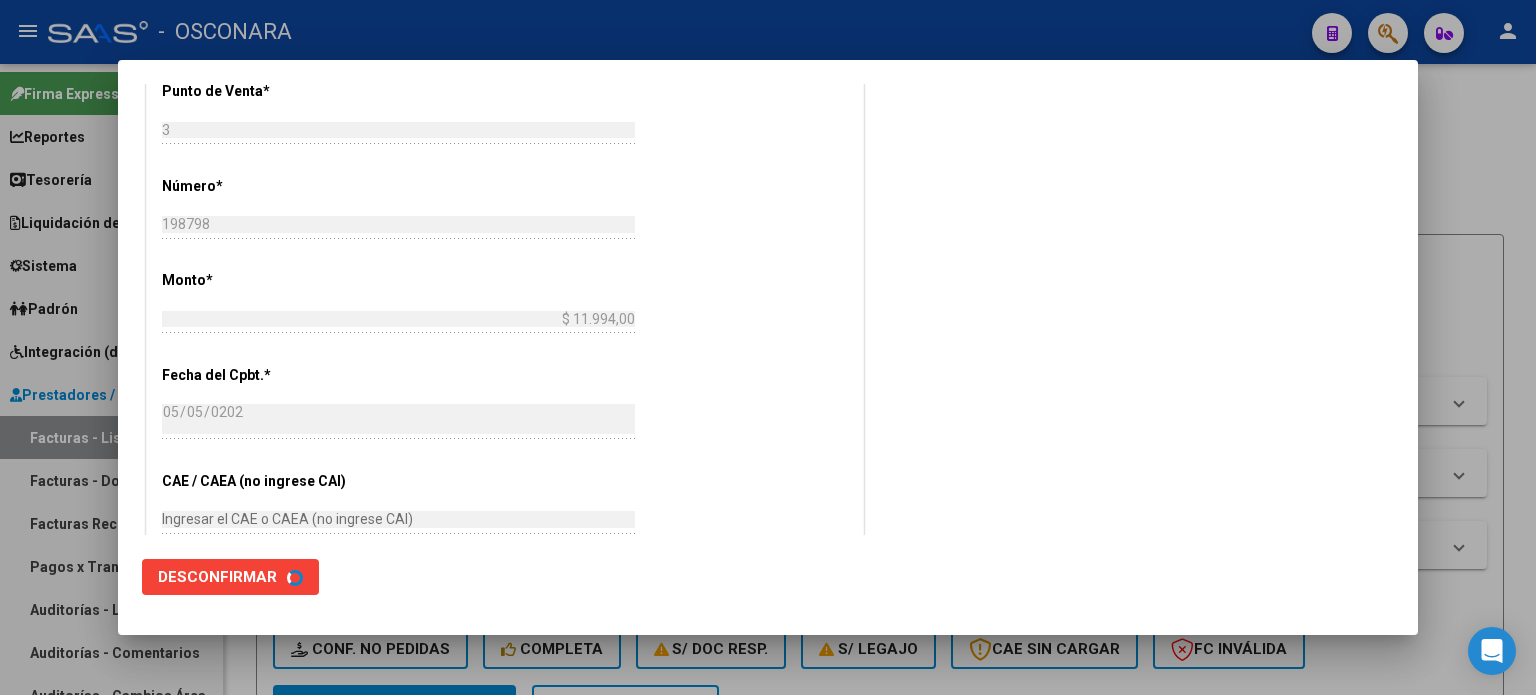scroll, scrollTop: 0, scrollLeft: 0, axis: both 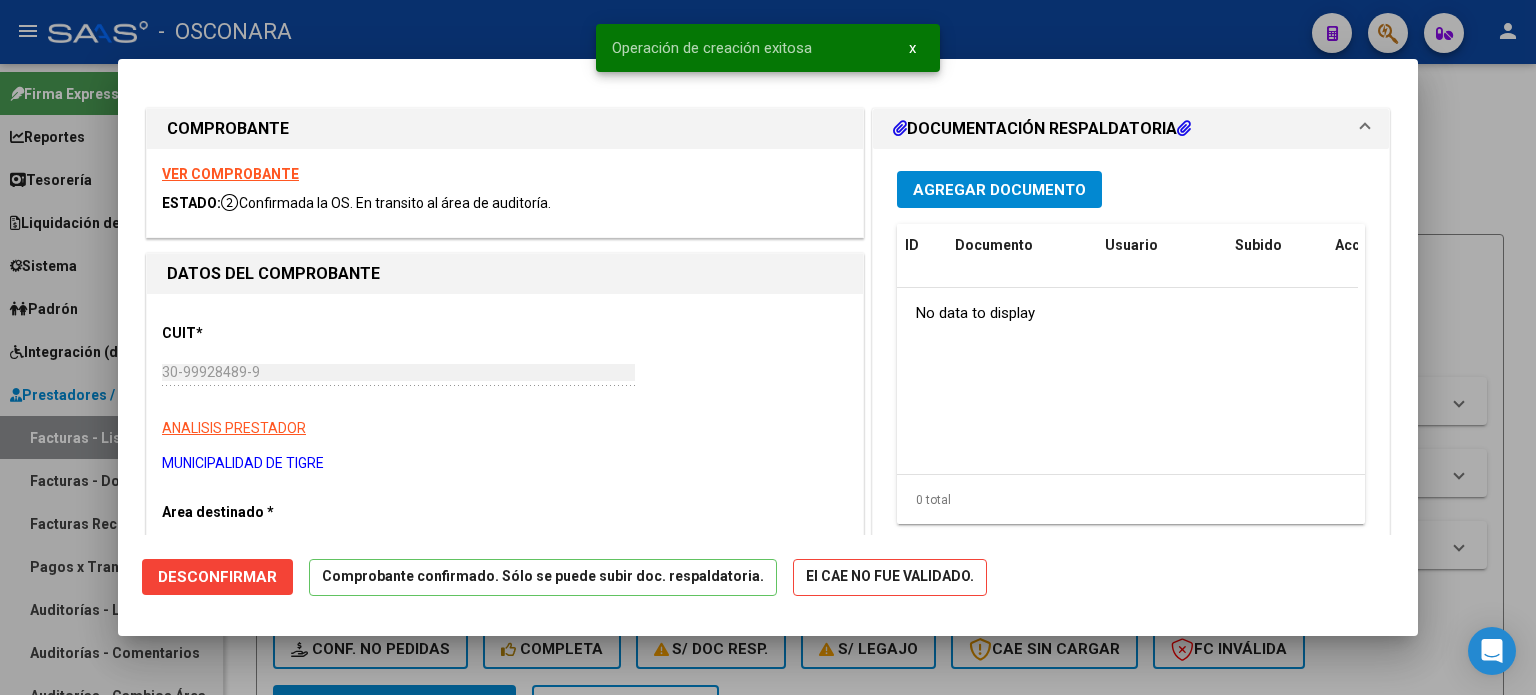 drag, startPoint x: 0, startPoint y: 535, endPoint x: 19, endPoint y: 540, distance: 19.646883 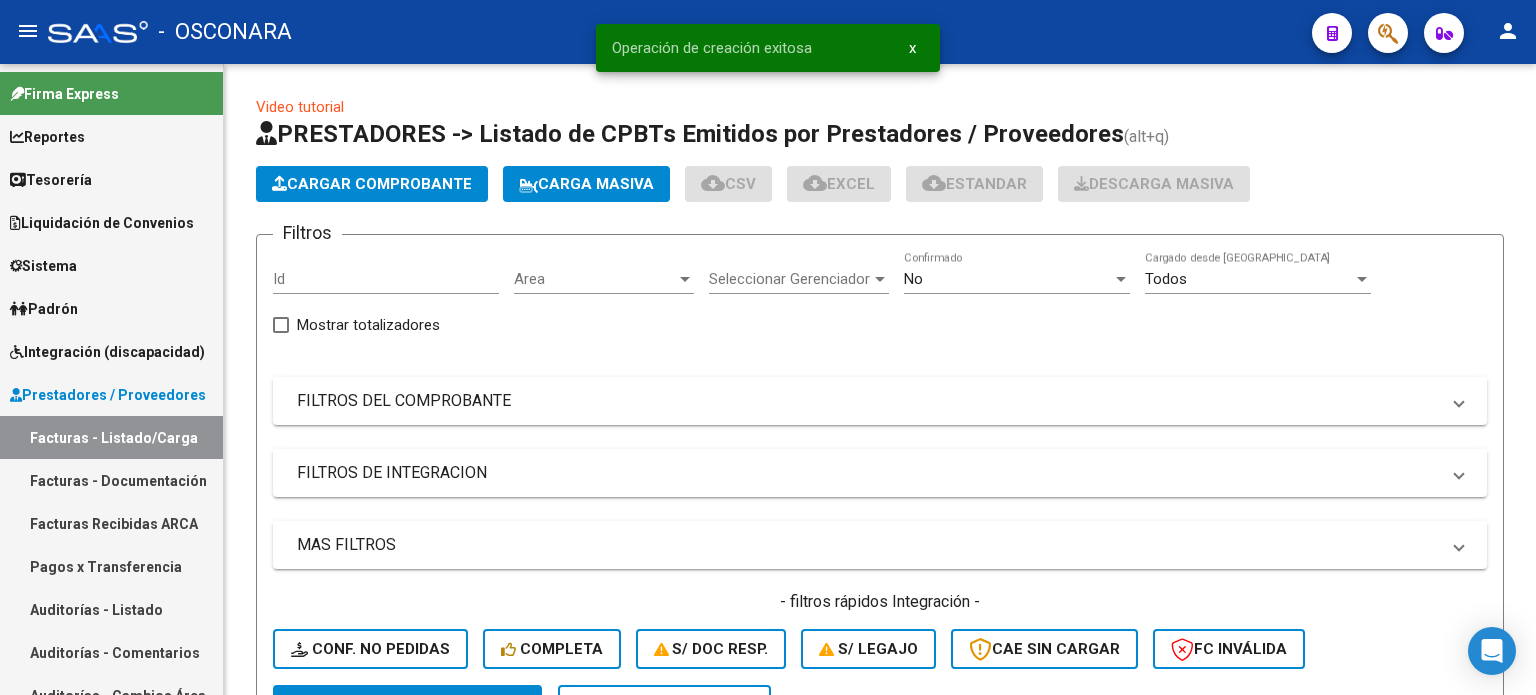 click on "Auditorías - Listado" at bounding box center [111, 609] 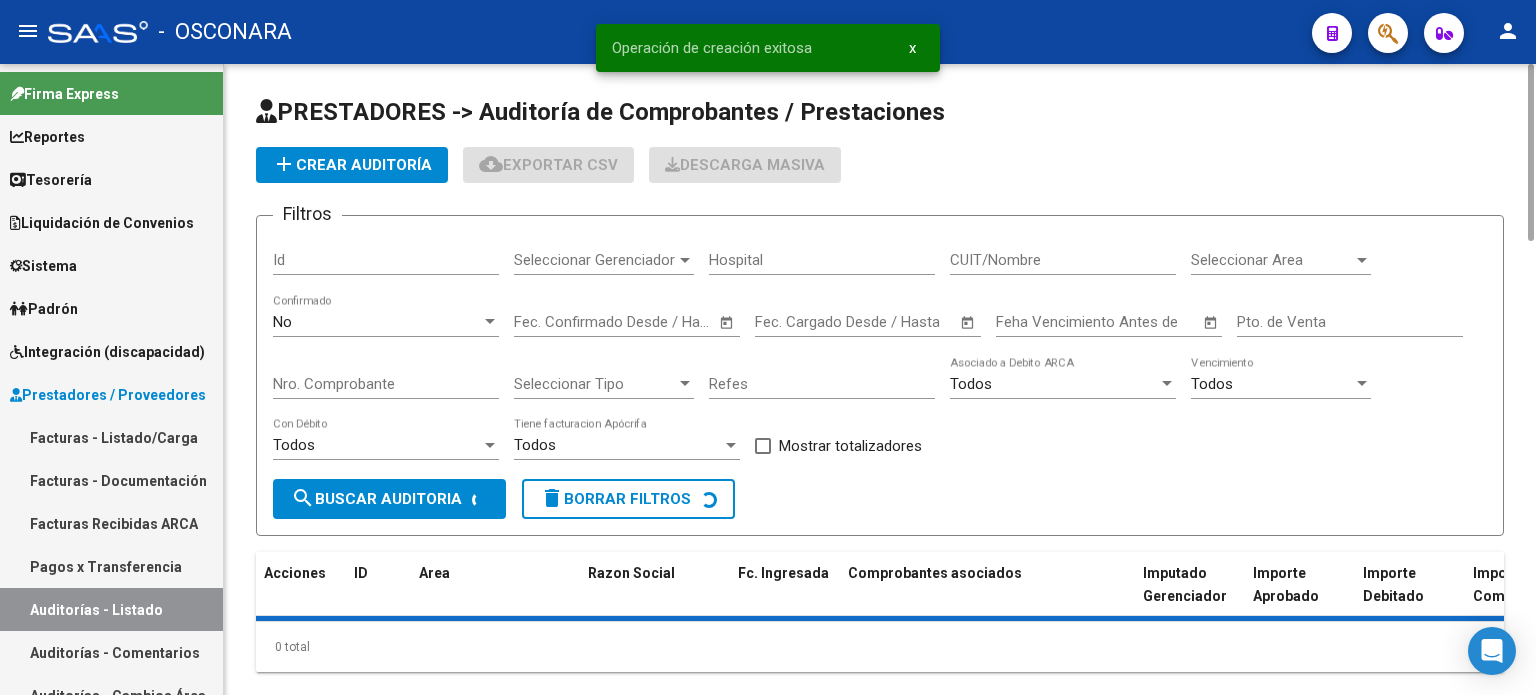 click on "add  Crear Auditoría" 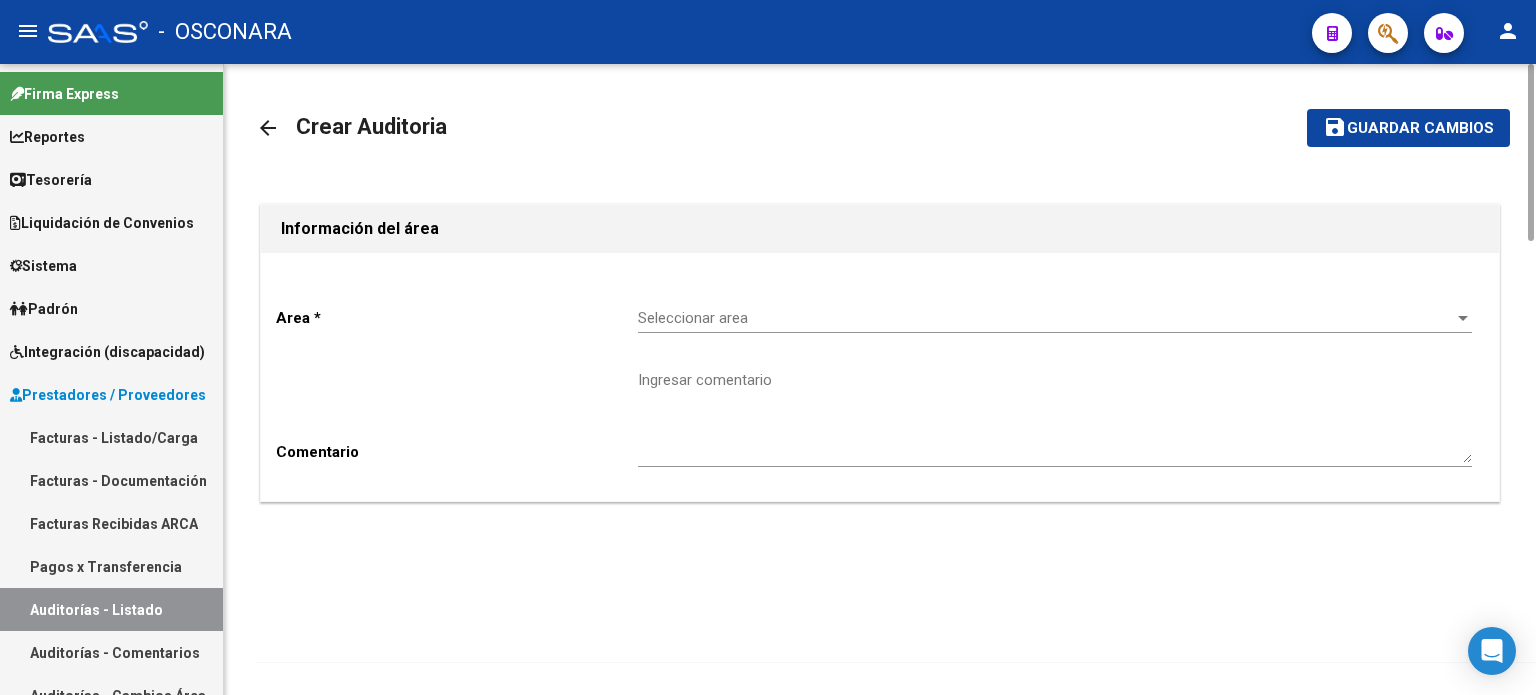click on "Seleccionar area" at bounding box center (1046, 318) 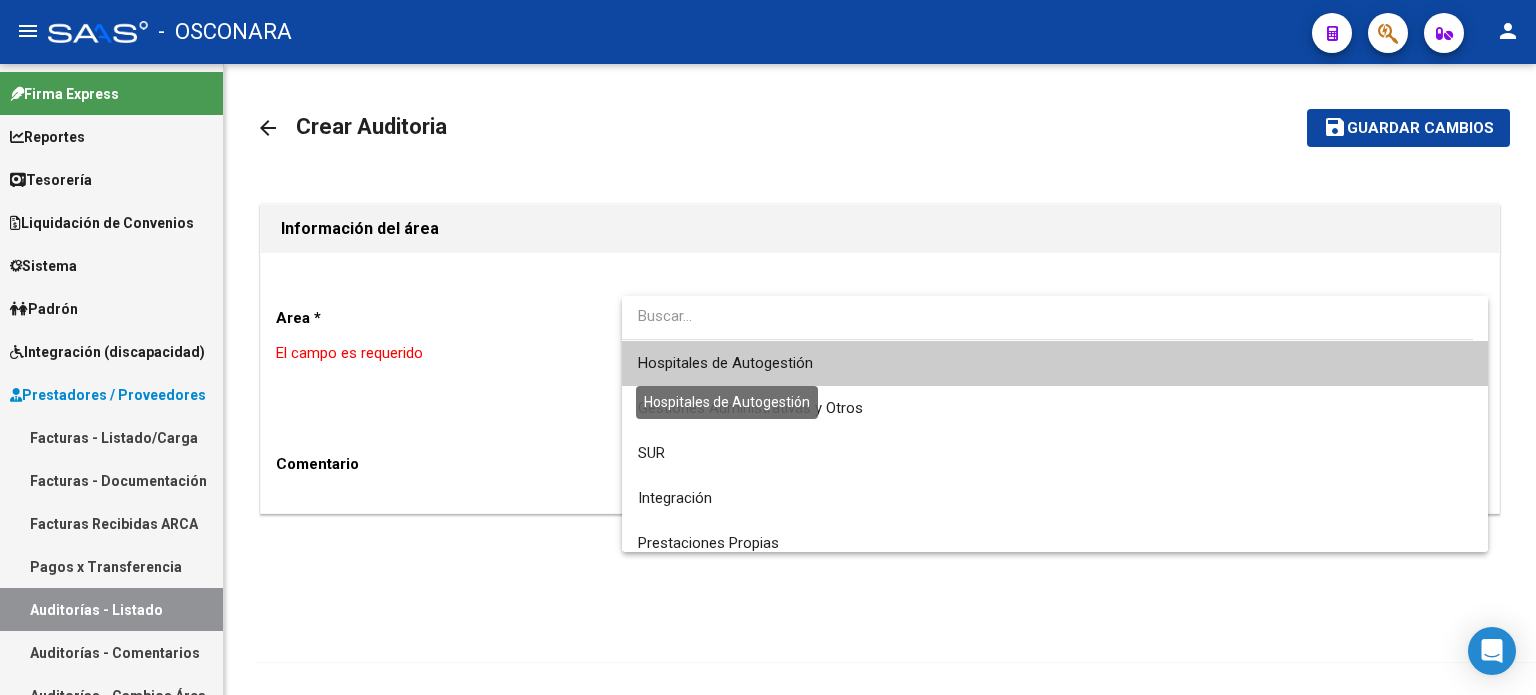 click on "Hospitales de Autogestión" at bounding box center [725, 363] 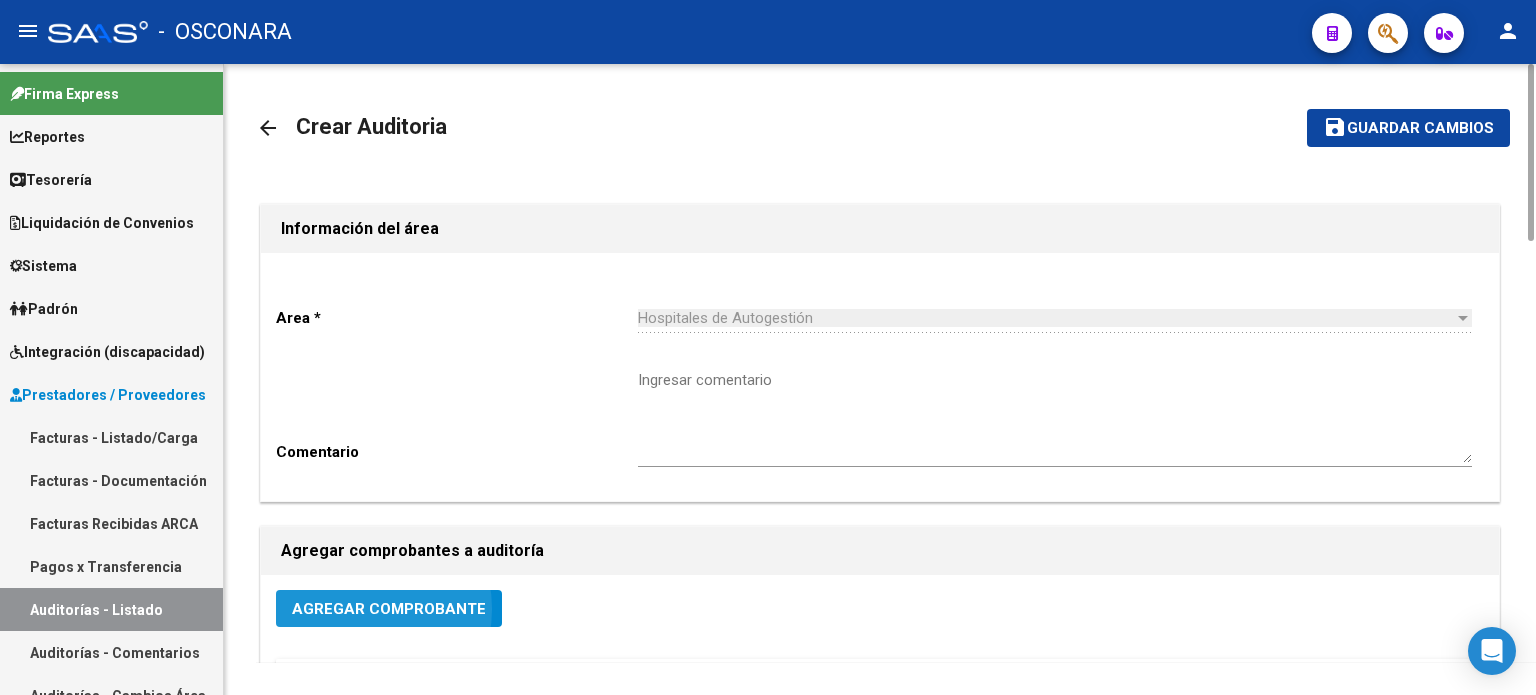 click on "Agregar Comprobante" 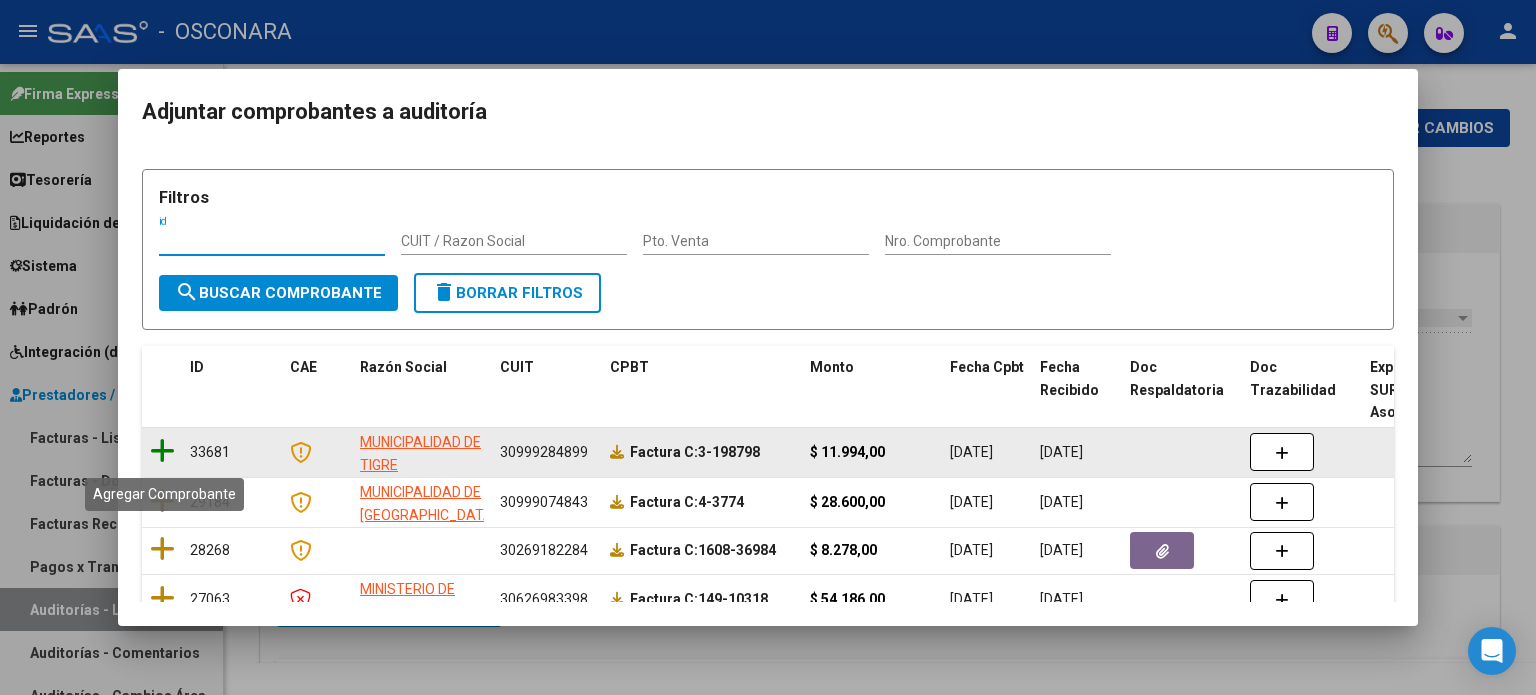 click 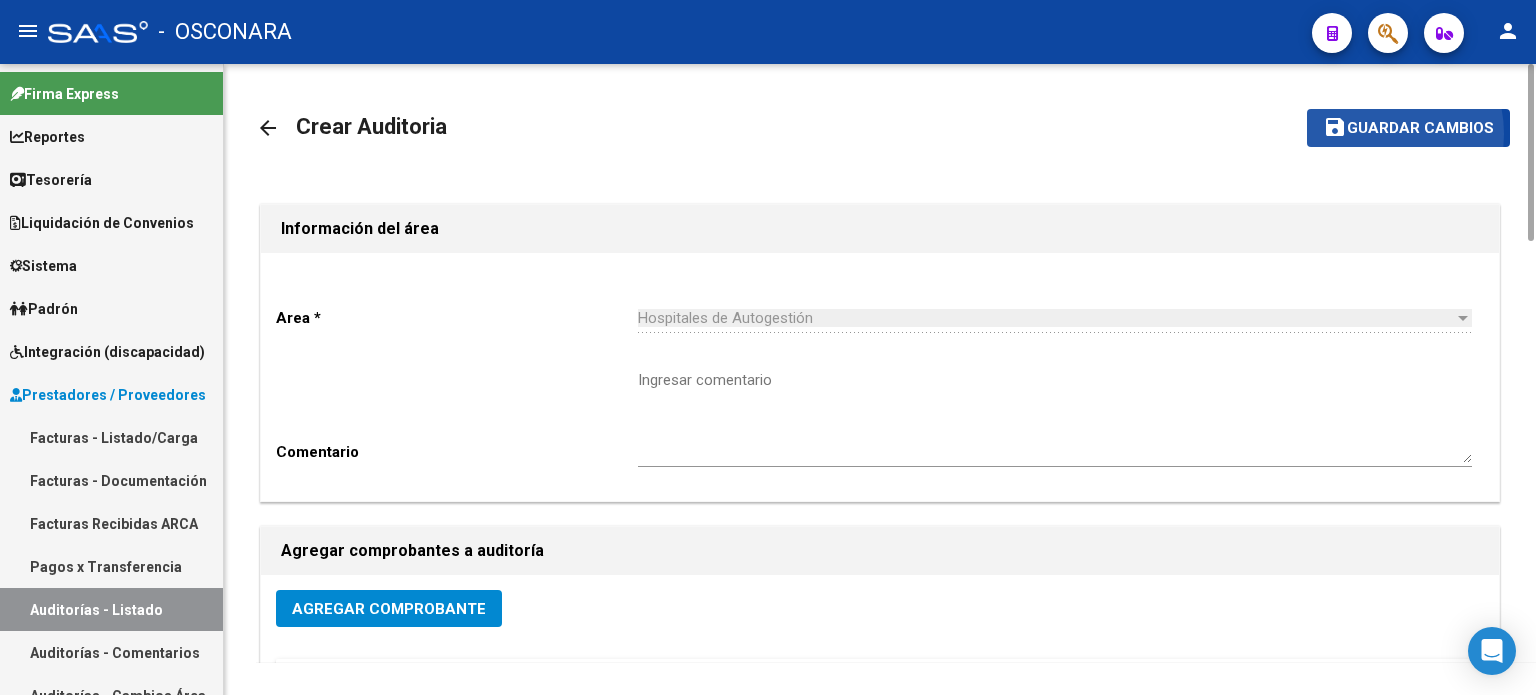 click on "Guardar cambios" 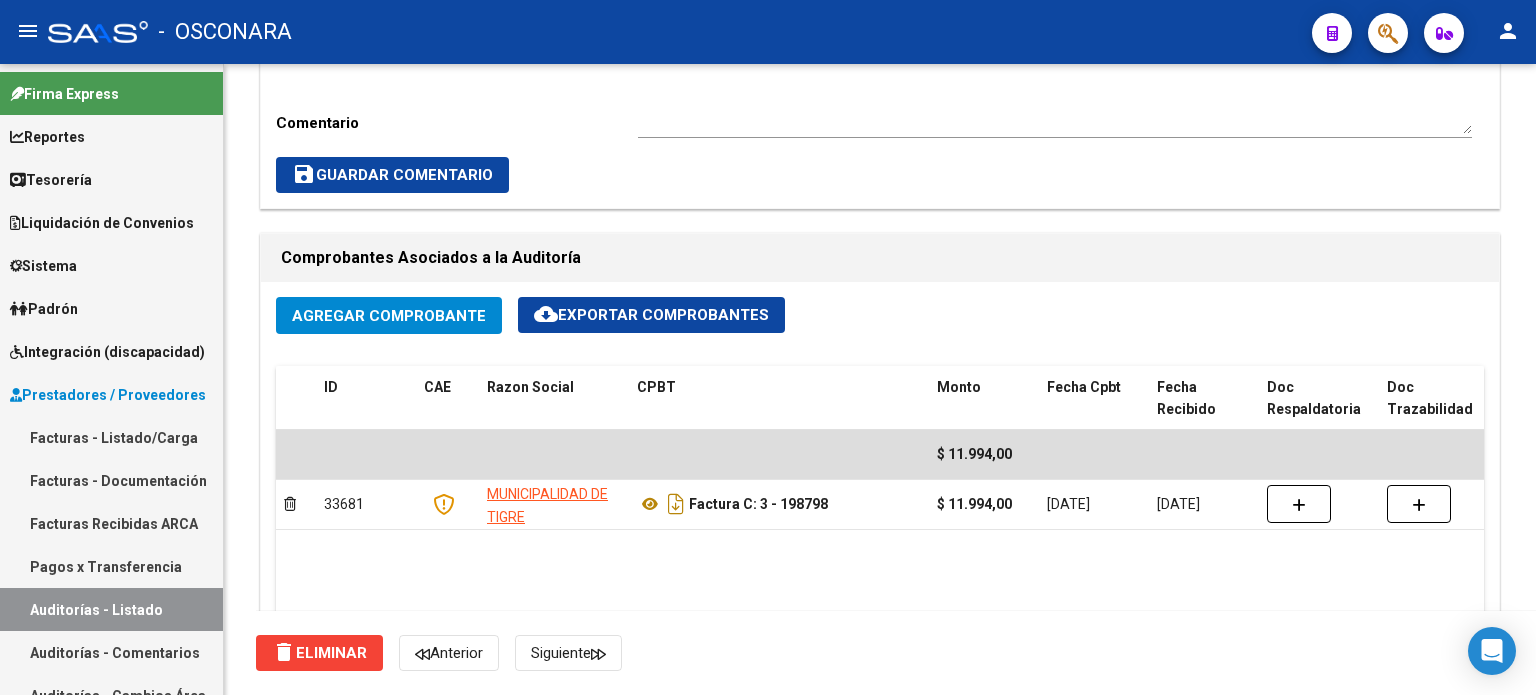 scroll, scrollTop: 1400, scrollLeft: 0, axis: vertical 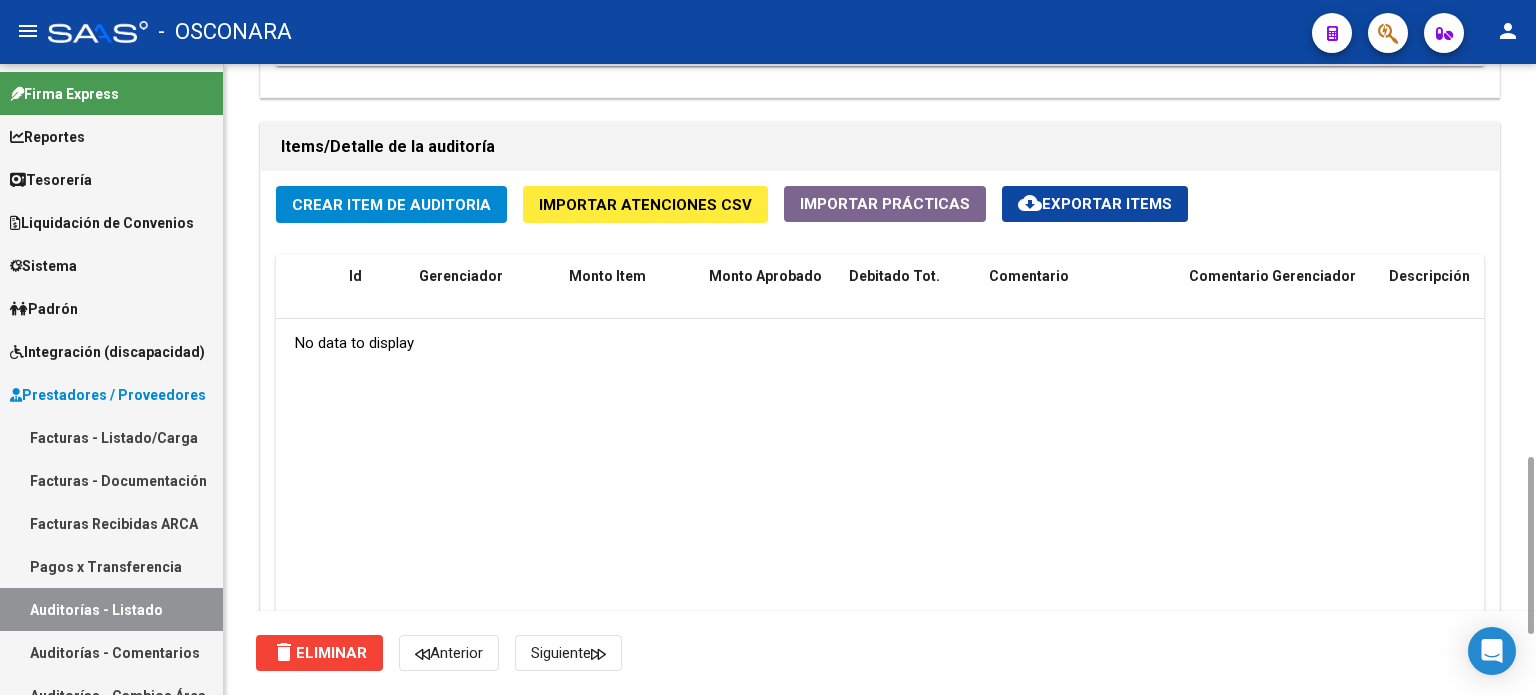 click on "Crear Item de Auditoria" 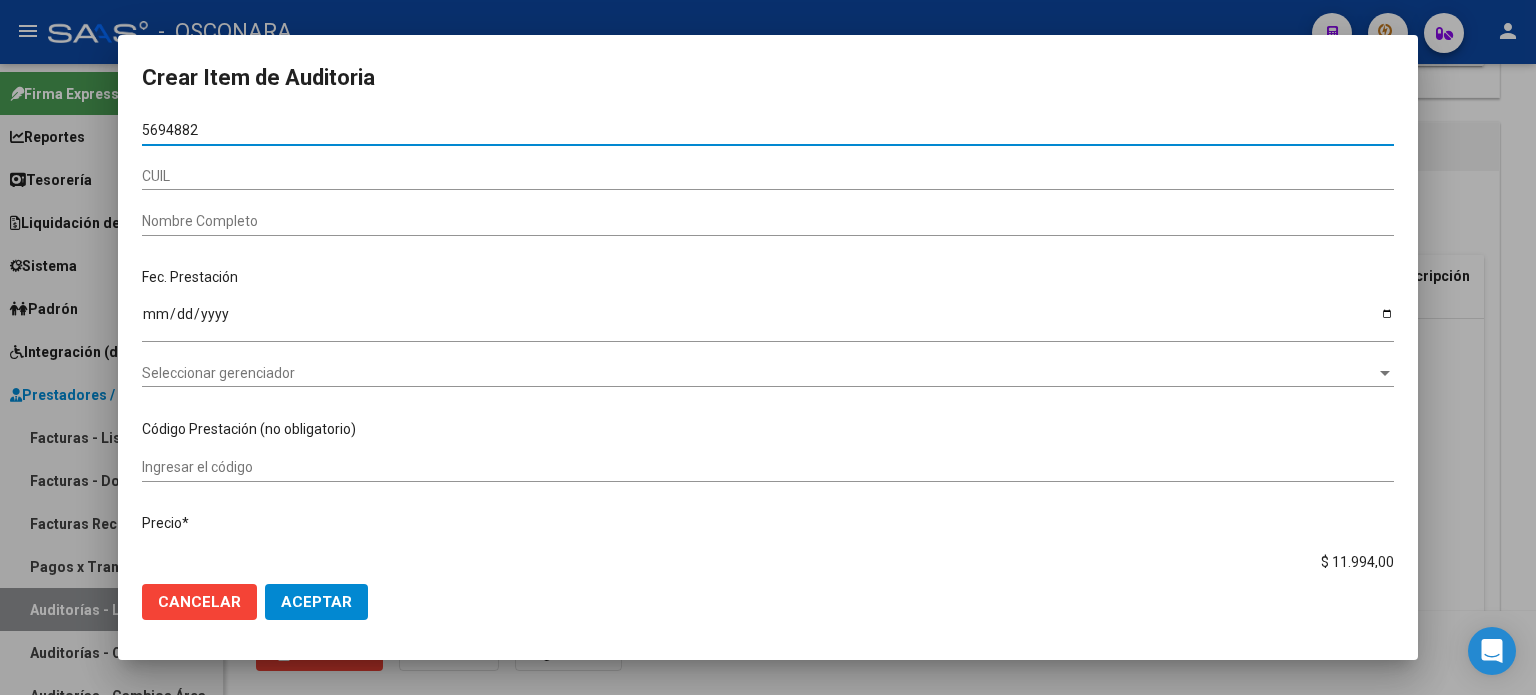 type on "56948826" 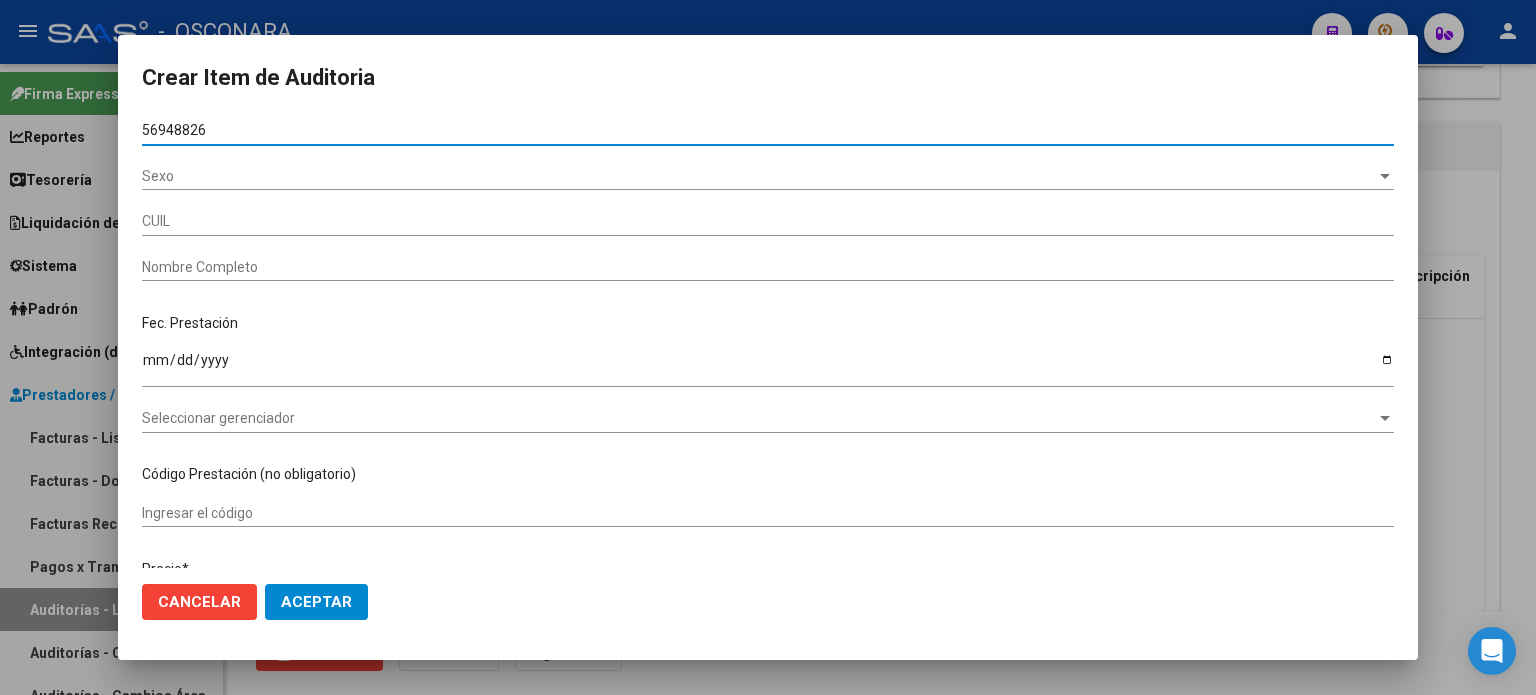 type on "20569488266" 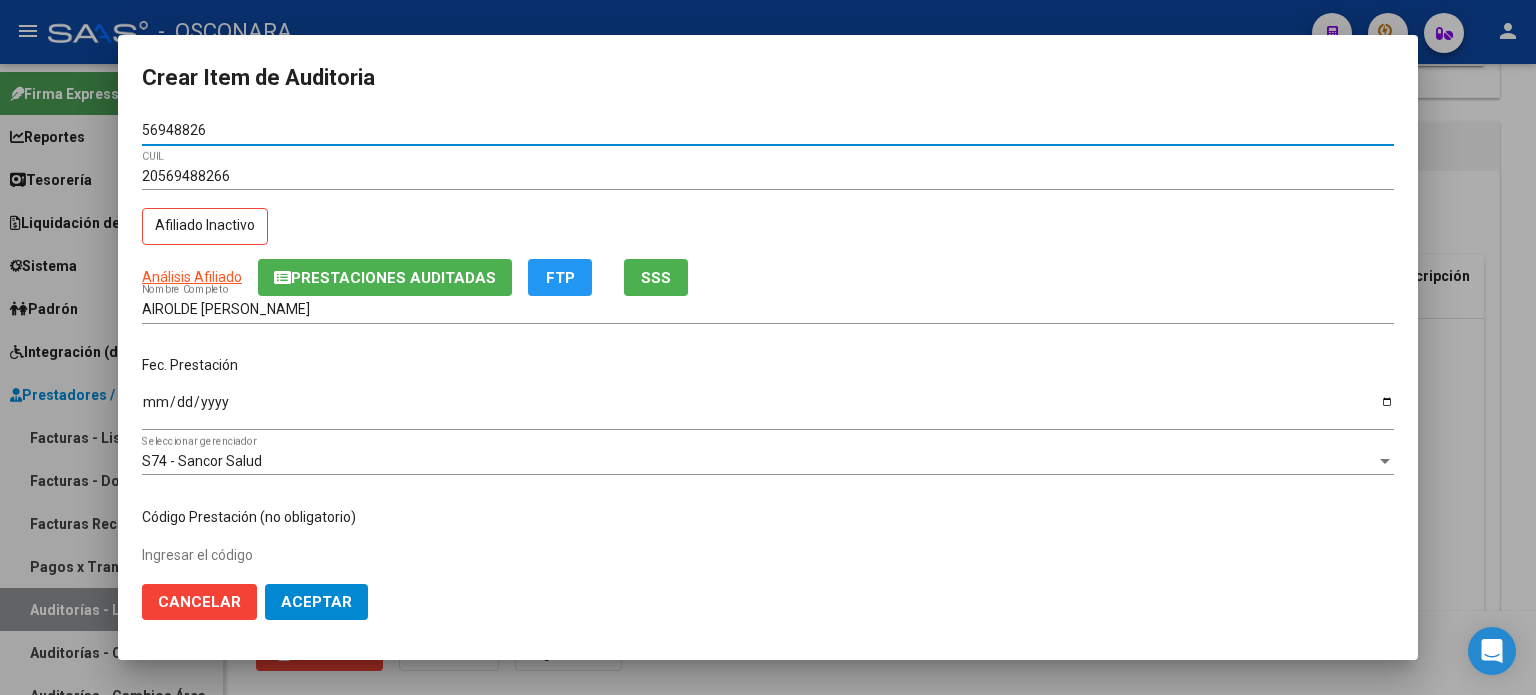 type on "56948826" 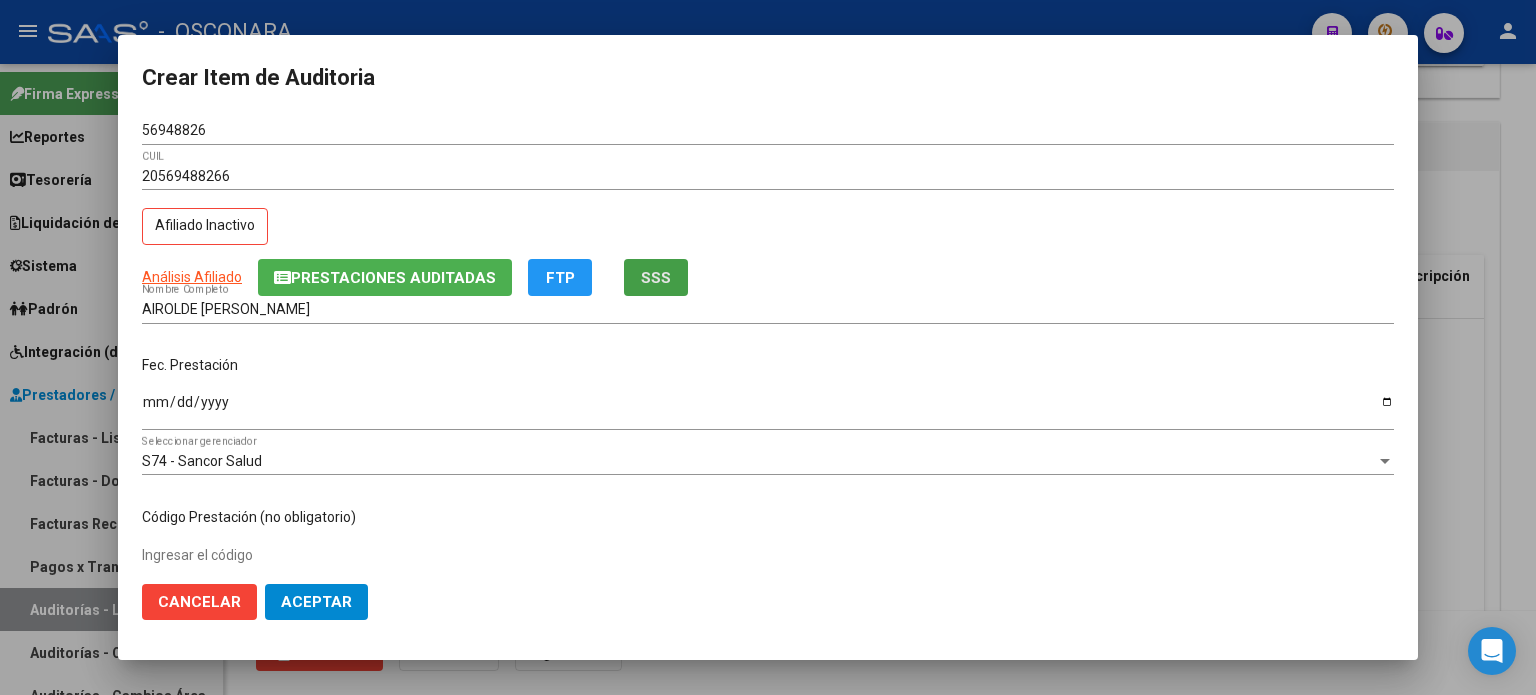 click on "SSS" 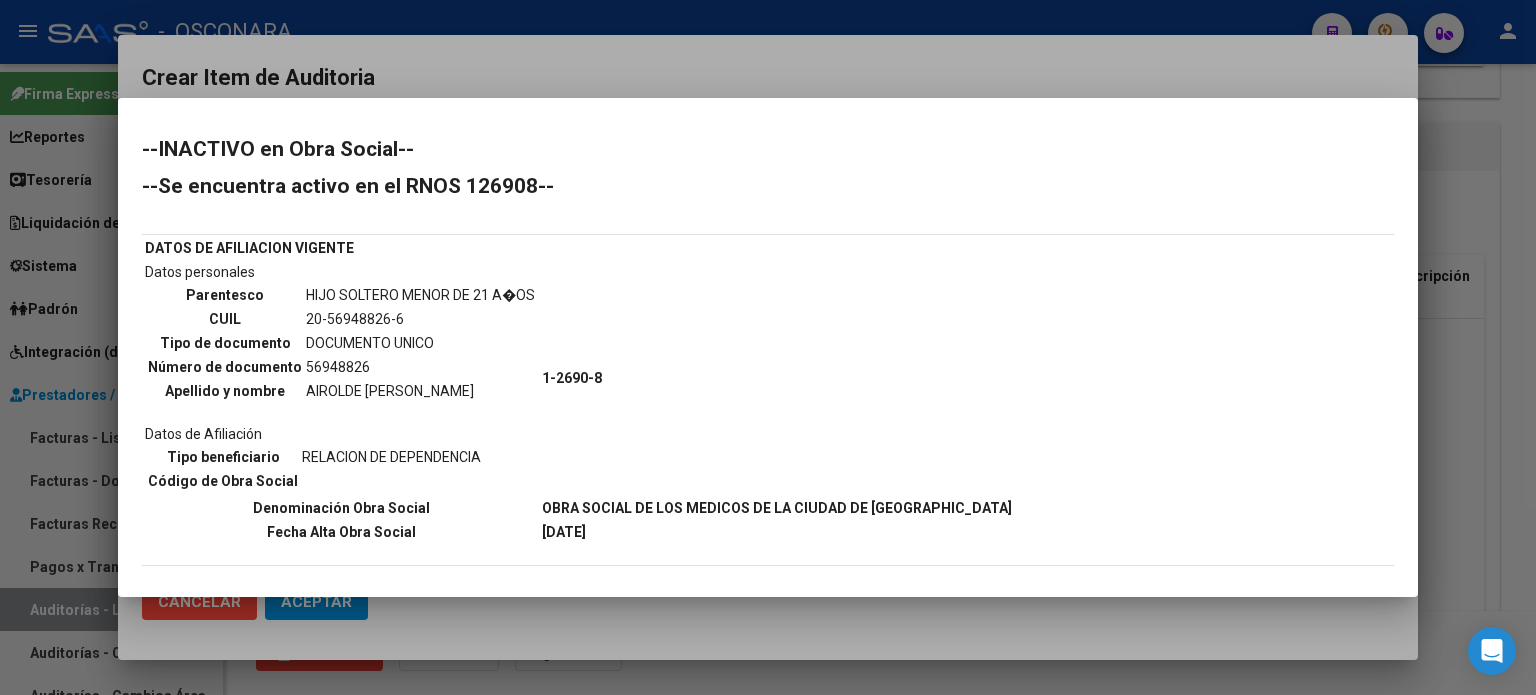 click at bounding box center (768, 347) 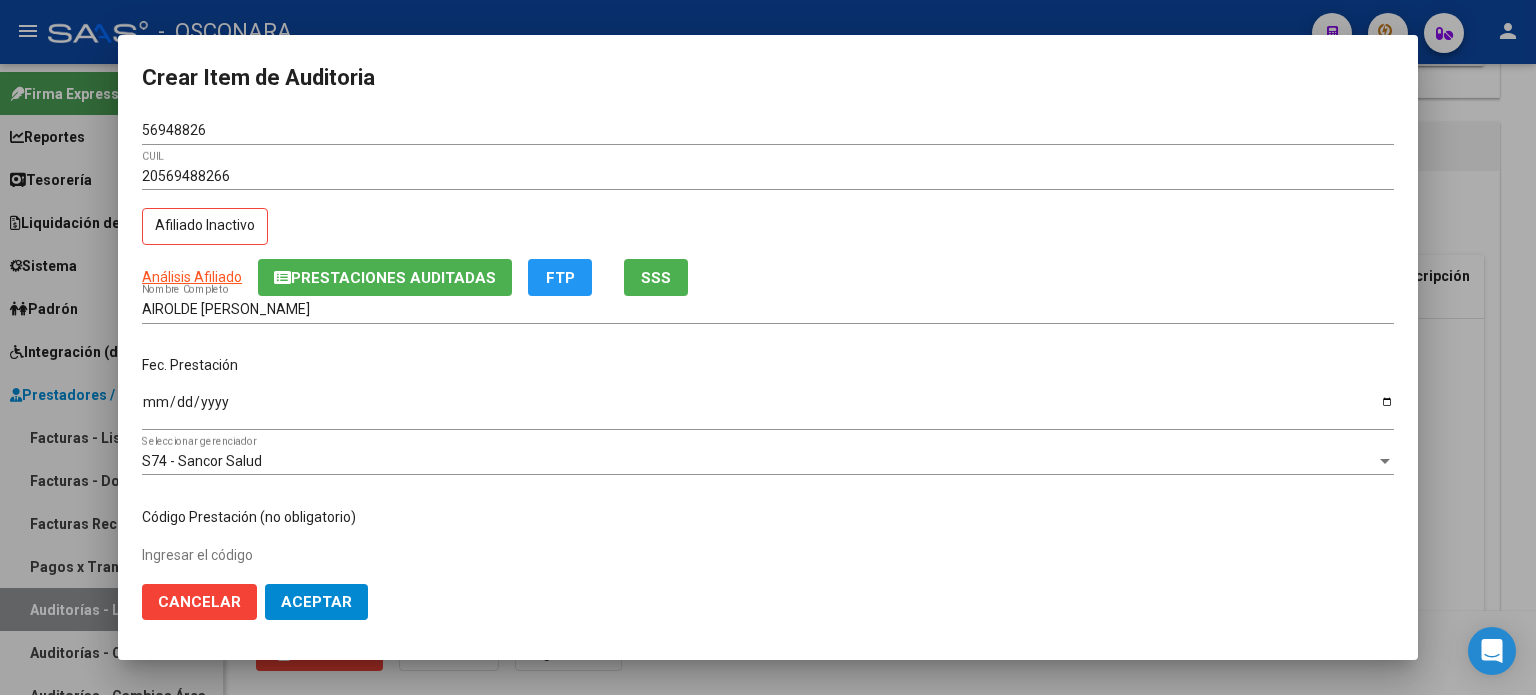 click on "Ingresar la fecha" at bounding box center (768, 409) 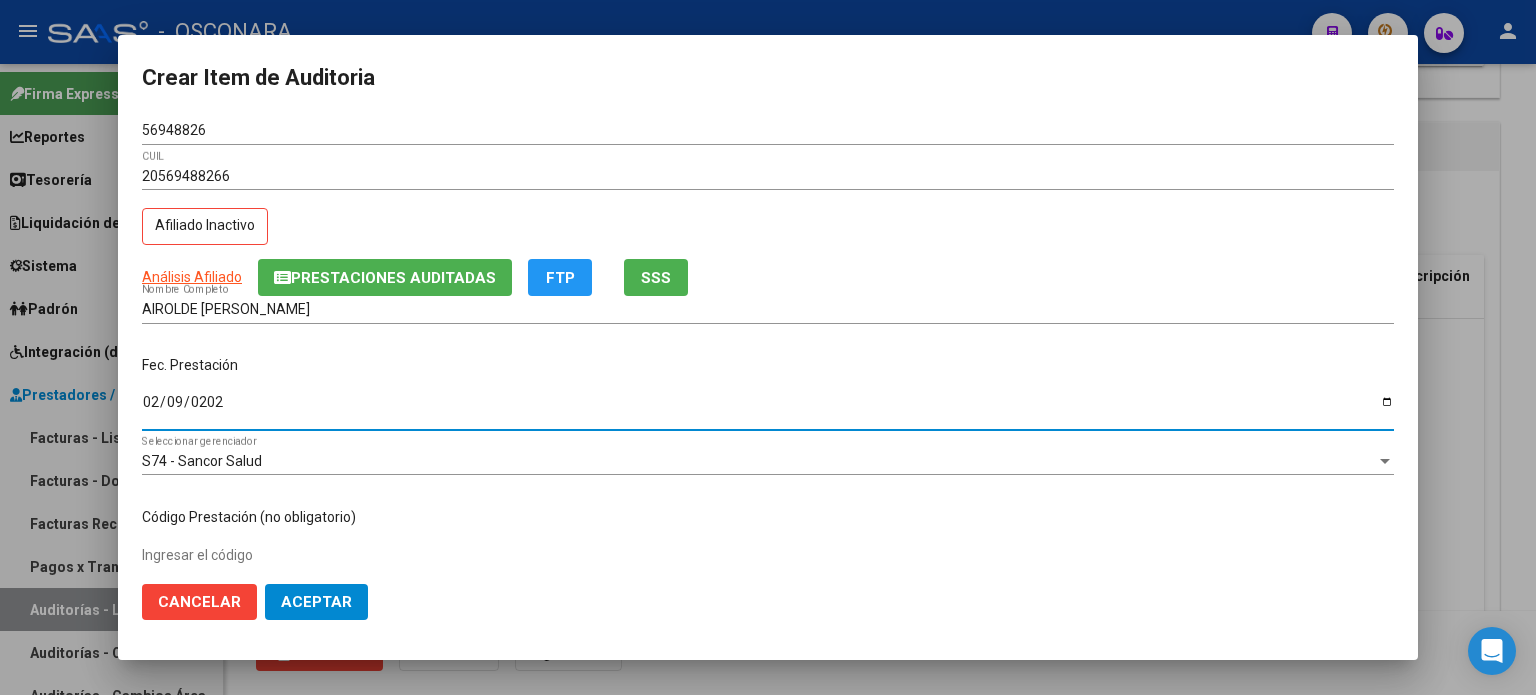 type on "2025-02-09" 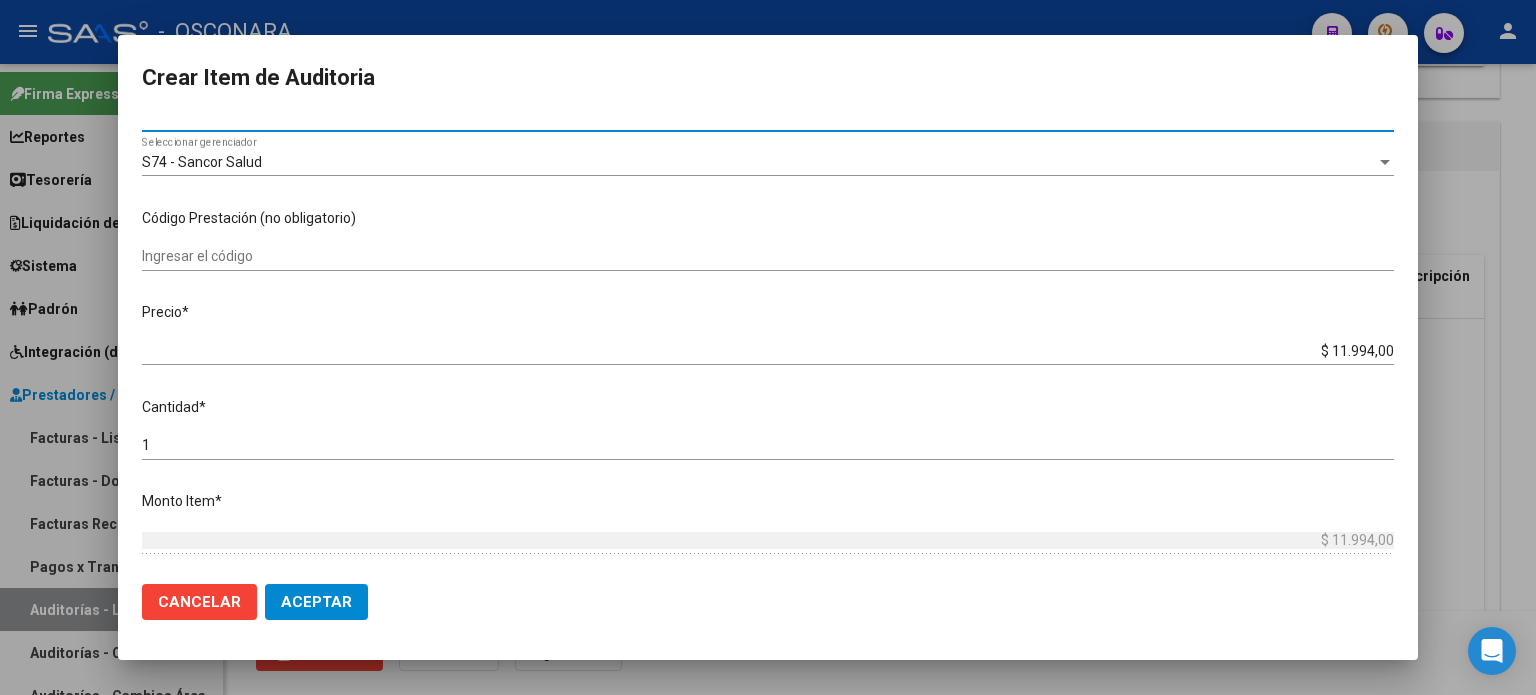 scroll, scrollTop: 300, scrollLeft: 0, axis: vertical 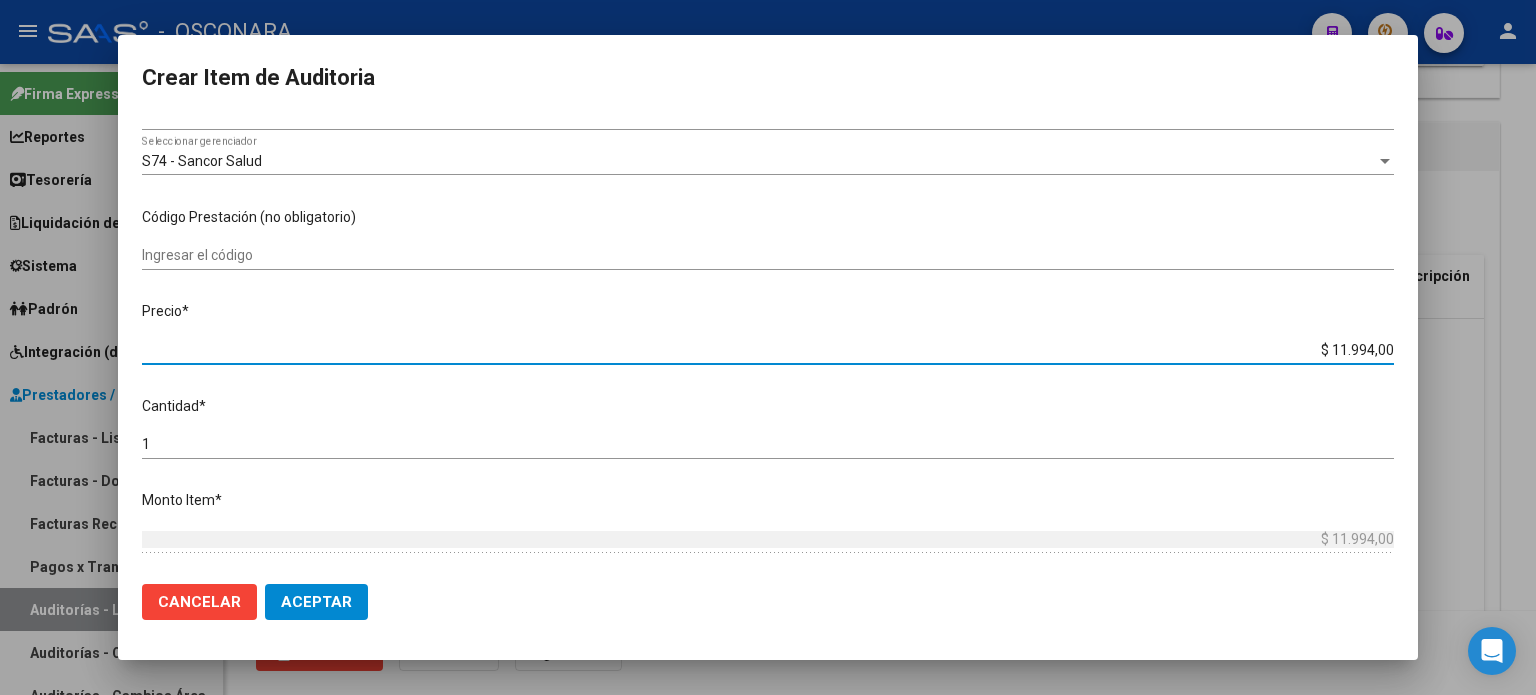 drag, startPoint x: 1316, startPoint y: 350, endPoint x: 1535, endPoint y: 338, distance: 219.32852 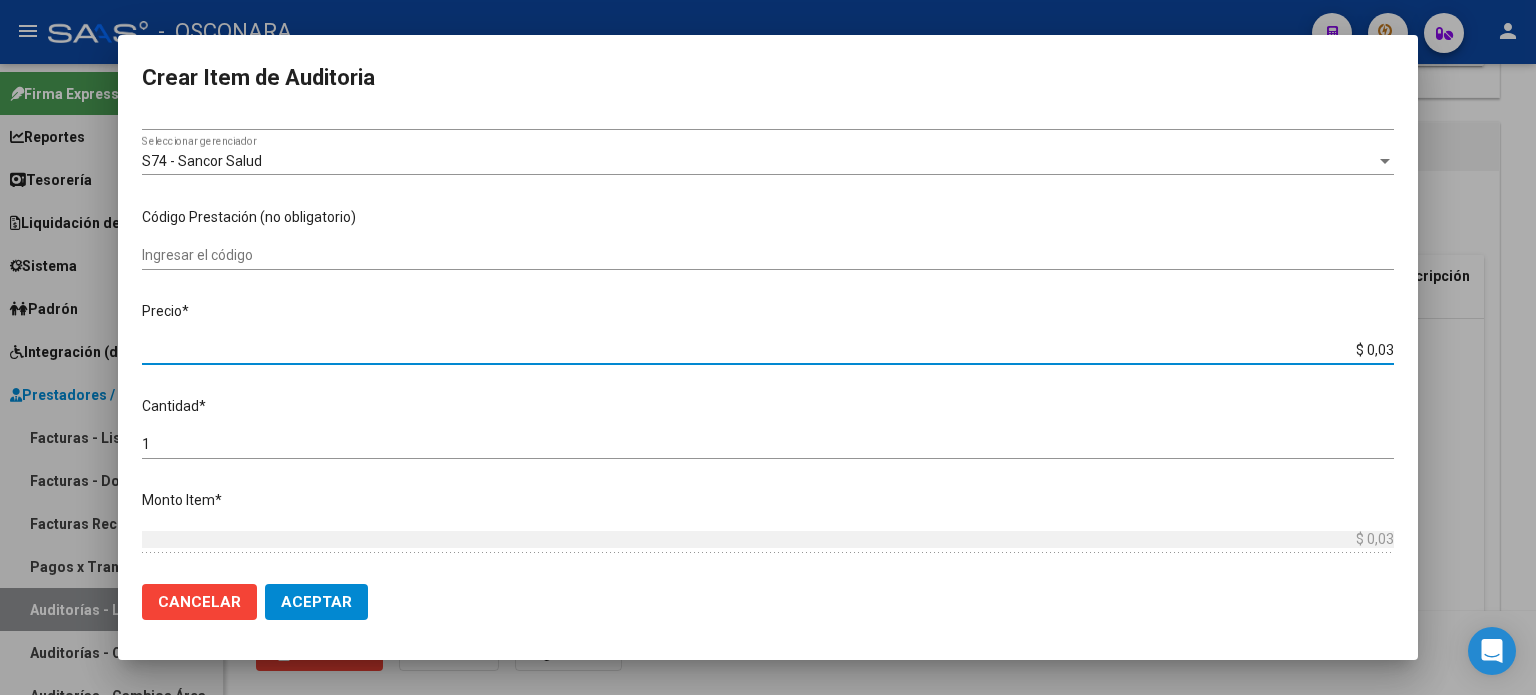 type on "$ 0,39" 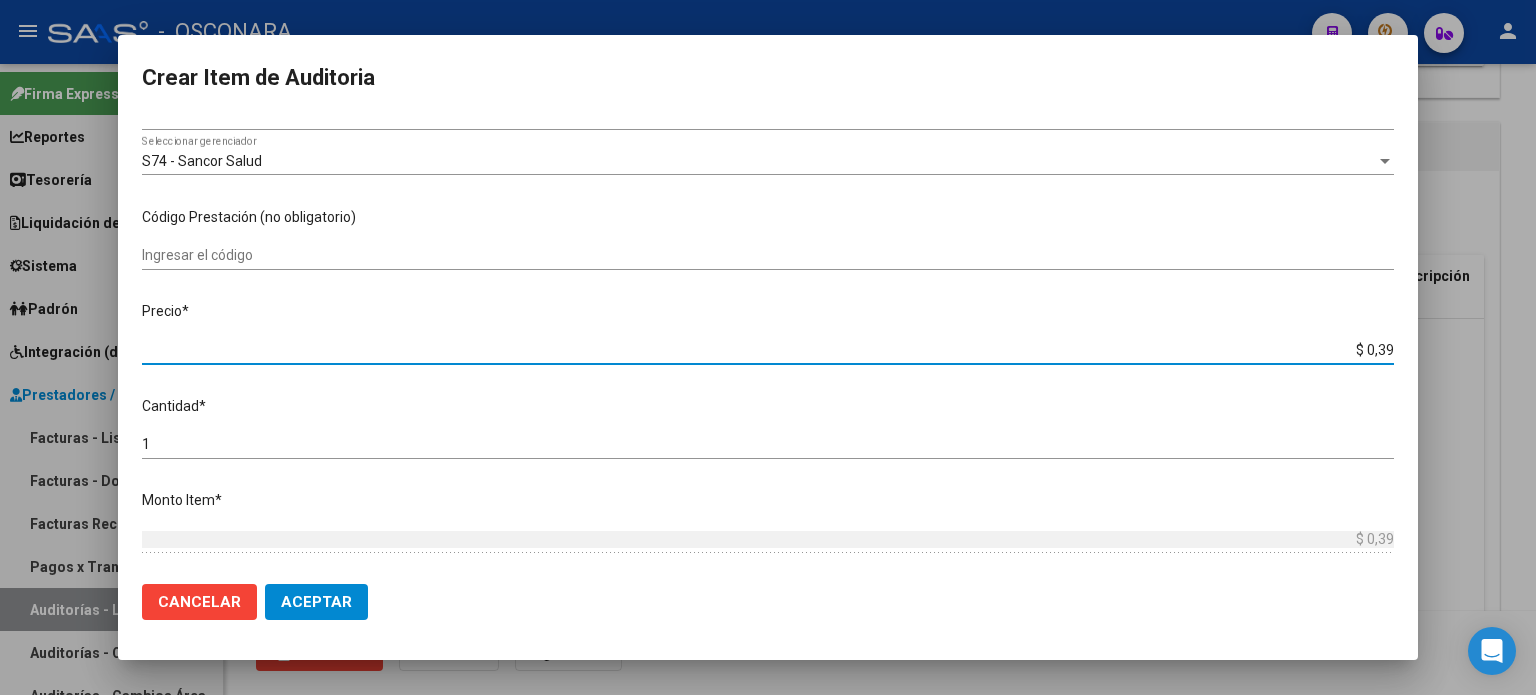 type on "$ 3,99" 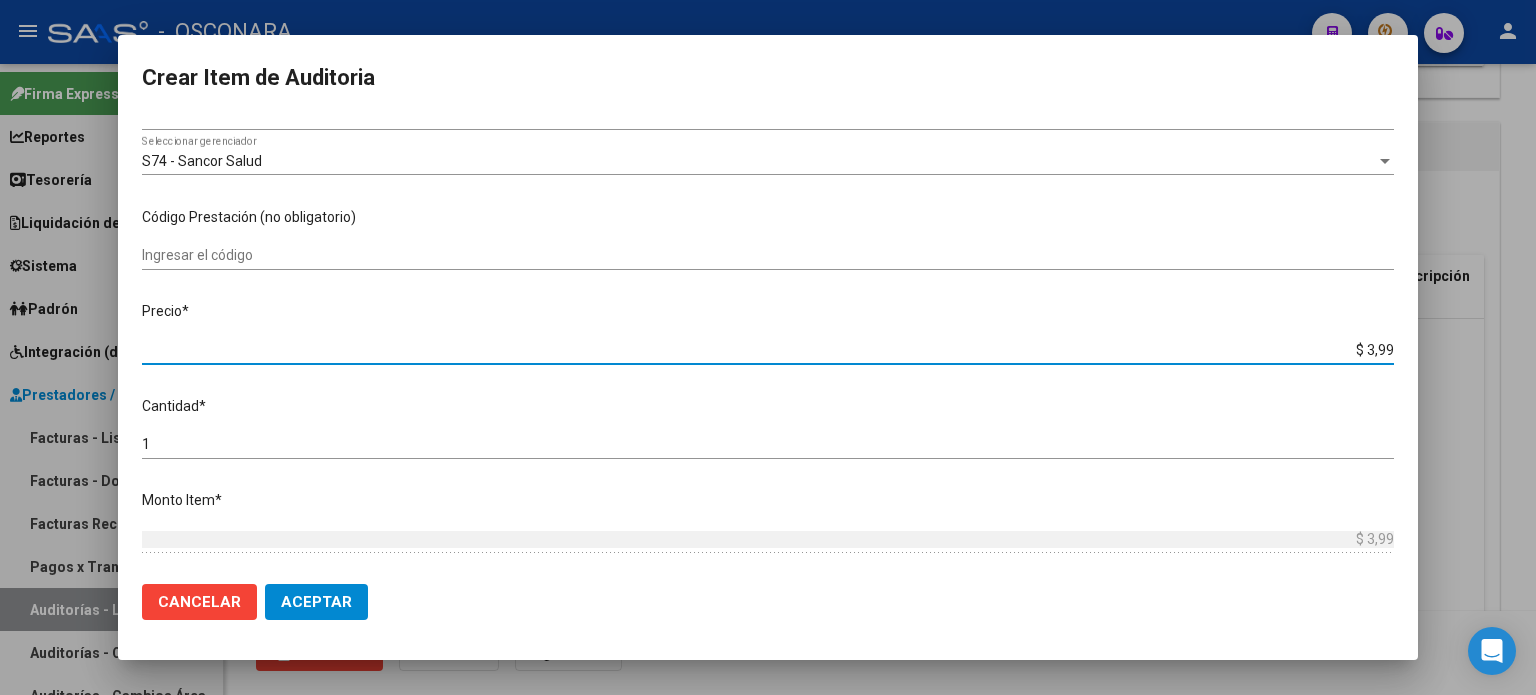 type on "$ 39,98" 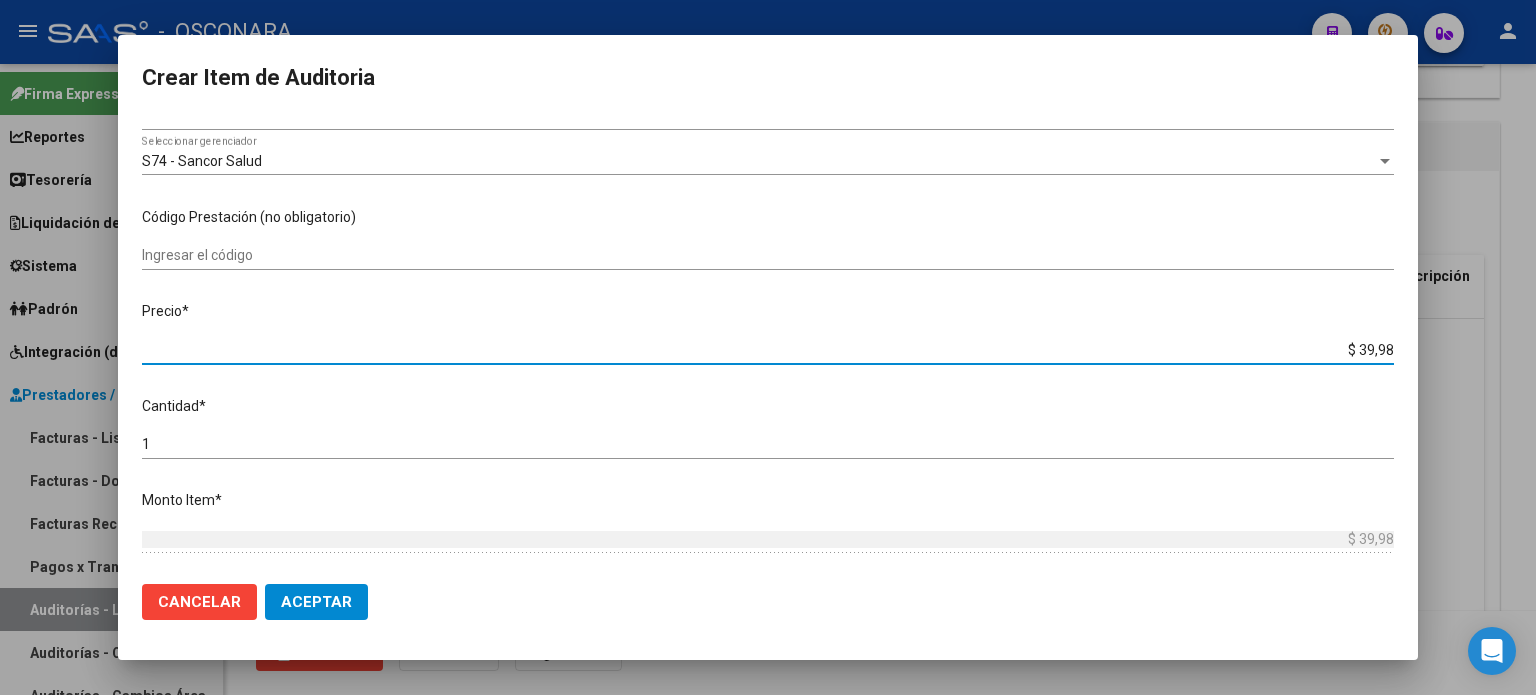 type on "$ 399,80" 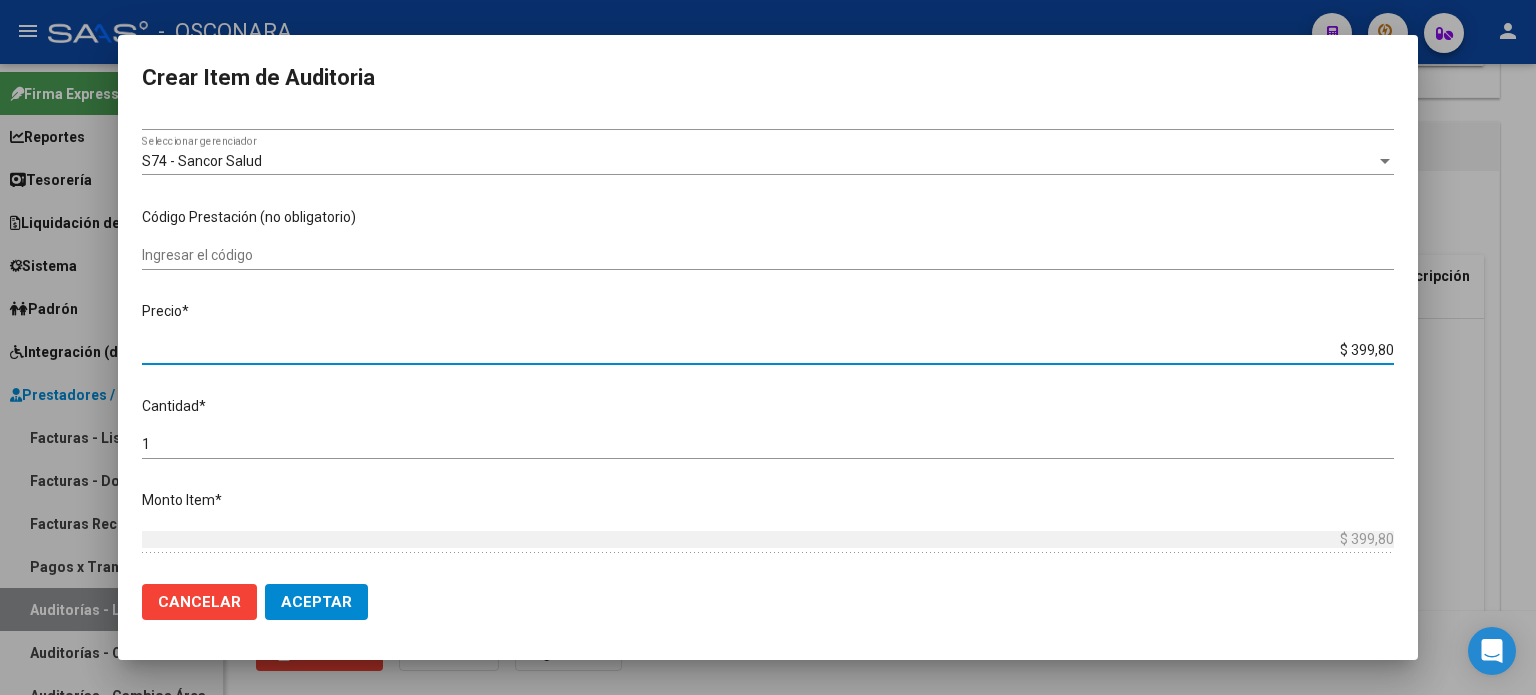 type on "$ 3.998,00" 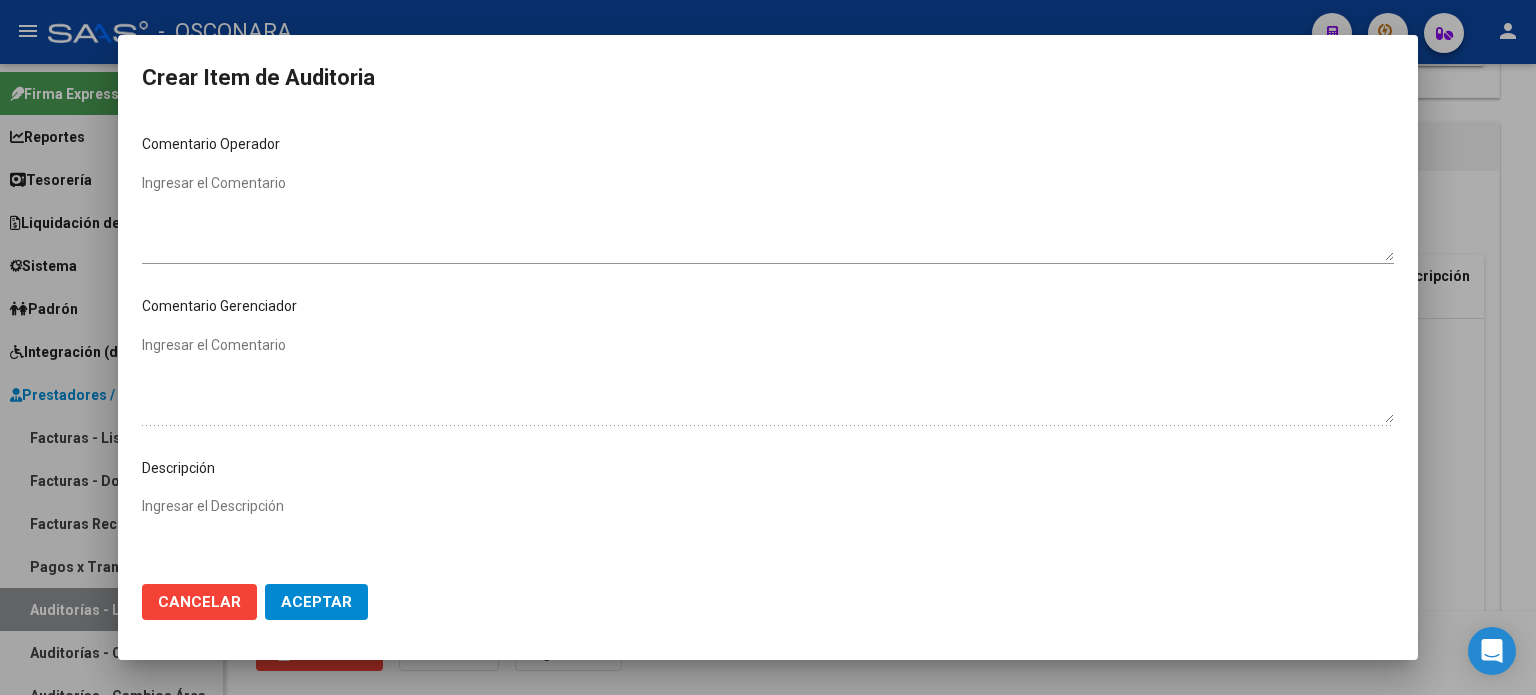 scroll, scrollTop: 1070, scrollLeft: 0, axis: vertical 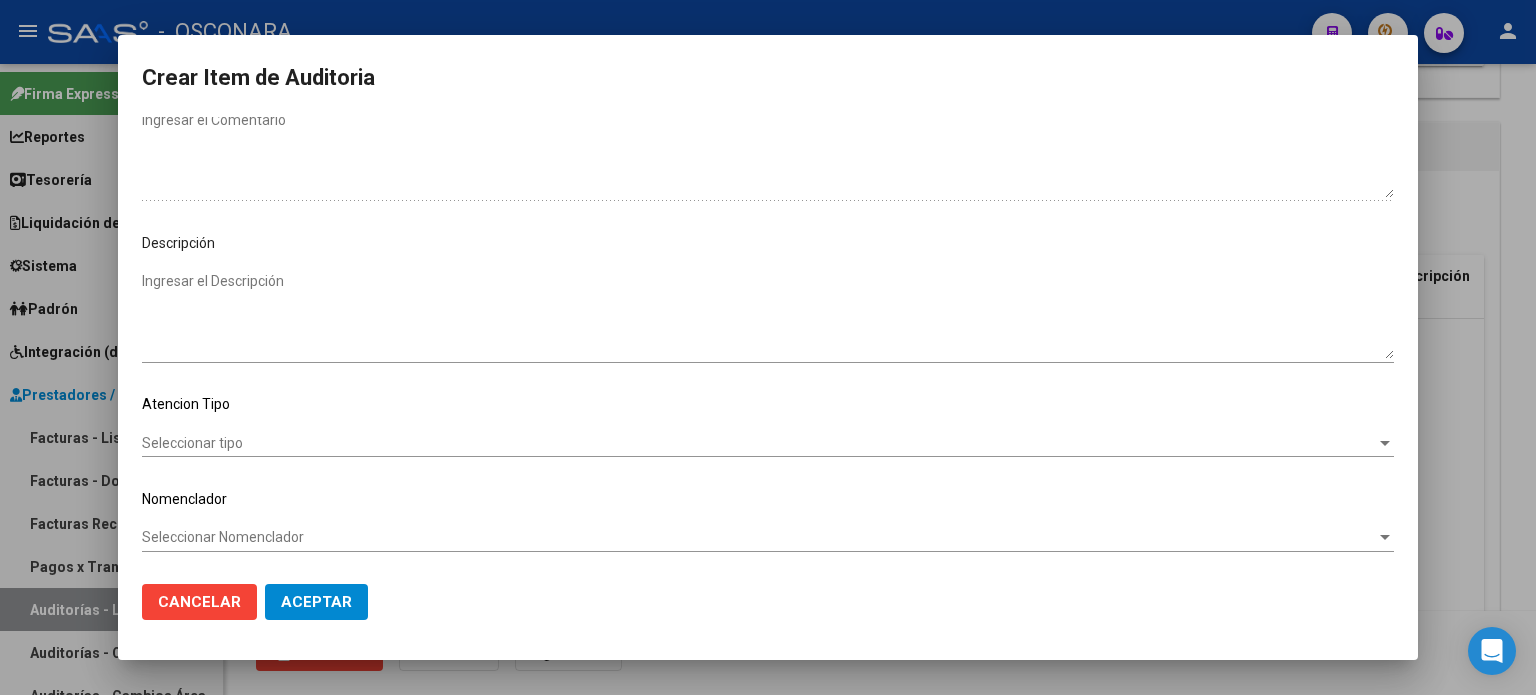 click on "Ingresar el Descripción" at bounding box center (768, 315) 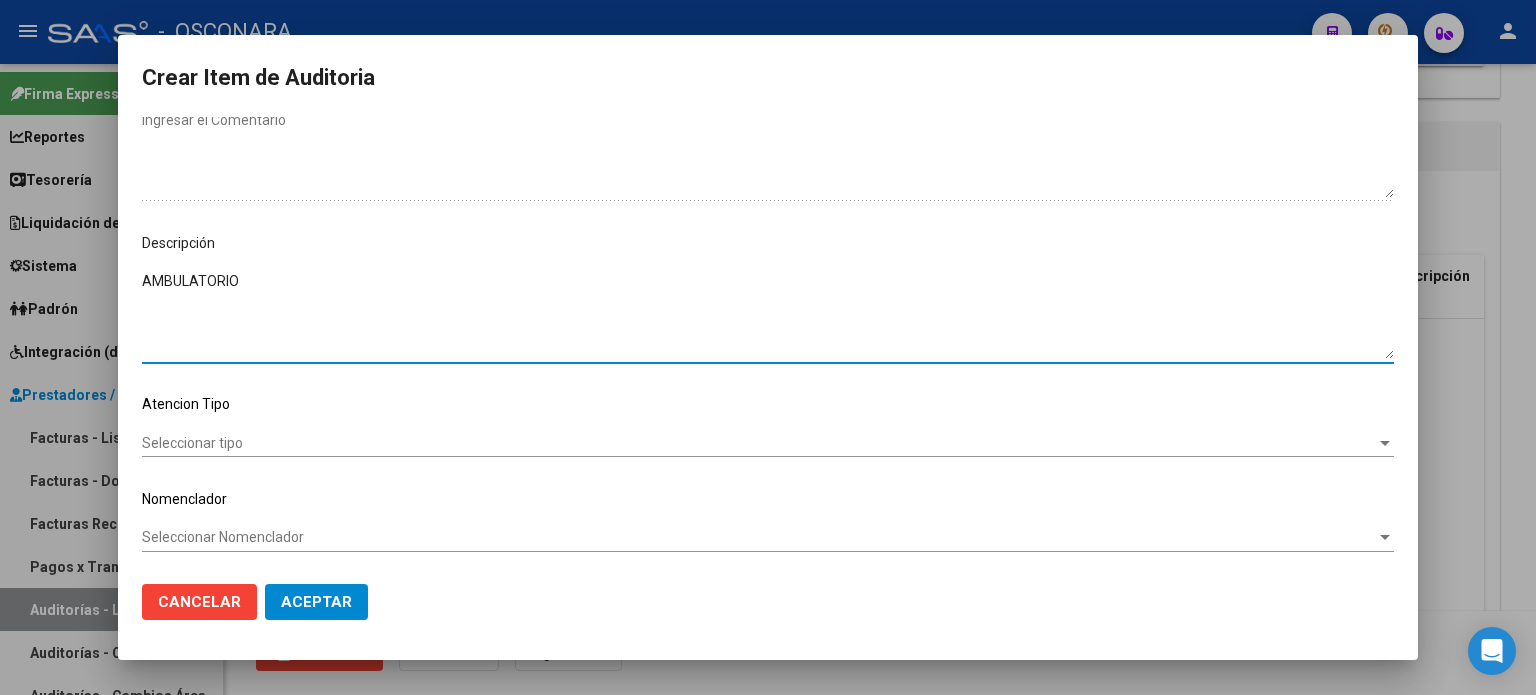 type on "AMBULATORIO" 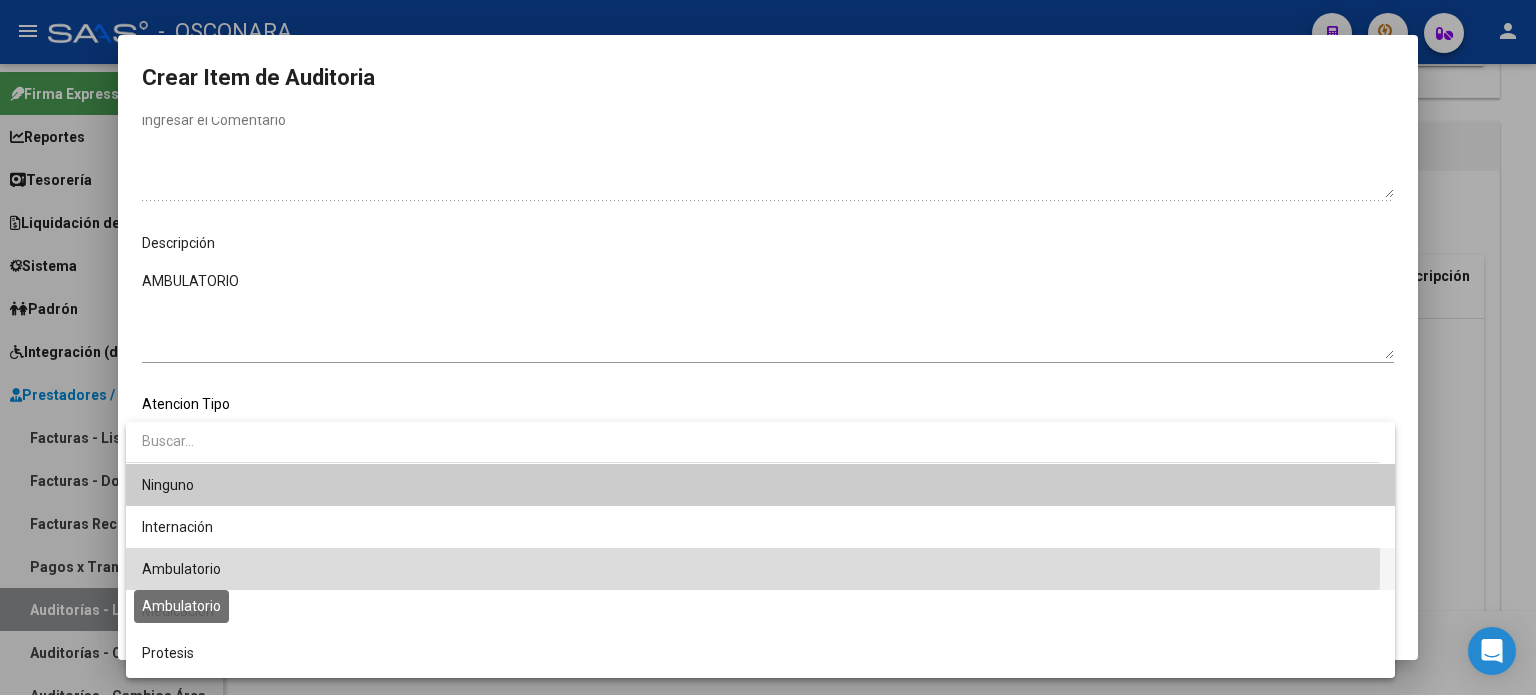 click on "Ambulatorio" at bounding box center [181, 569] 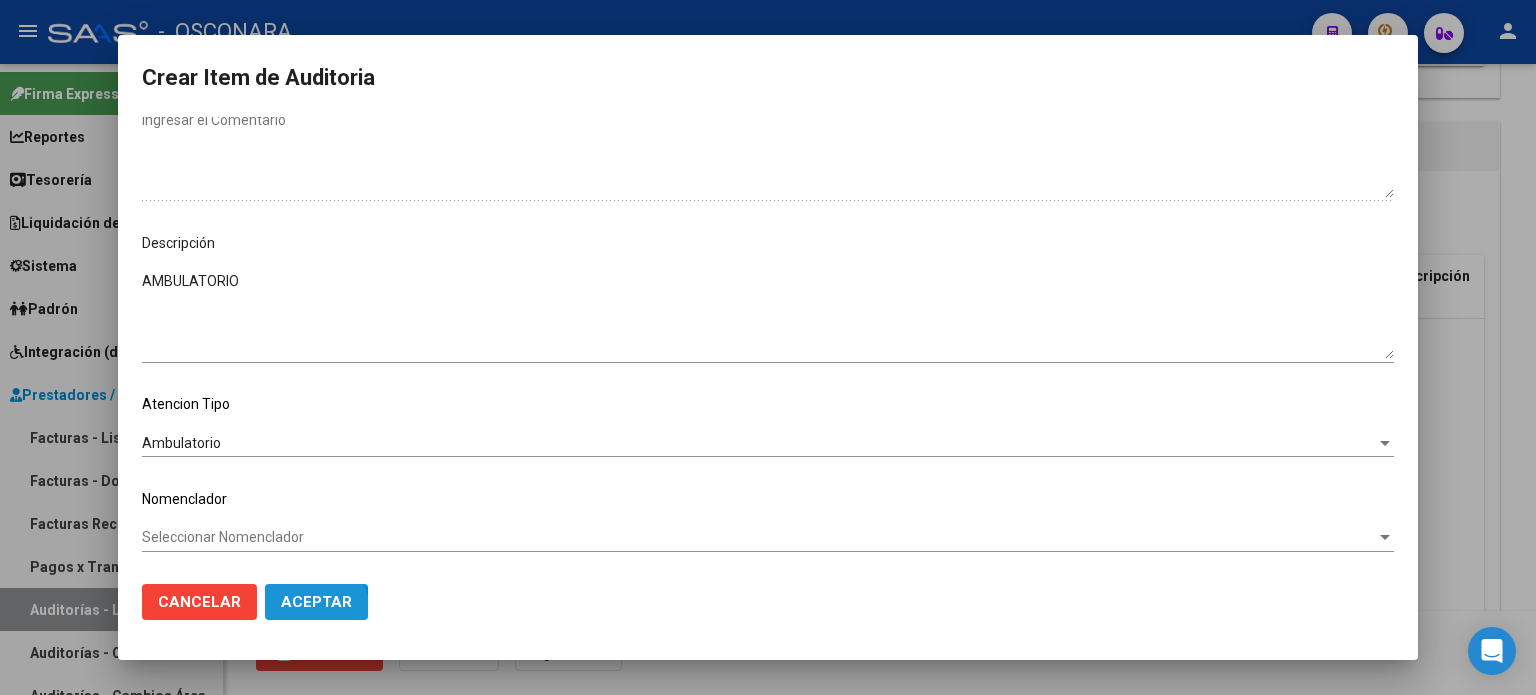 click on "Aceptar" 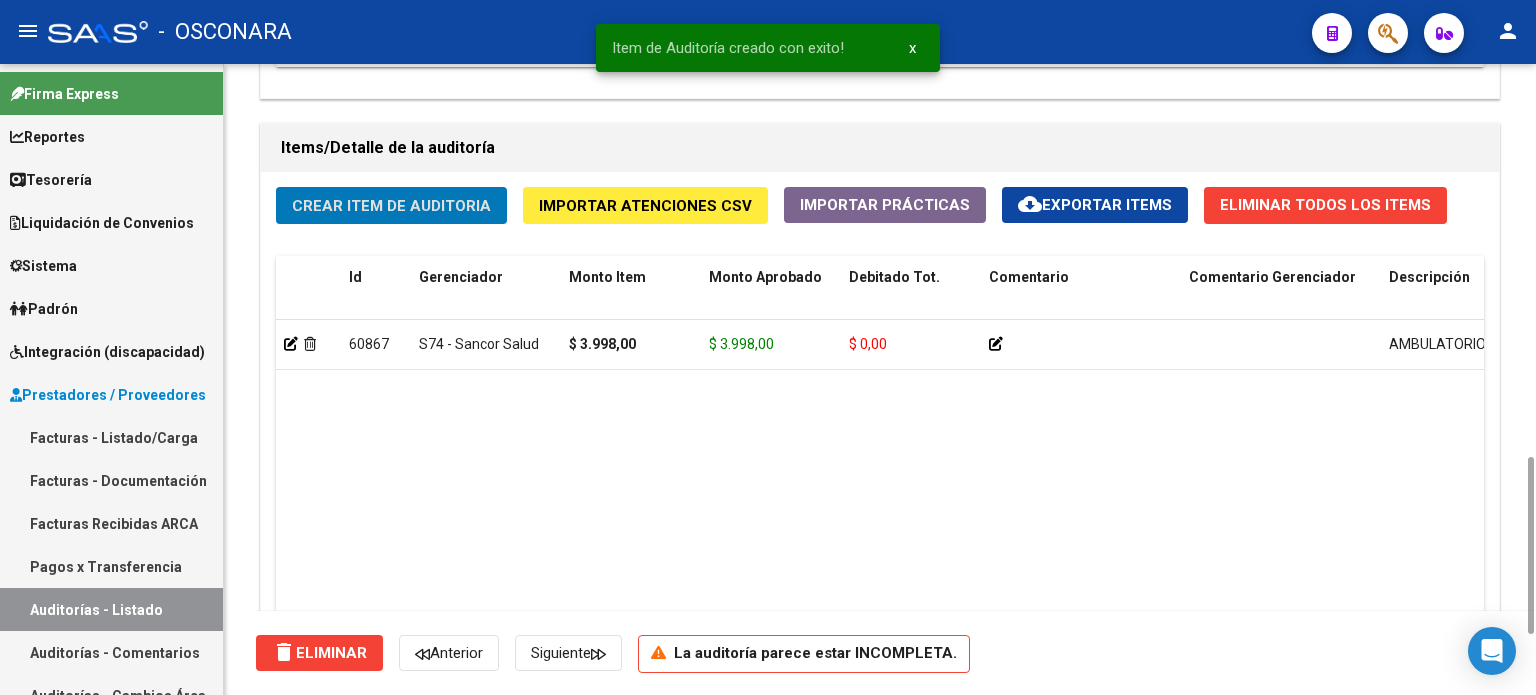click on "Crear Item de Auditoria" 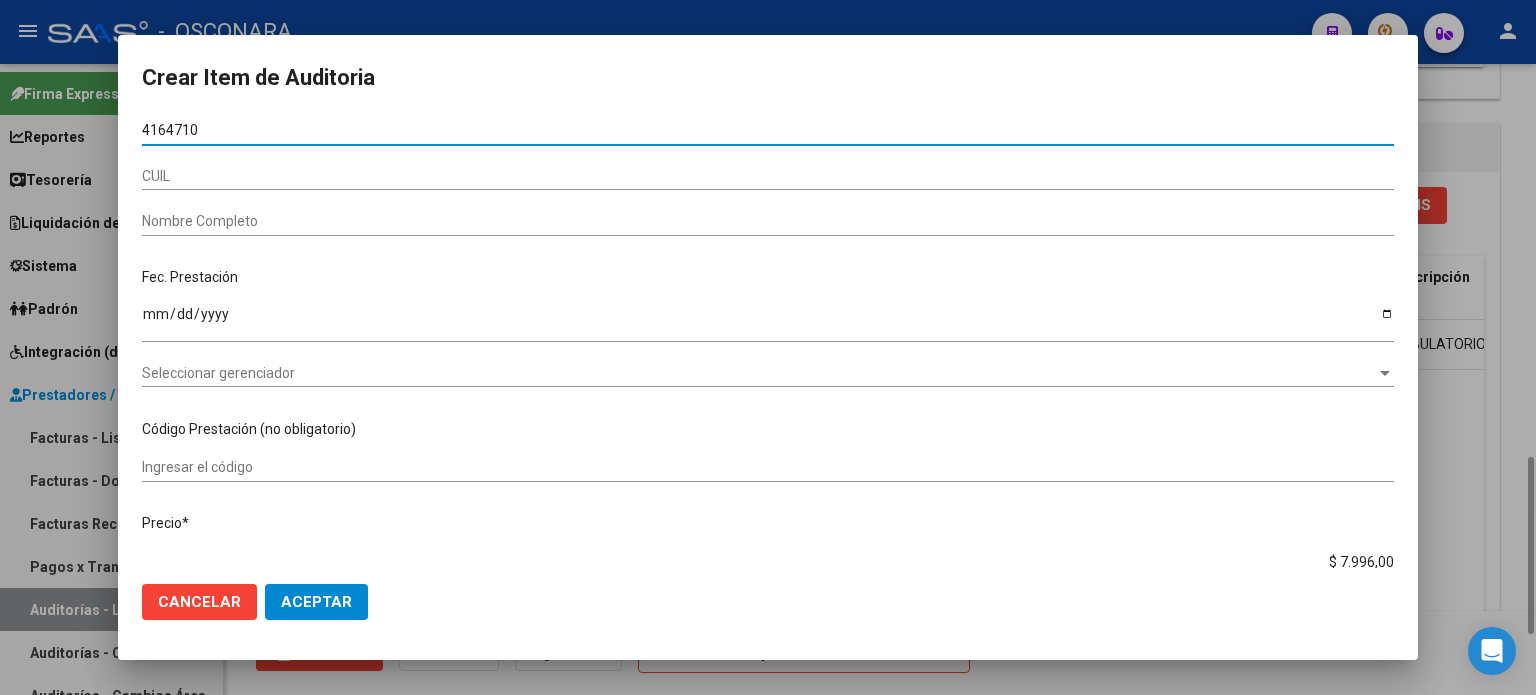 type on "41647104" 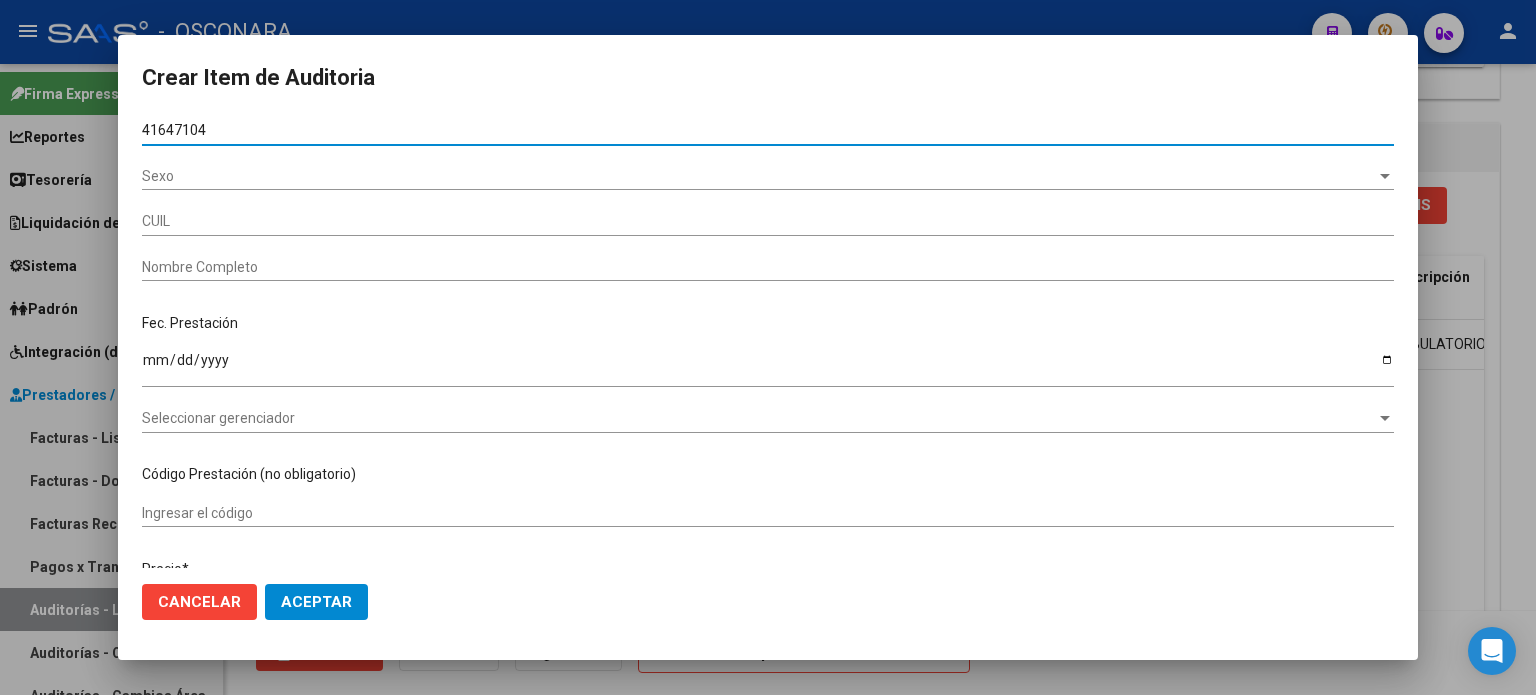 type on "20416471046" 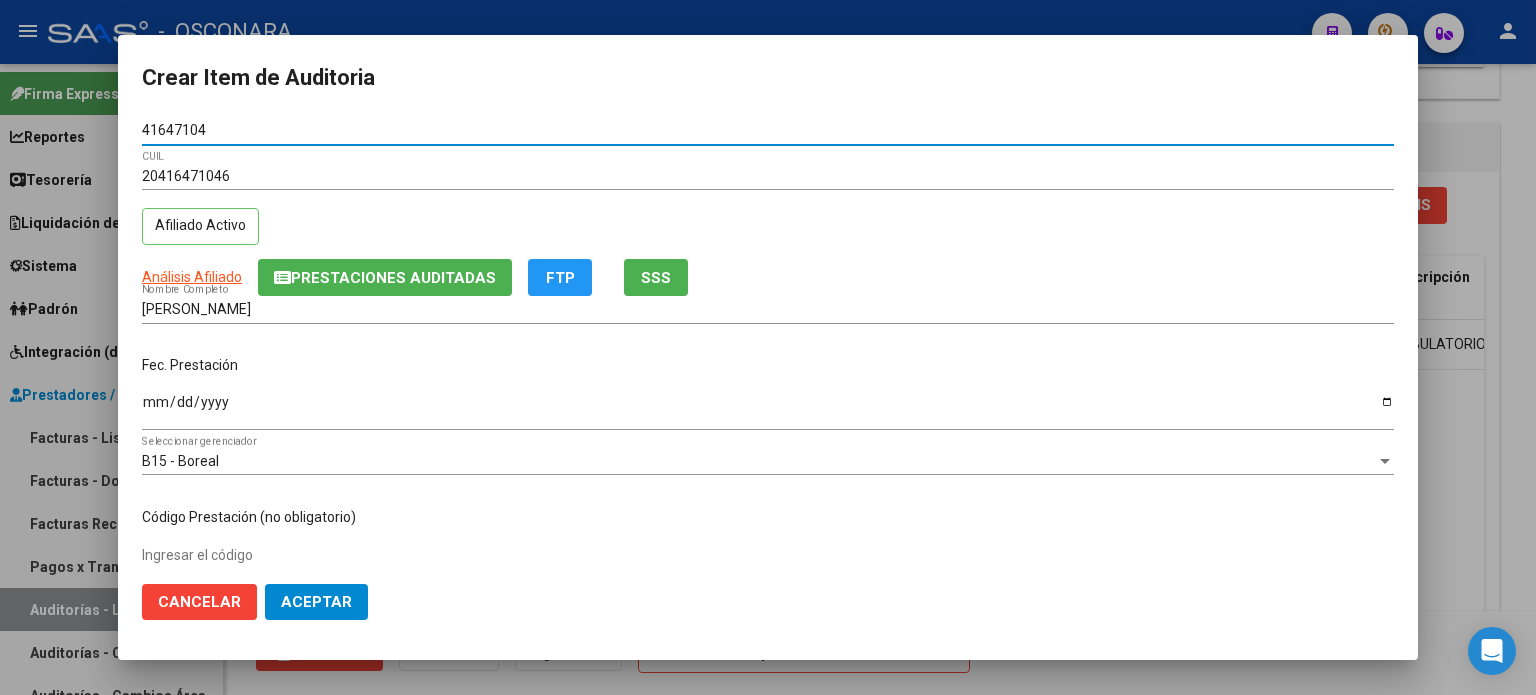 type on "41647104" 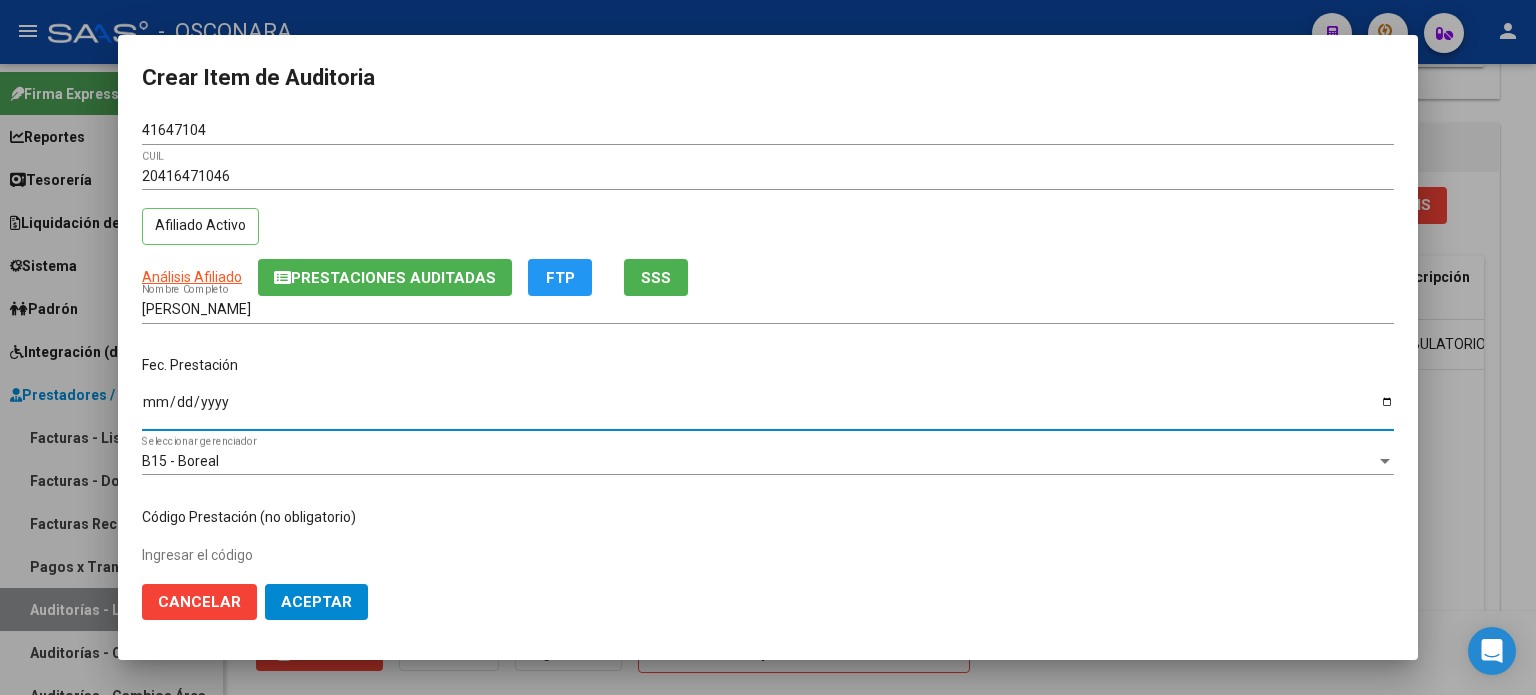 click on "Ingresar la fecha" at bounding box center (768, 409) 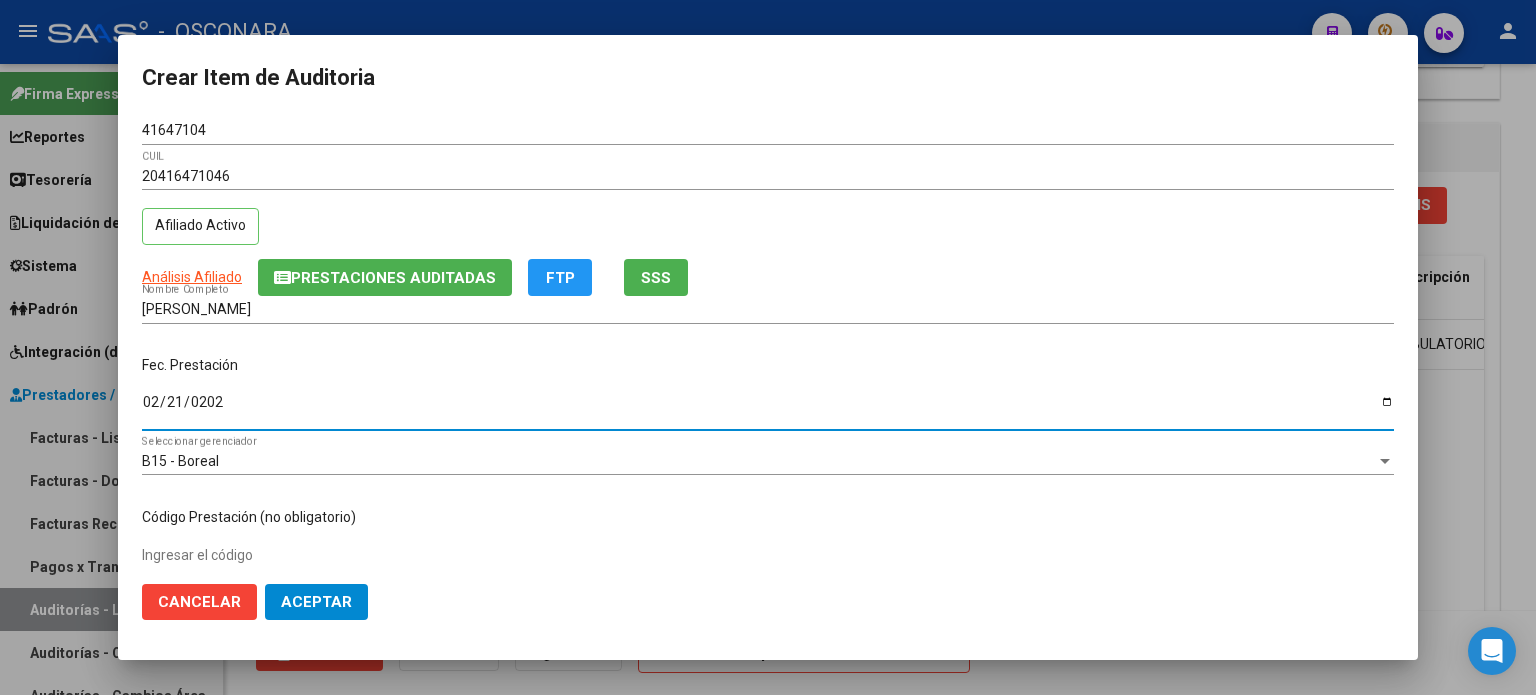 type on "2025-02-21" 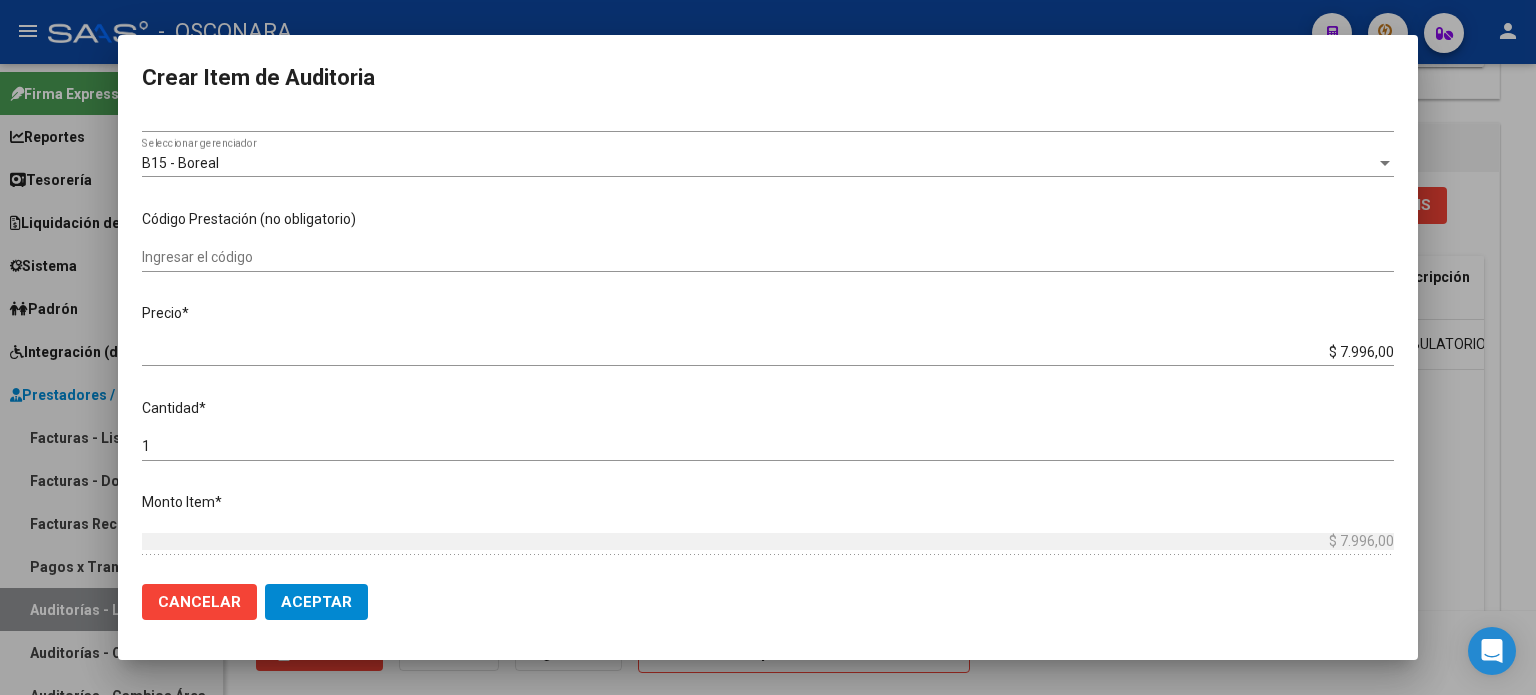 scroll, scrollTop: 300, scrollLeft: 0, axis: vertical 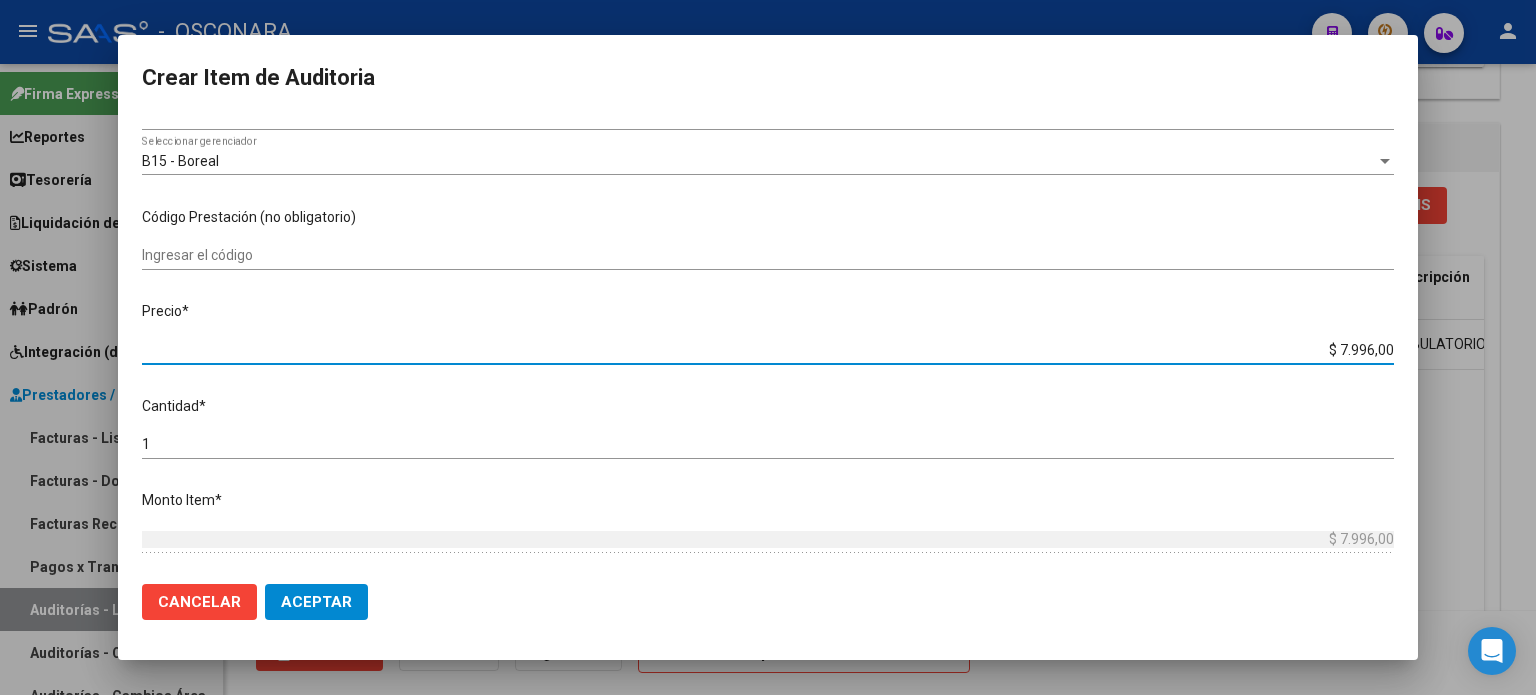 drag, startPoint x: 1327, startPoint y: 350, endPoint x: 1498, endPoint y: 351, distance: 171.00293 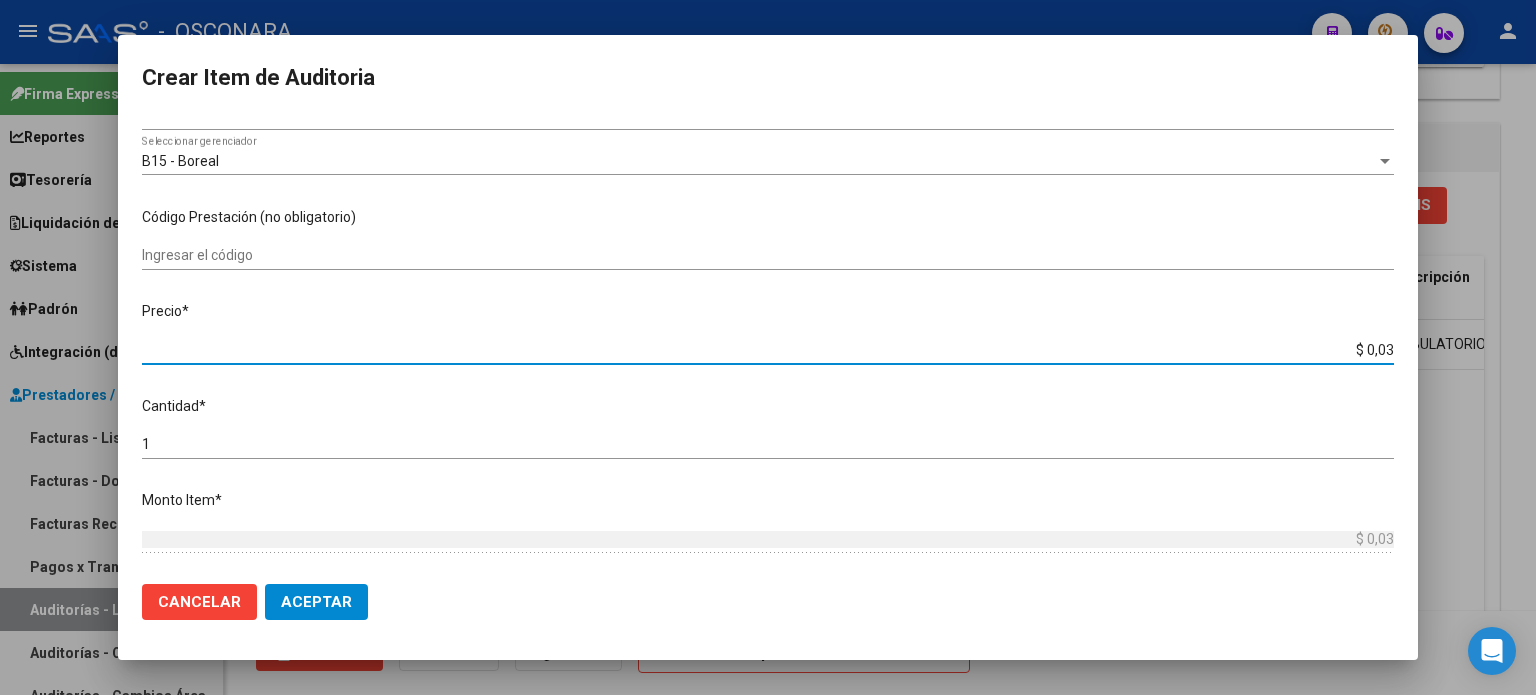 type on "$ 0,39" 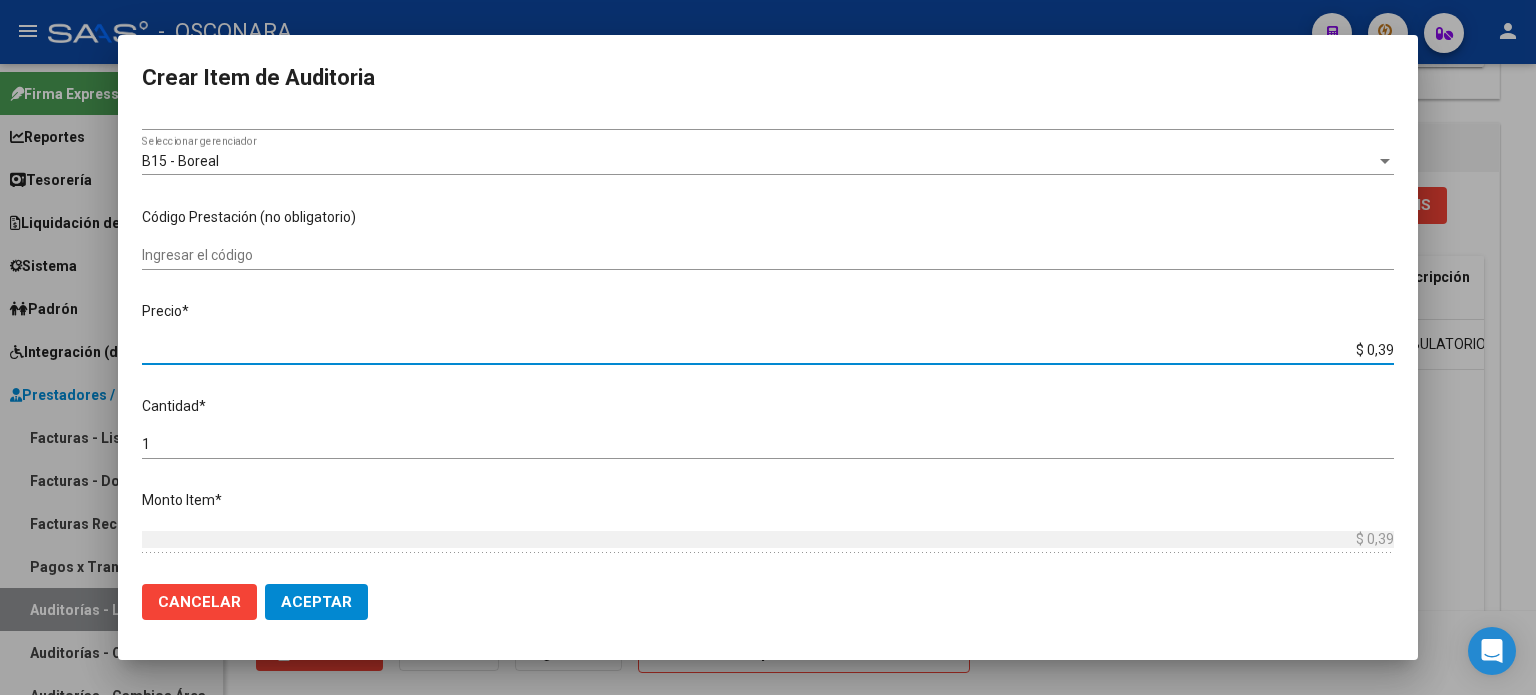 type on "$ 3,99" 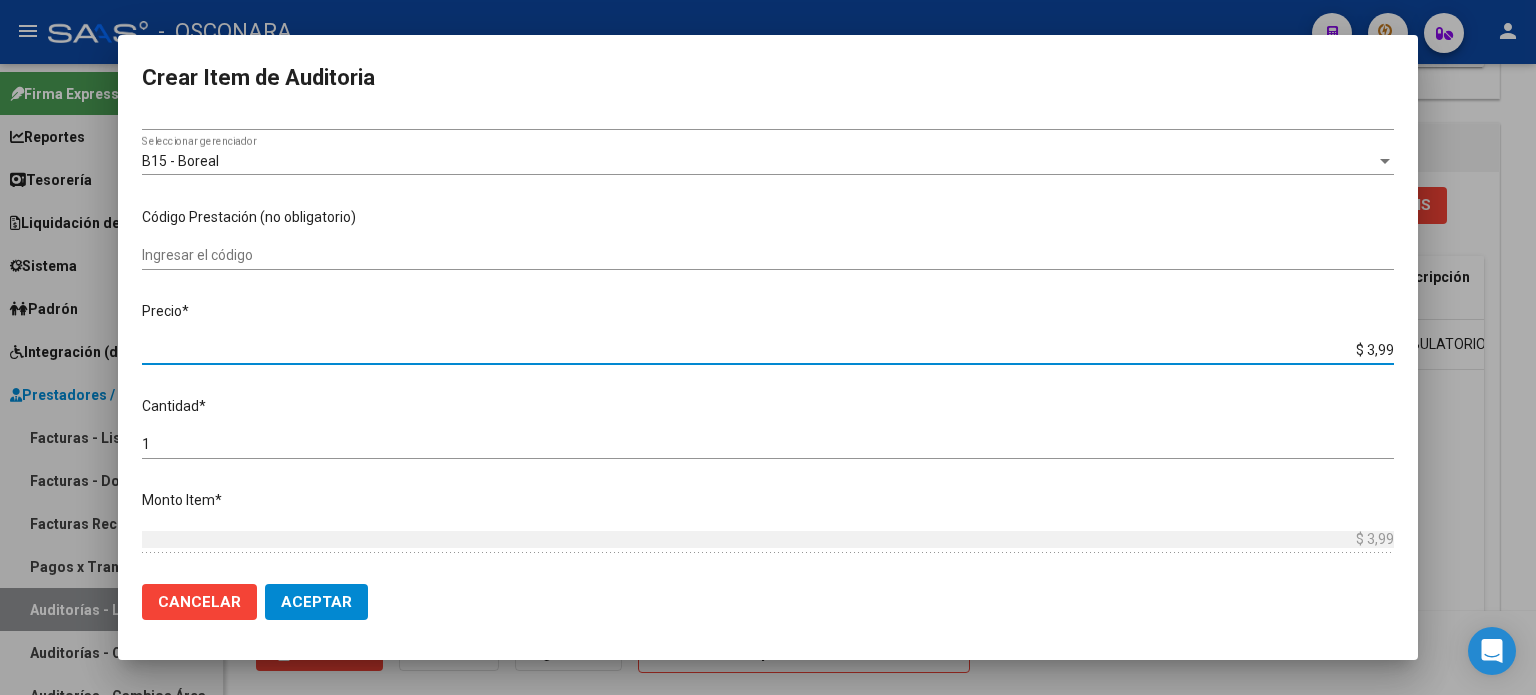 type on "$ 39,98" 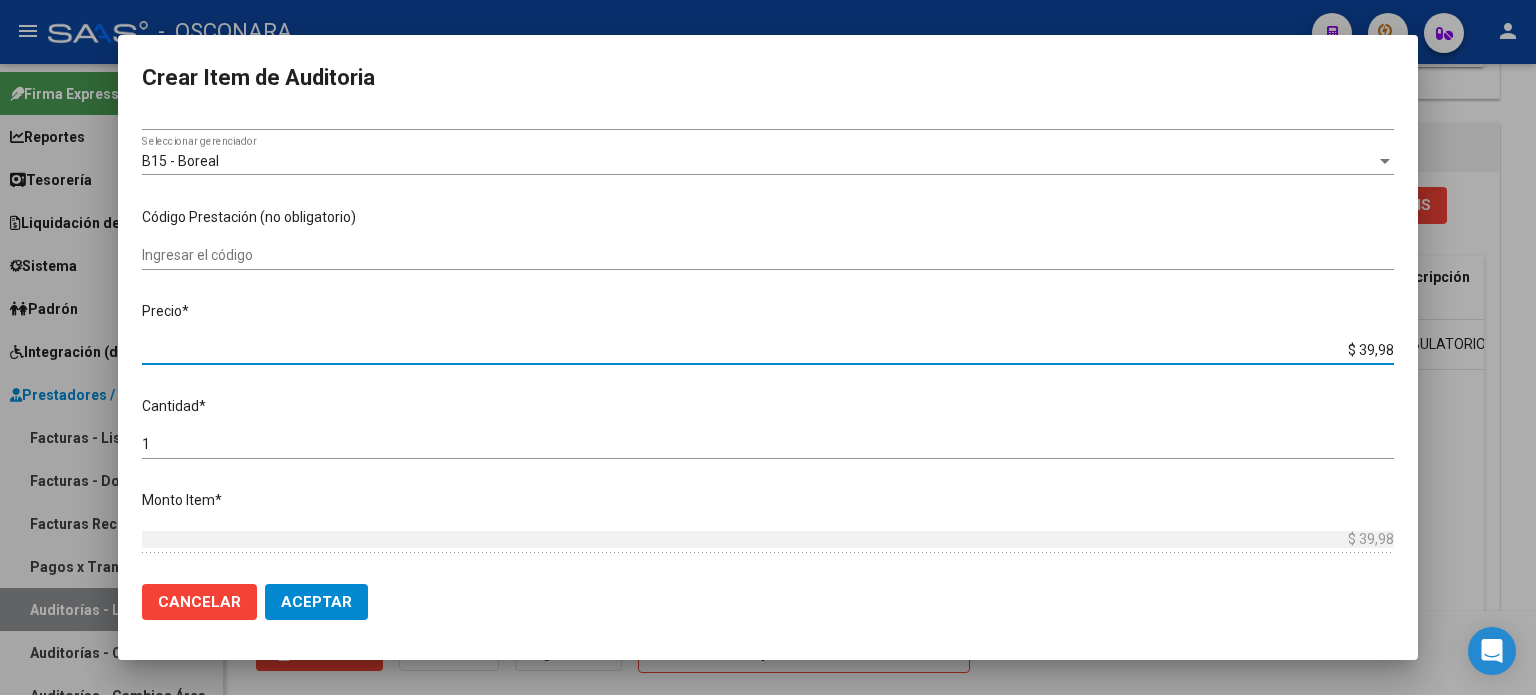 type on "$ 399,80" 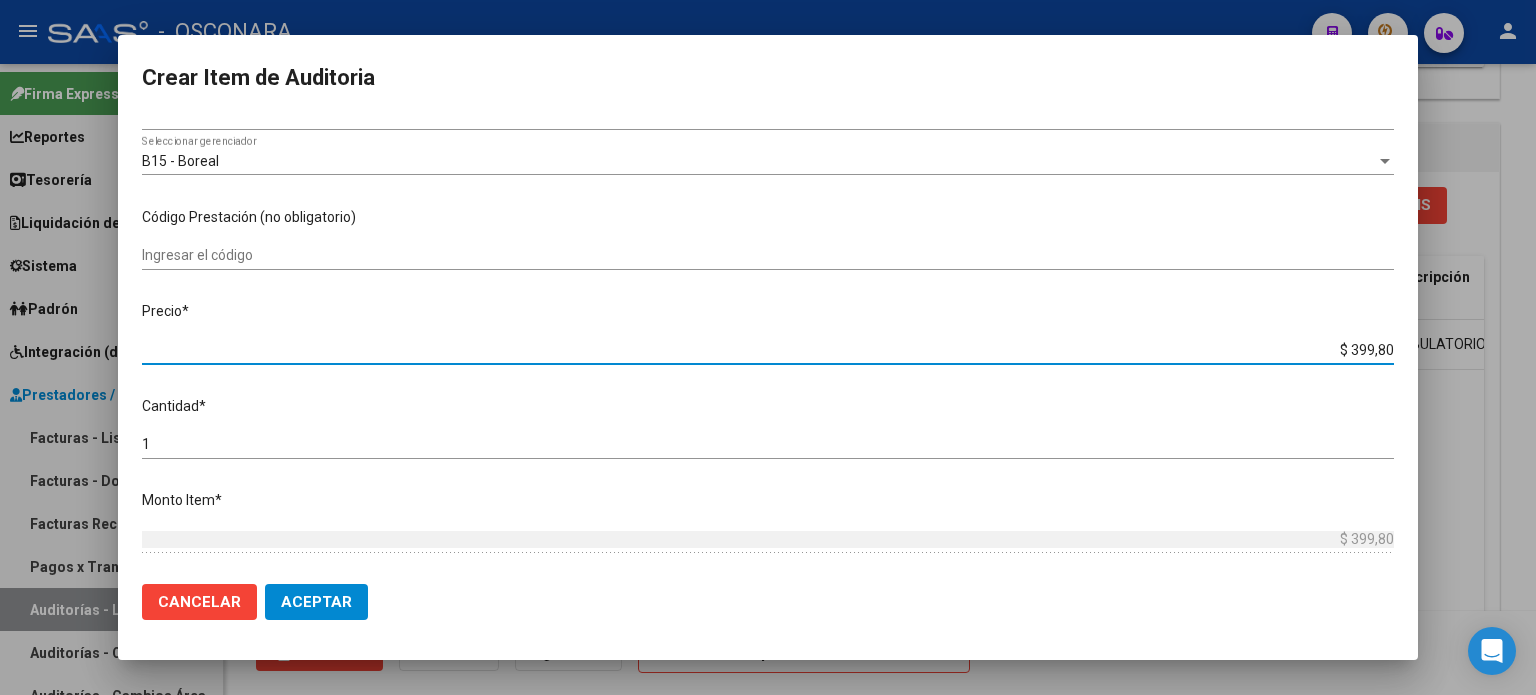 type on "$ 3.998,00" 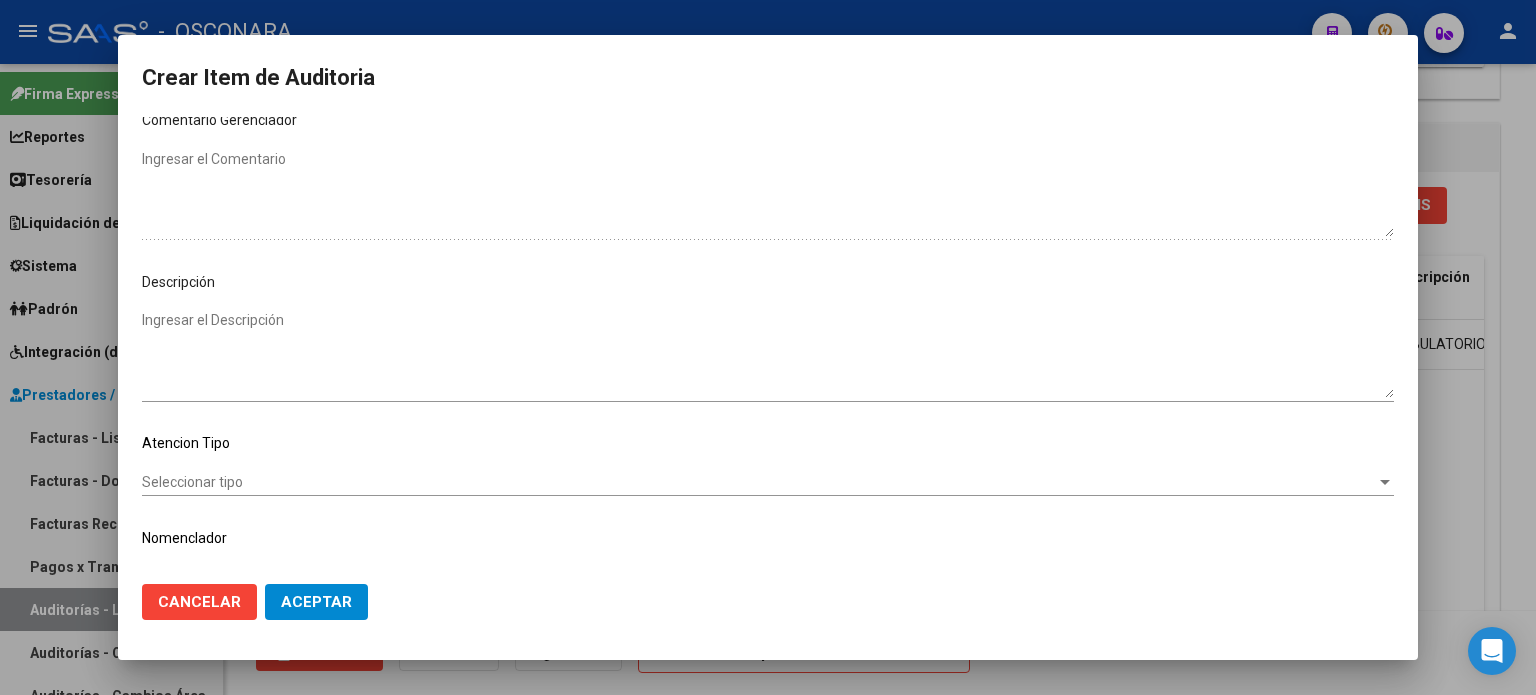 scroll, scrollTop: 1070, scrollLeft: 0, axis: vertical 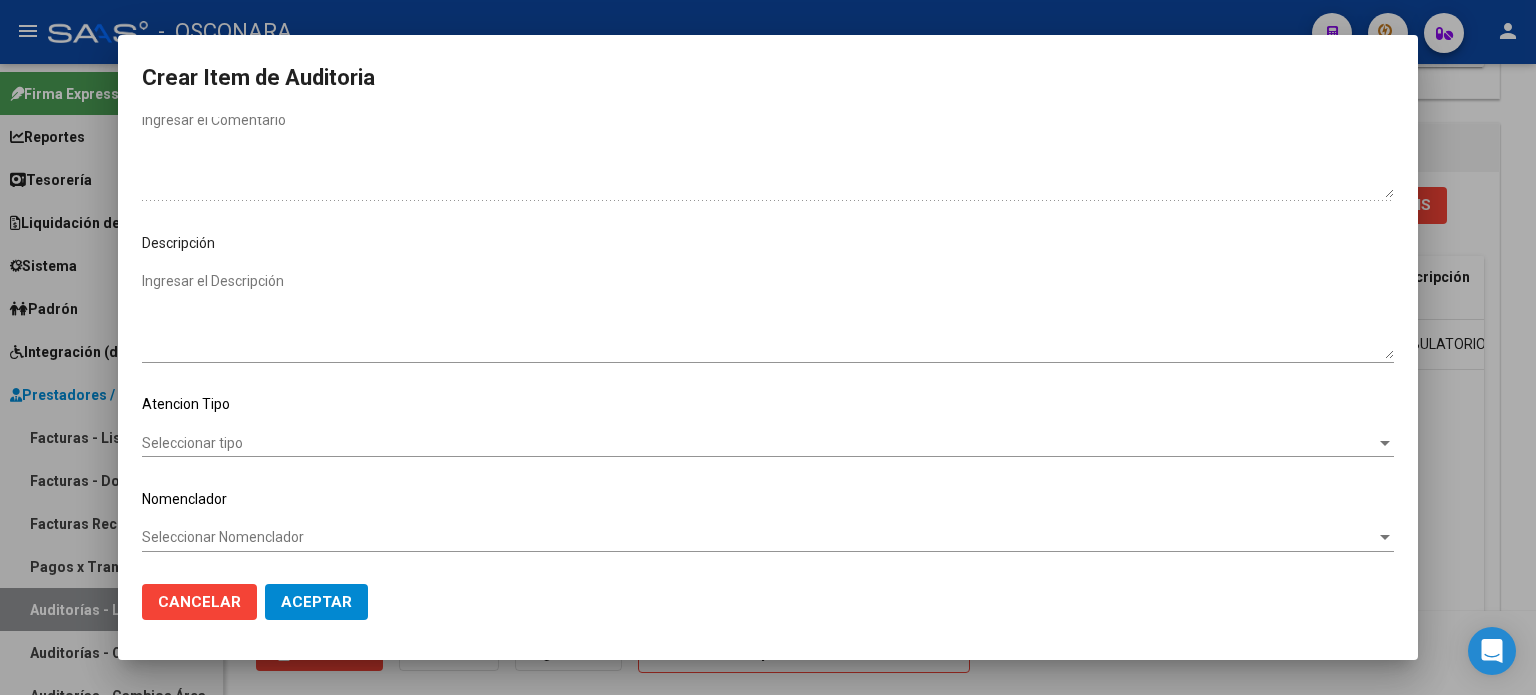 click on "Ingresar el Descripción" at bounding box center [768, 315] 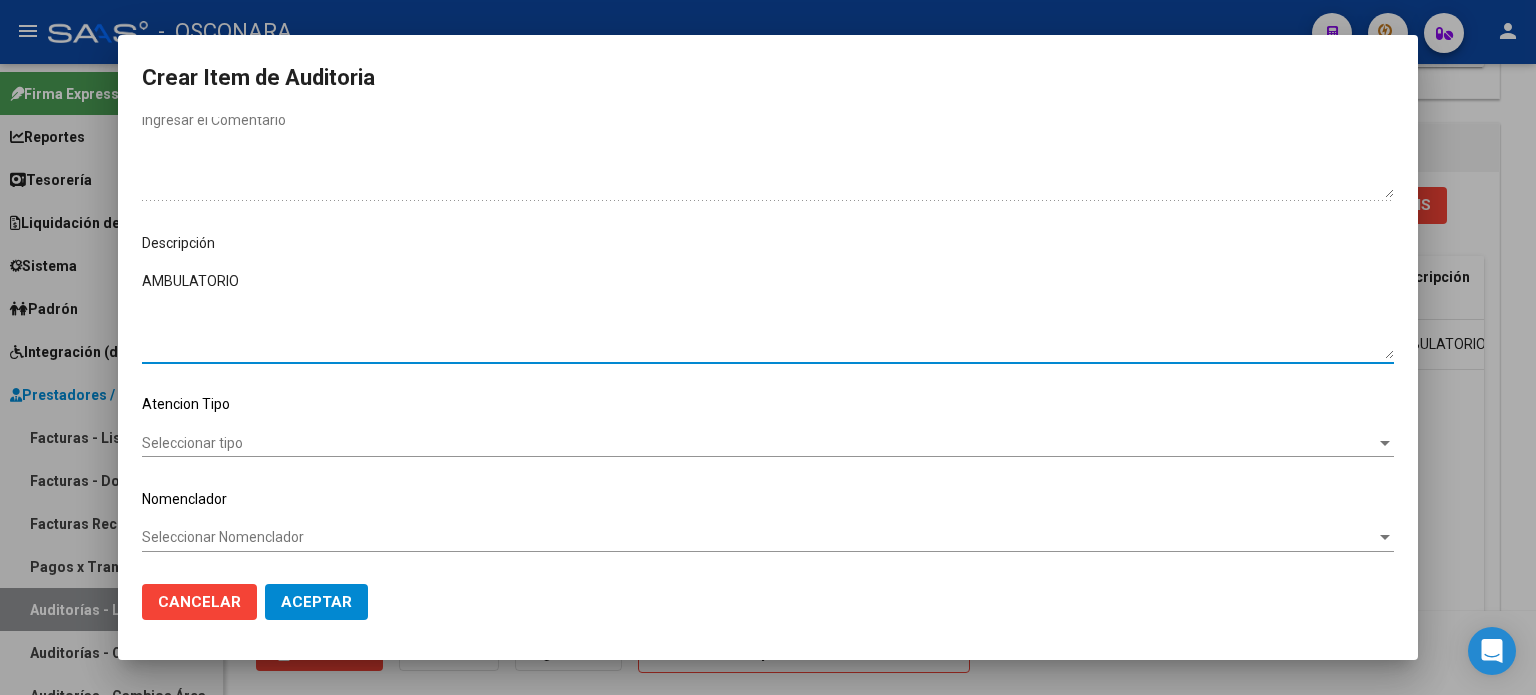 type on "AMBULATORIO" 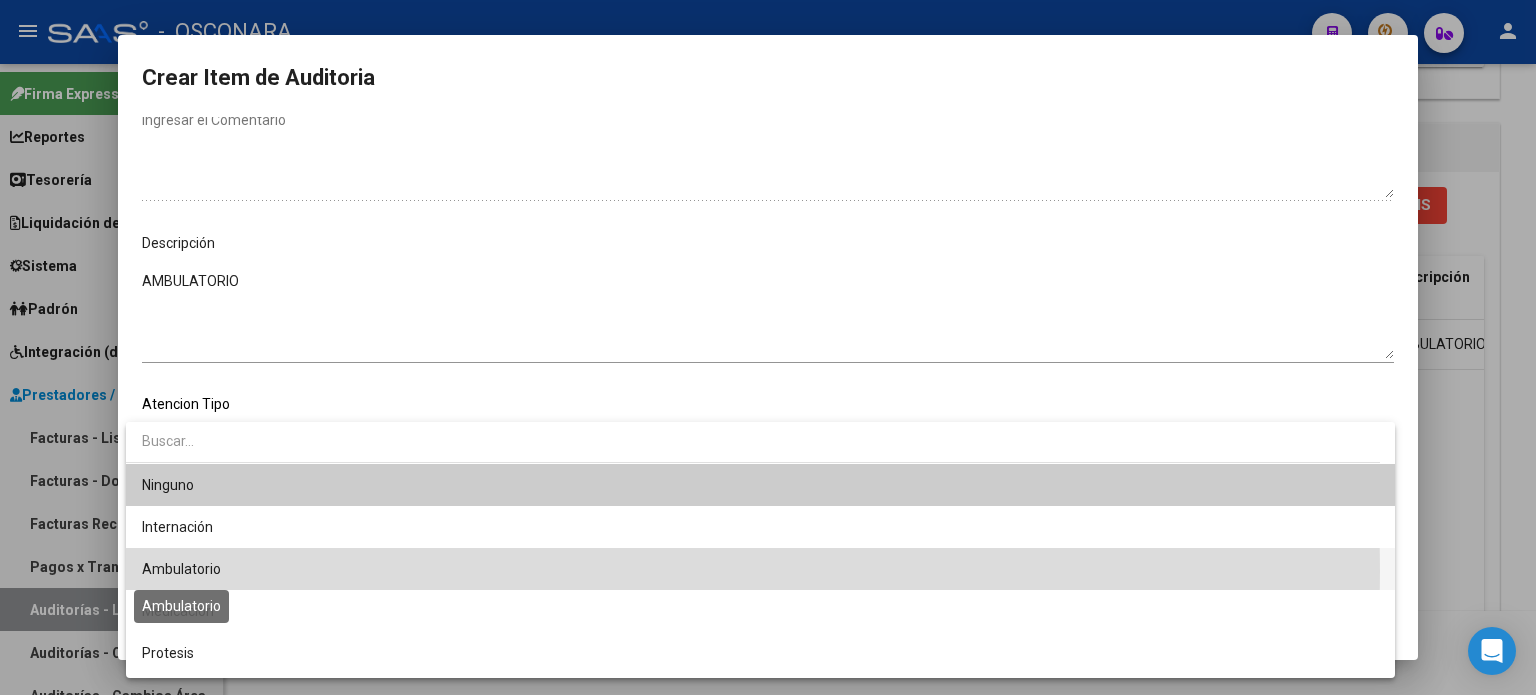 click on "Ambulatorio" at bounding box center (181, 569) 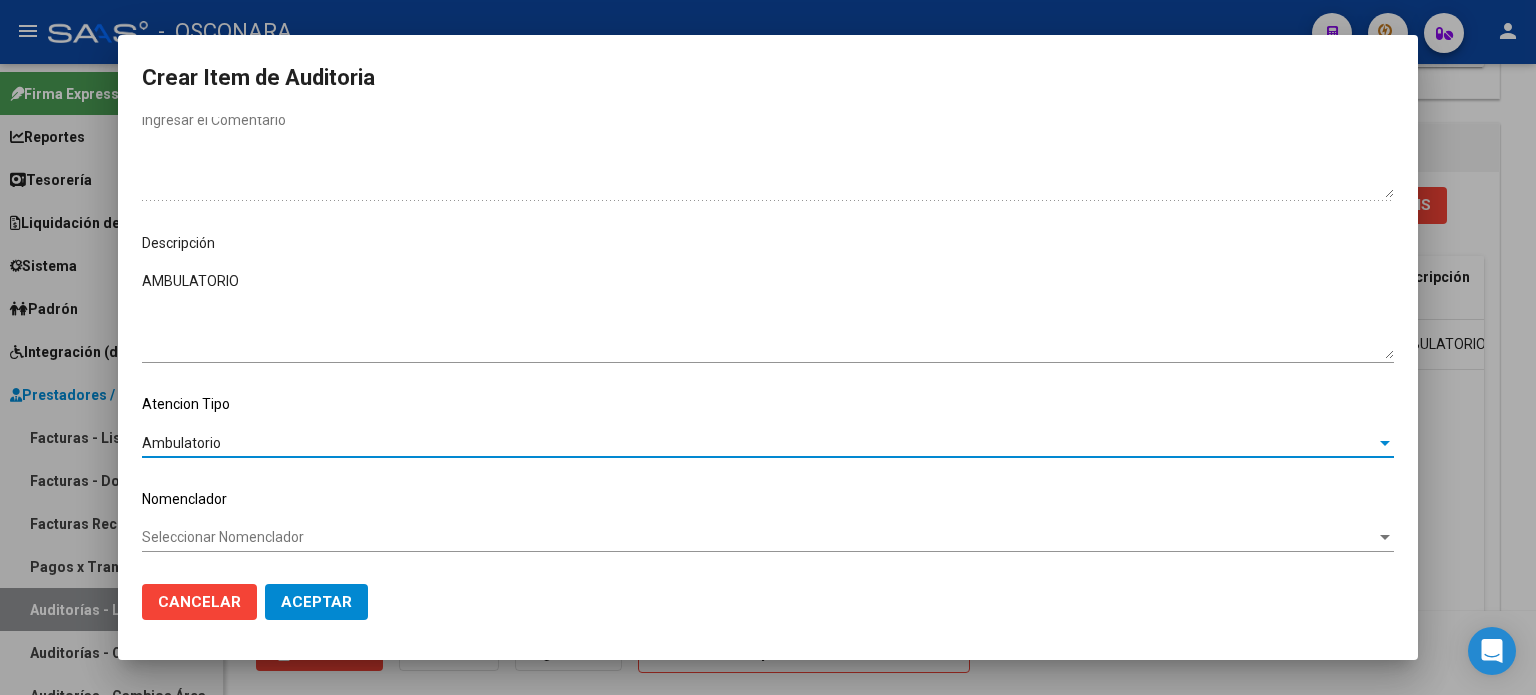 click on "Aceptar" 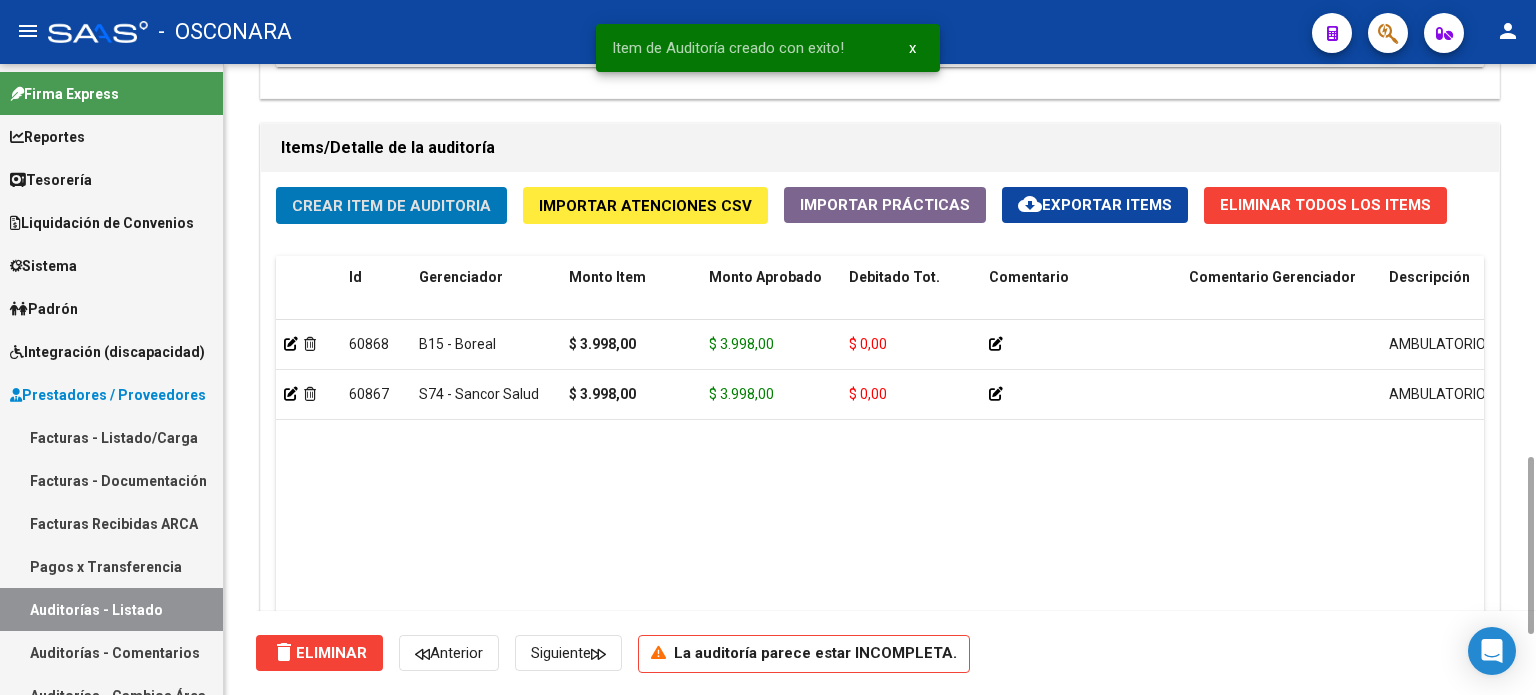 click on "Crear Item de Auditoria" 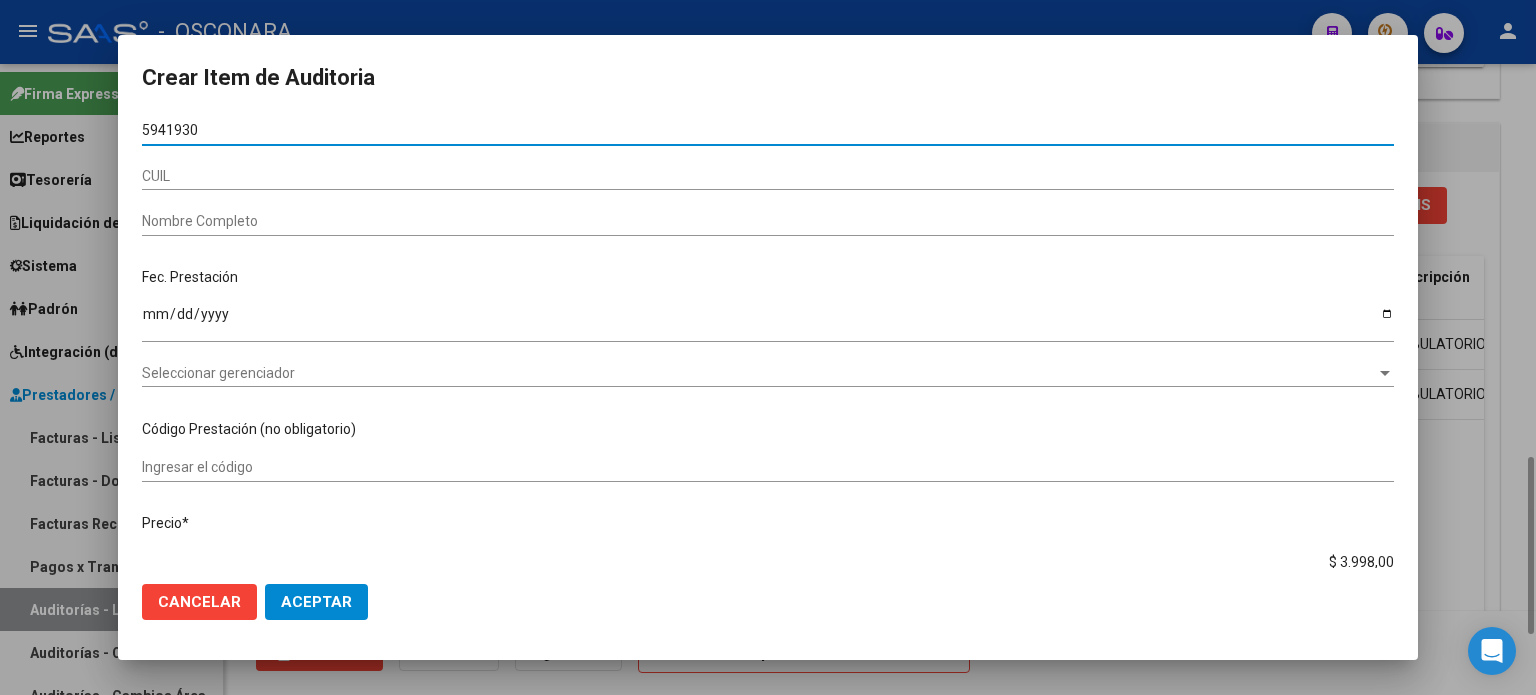 type on "59419307" 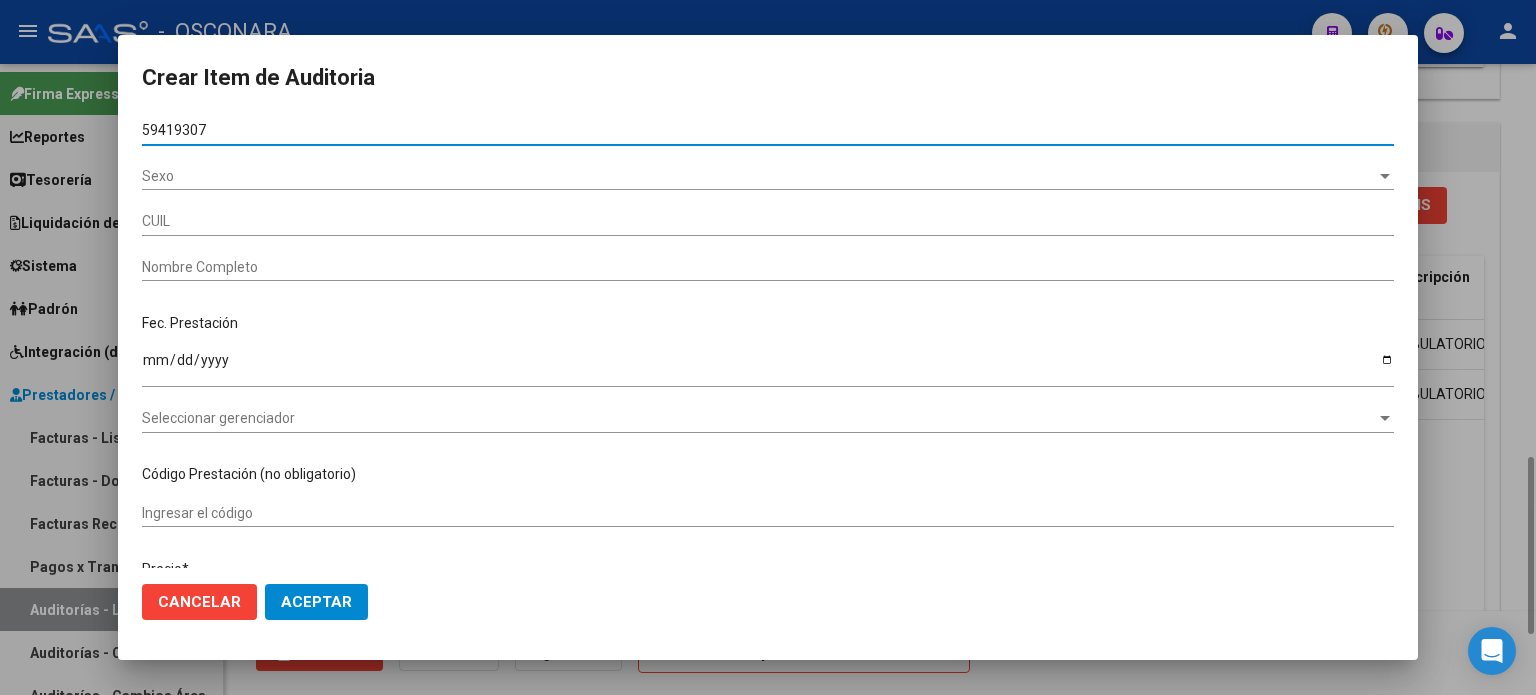 type on "20594193076" 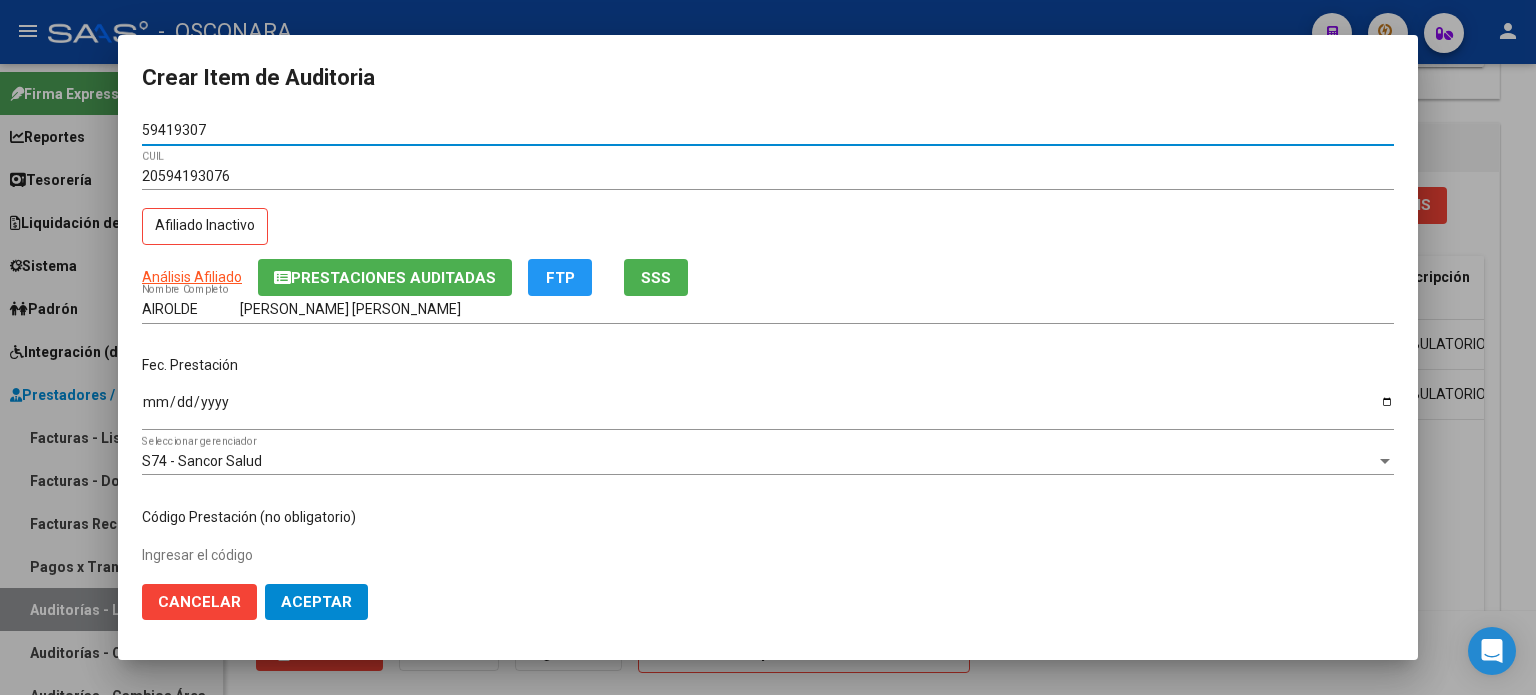 type on "59419307" 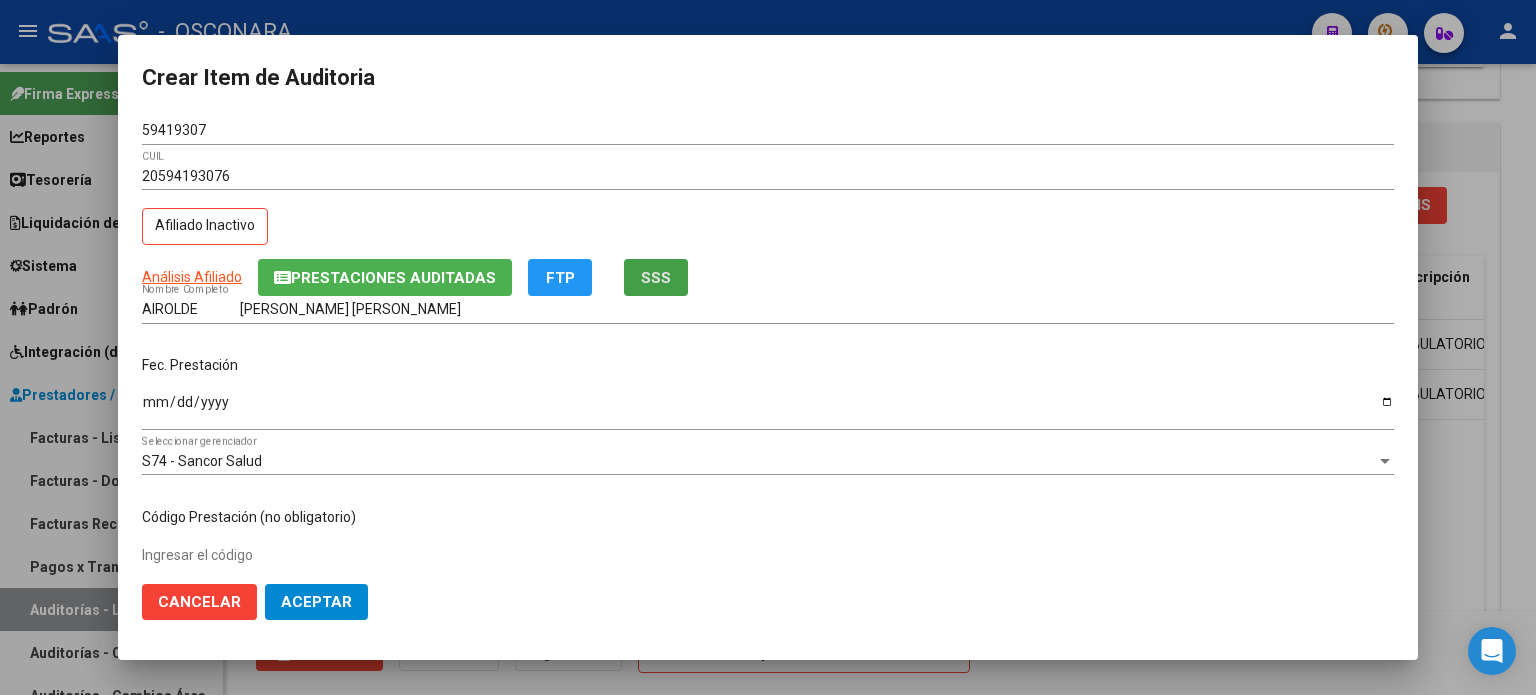 click on "SSS" 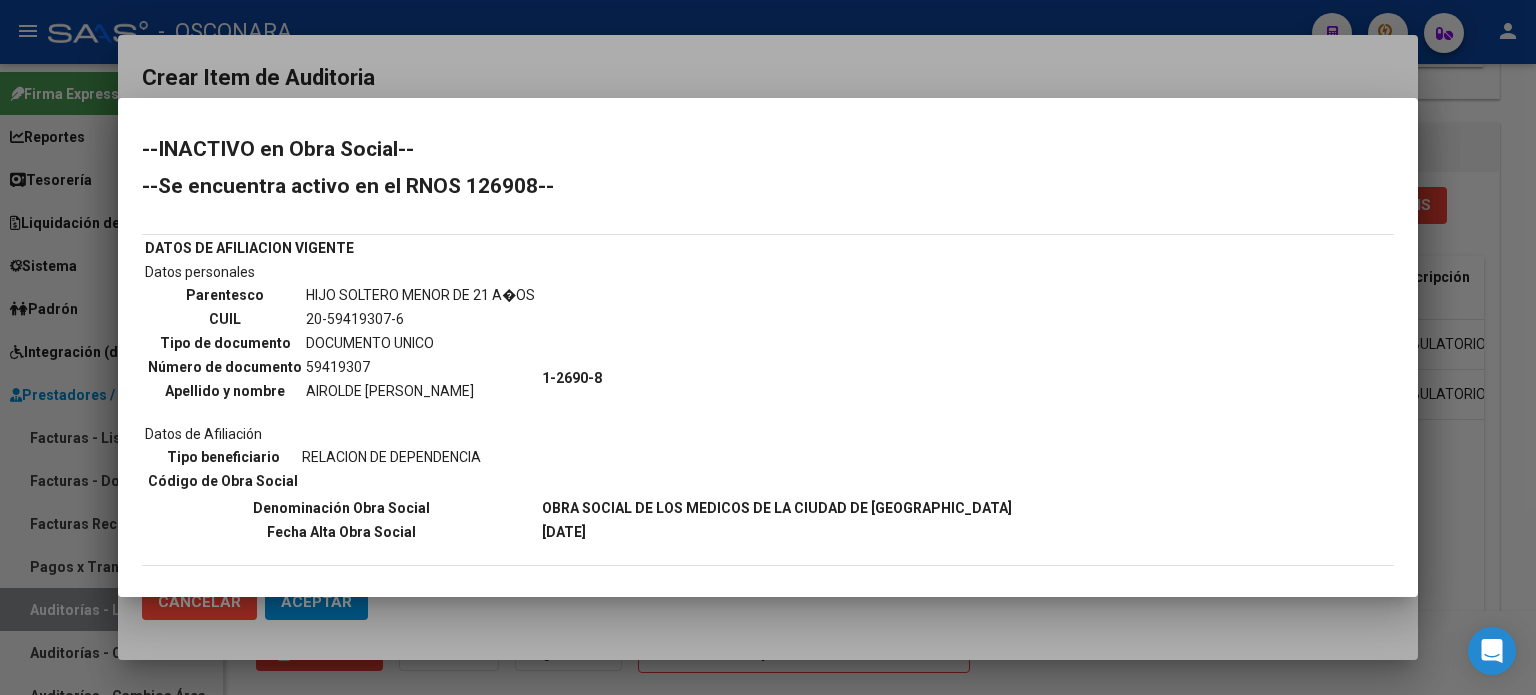 drag, startPoint x: 1496, startPoint y: 395, endPoint x: 1436, endPoint y: 398, distance: 60.074955 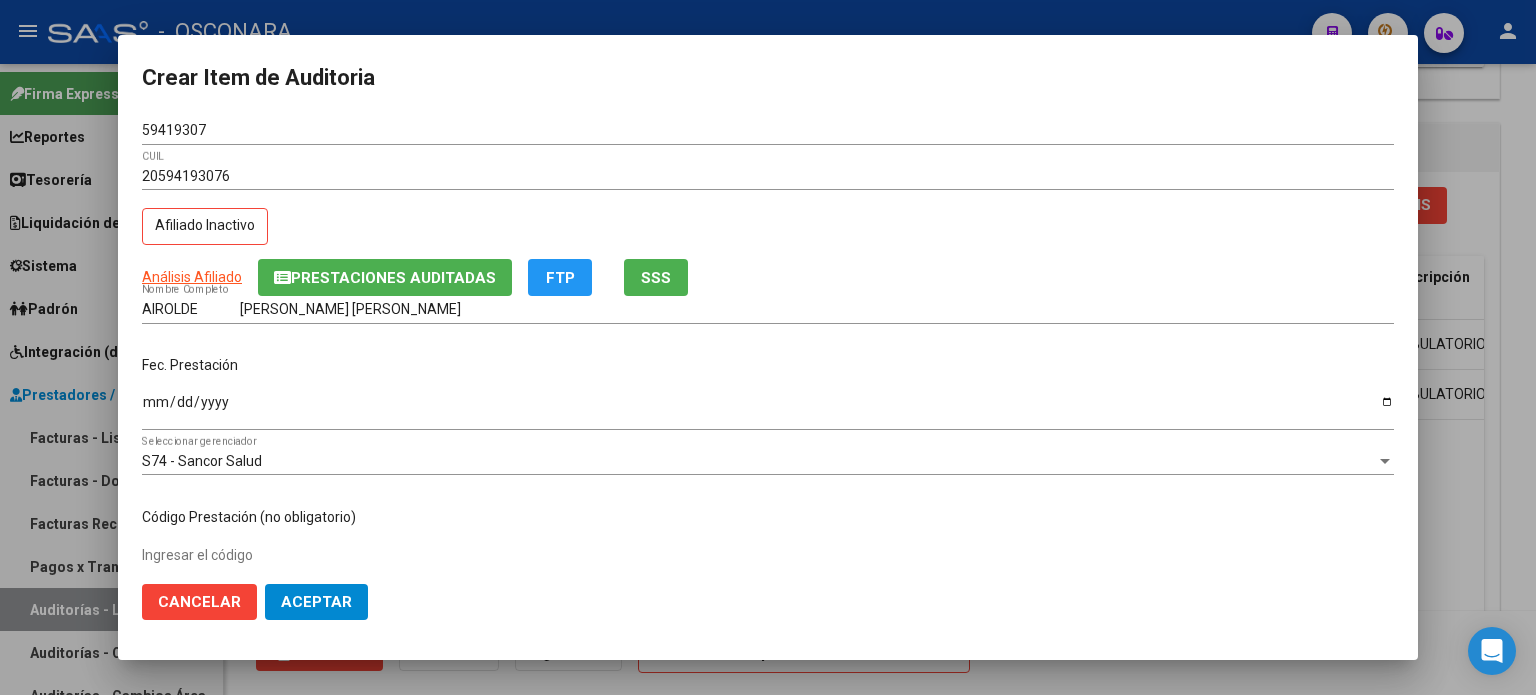 click on "Ingresar la fecha" at bounding box center (768, 409) 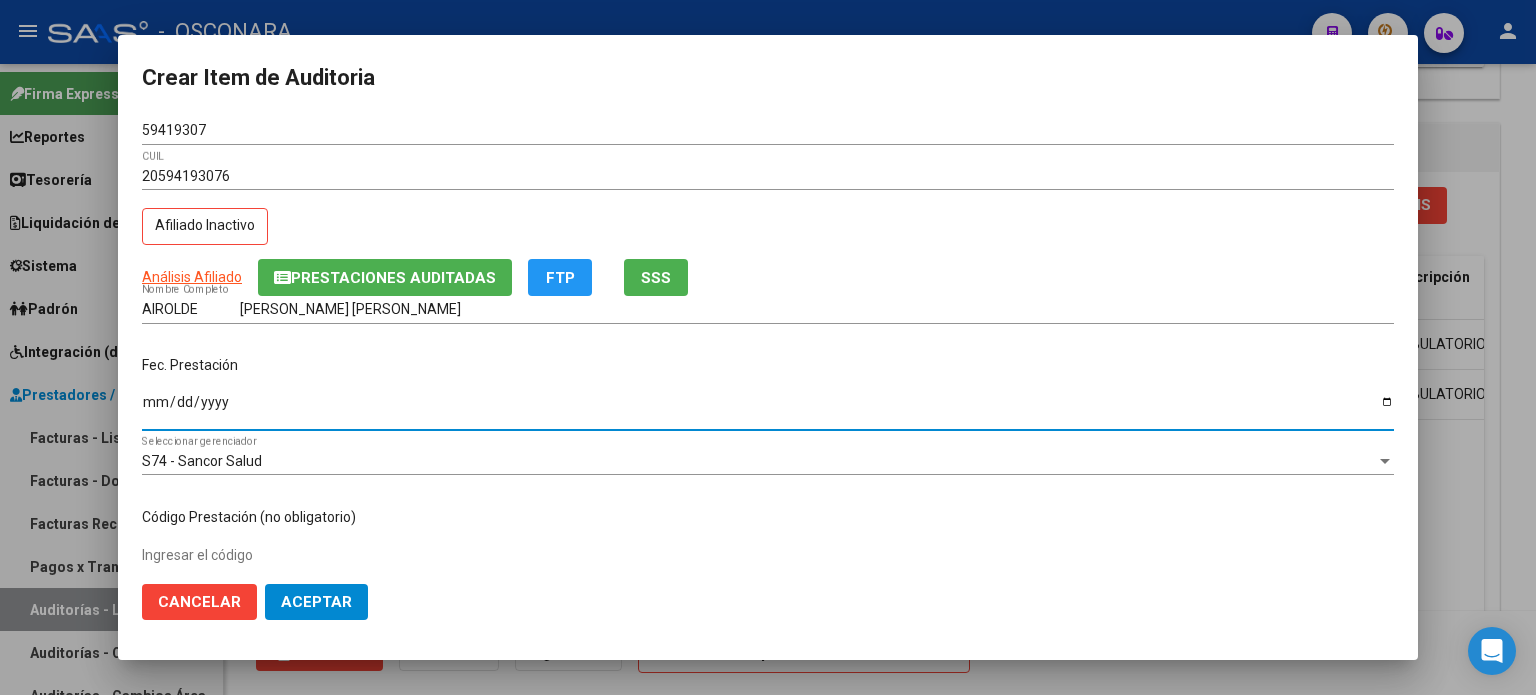 click on "Ingresar la fecha" at bounding box center (768, 409) 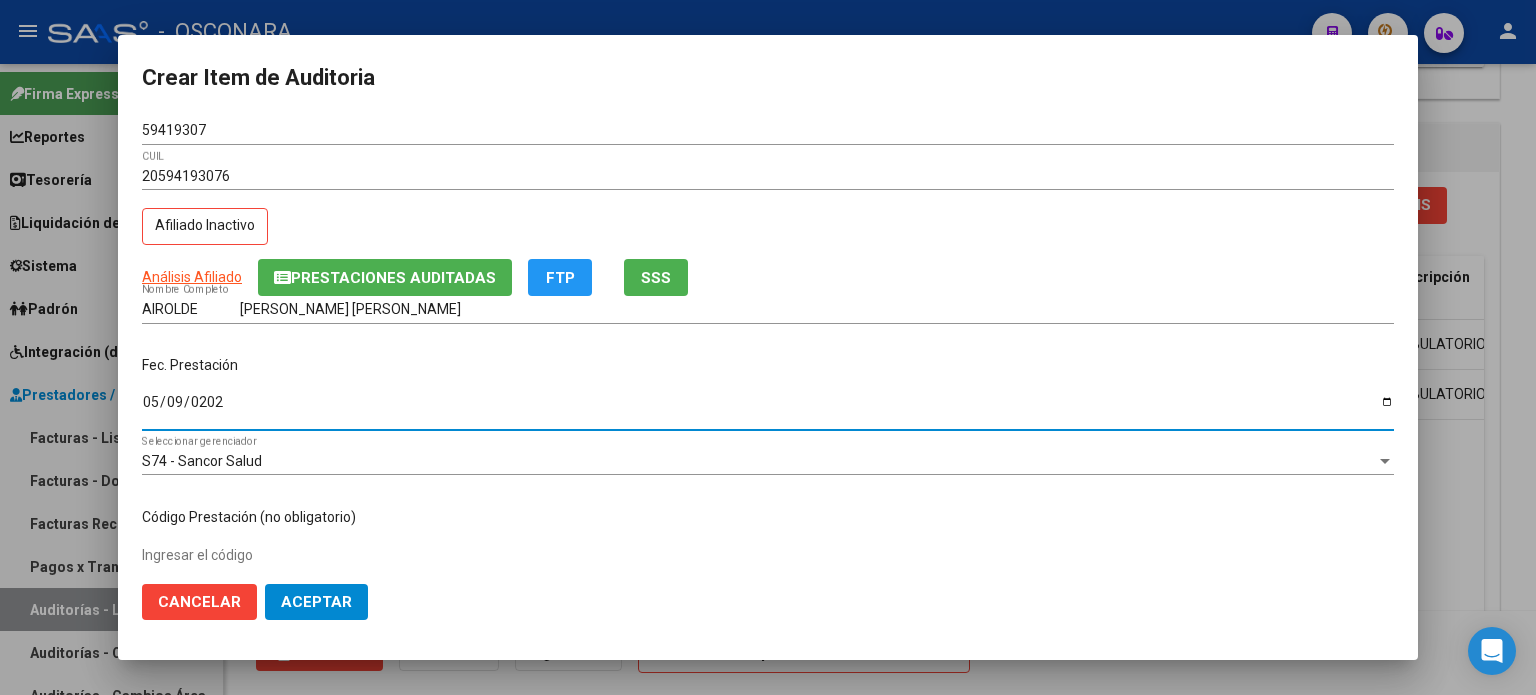 type on "2025-05-09" 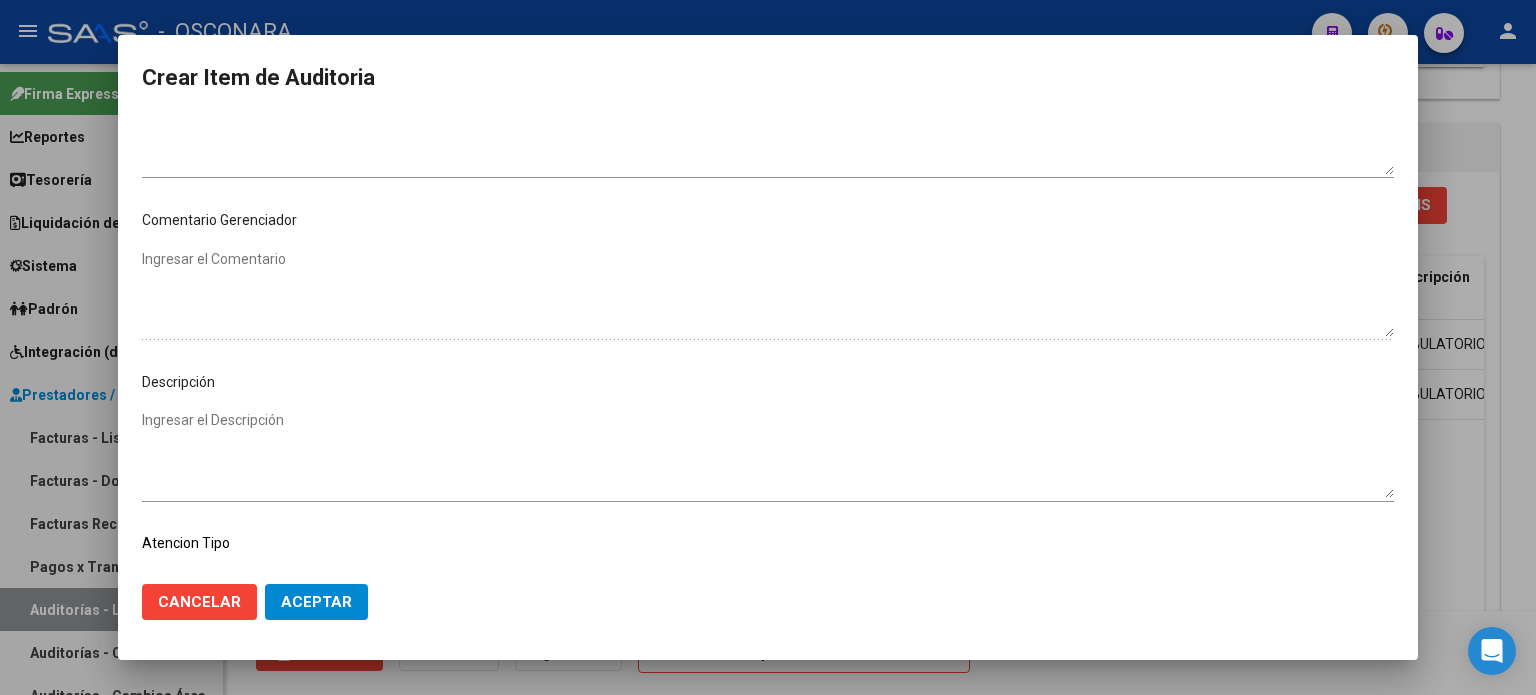 scroll, scrollTop: 1070, scrollLeft: 0, axis: vertical 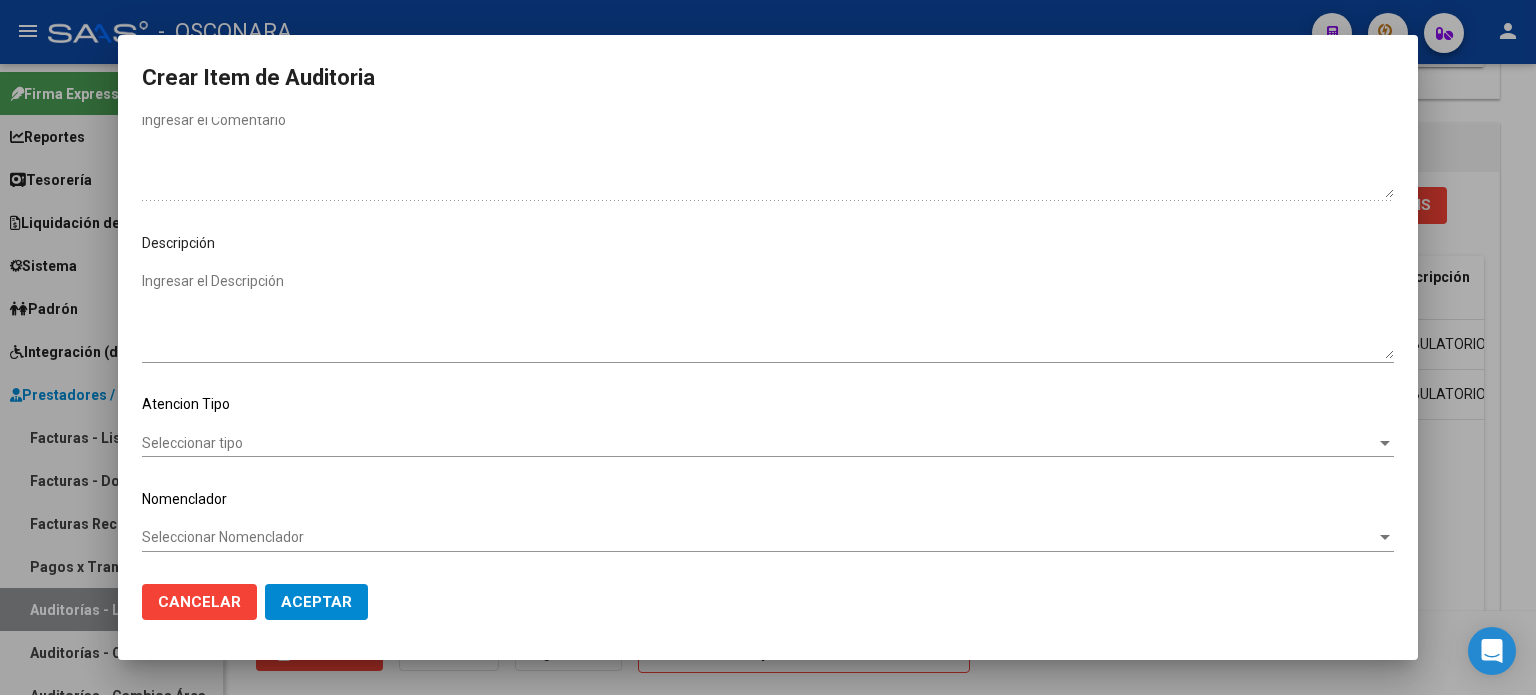 click on "Ingresar el Descripción" at bounding box center [768, 315] 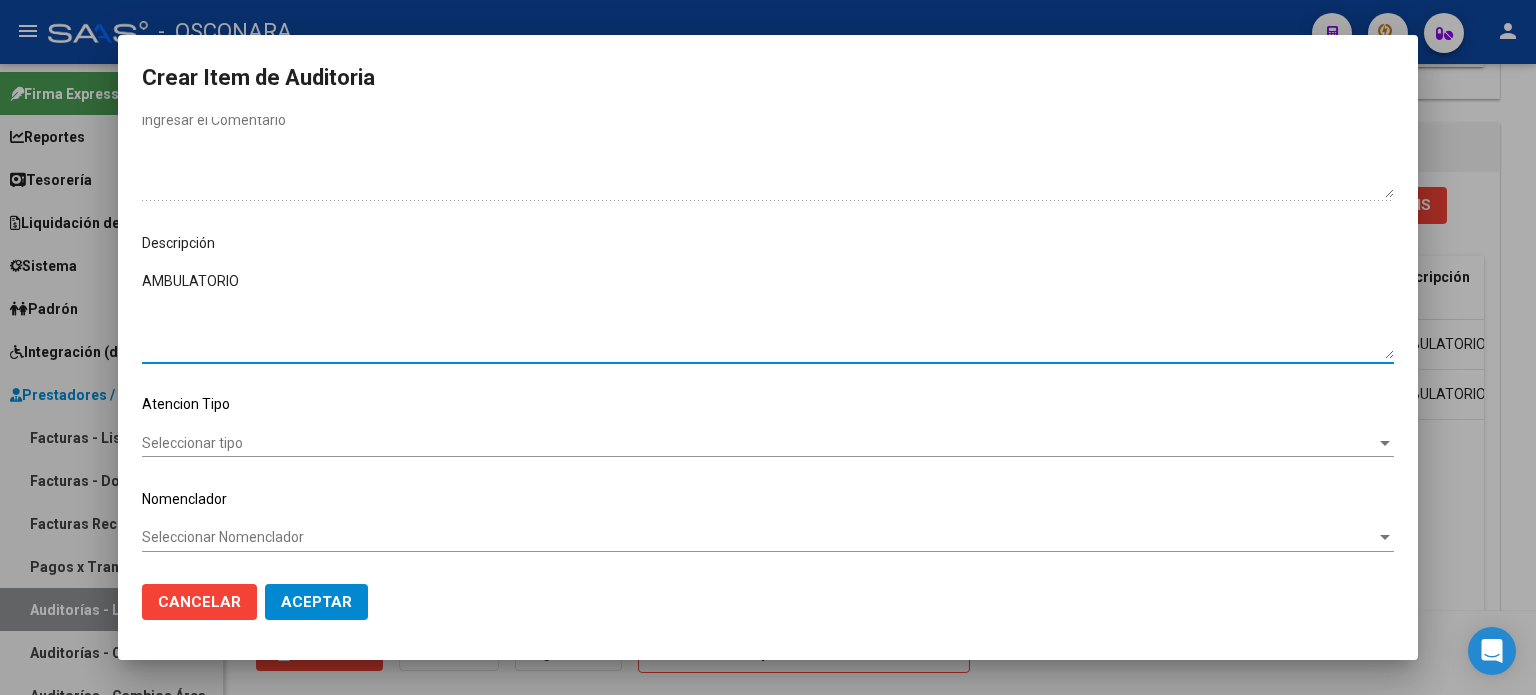 type on "AMBULATORIO" 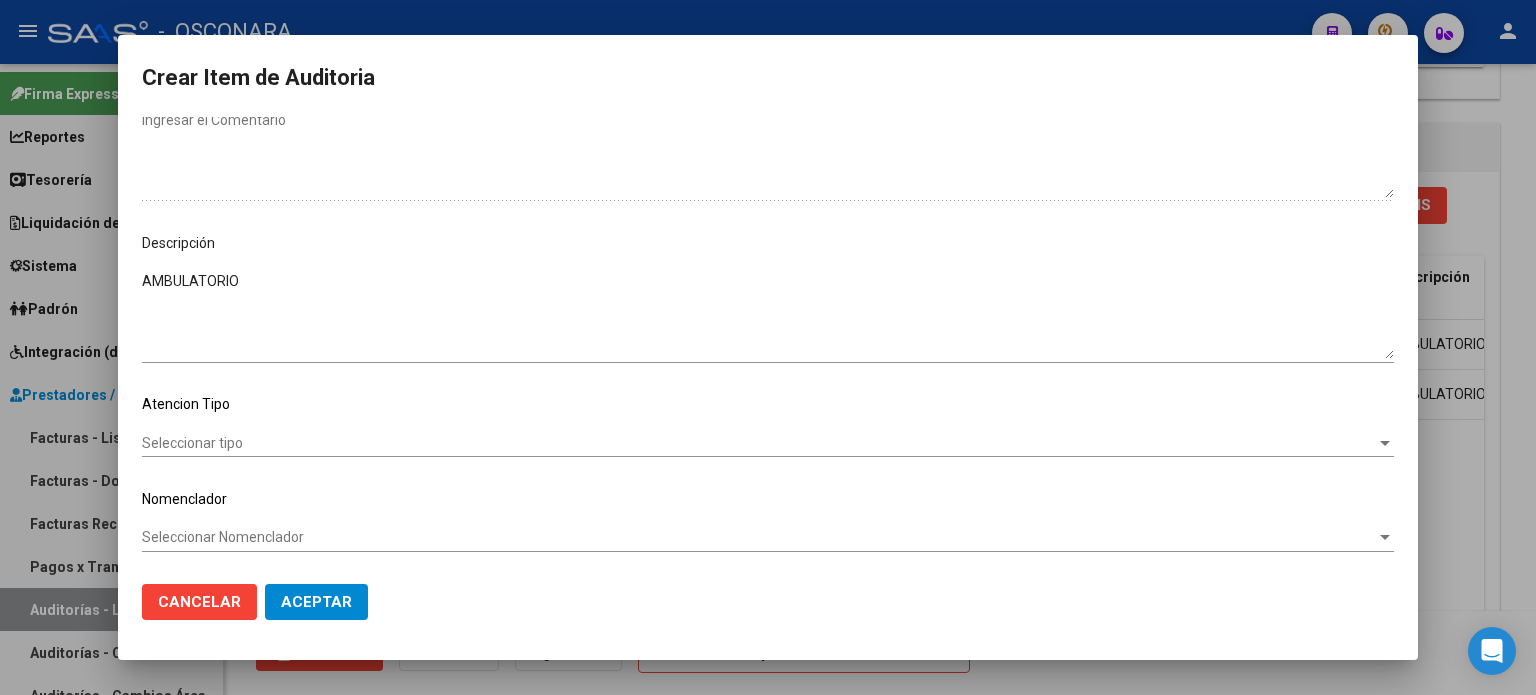 click on "Seleccionar tipo Seleccionar tipo" 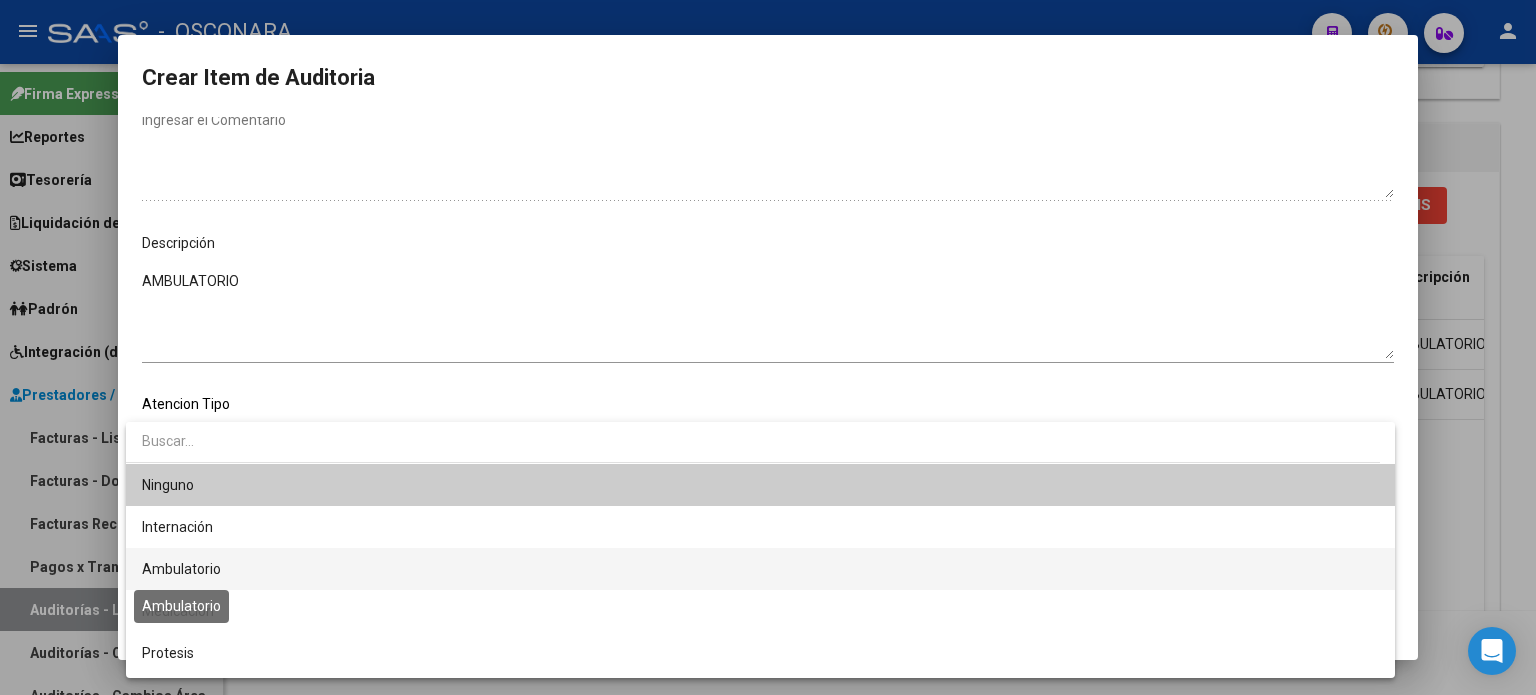 click on "Ambulatorio" at bounding box center (181, 569) 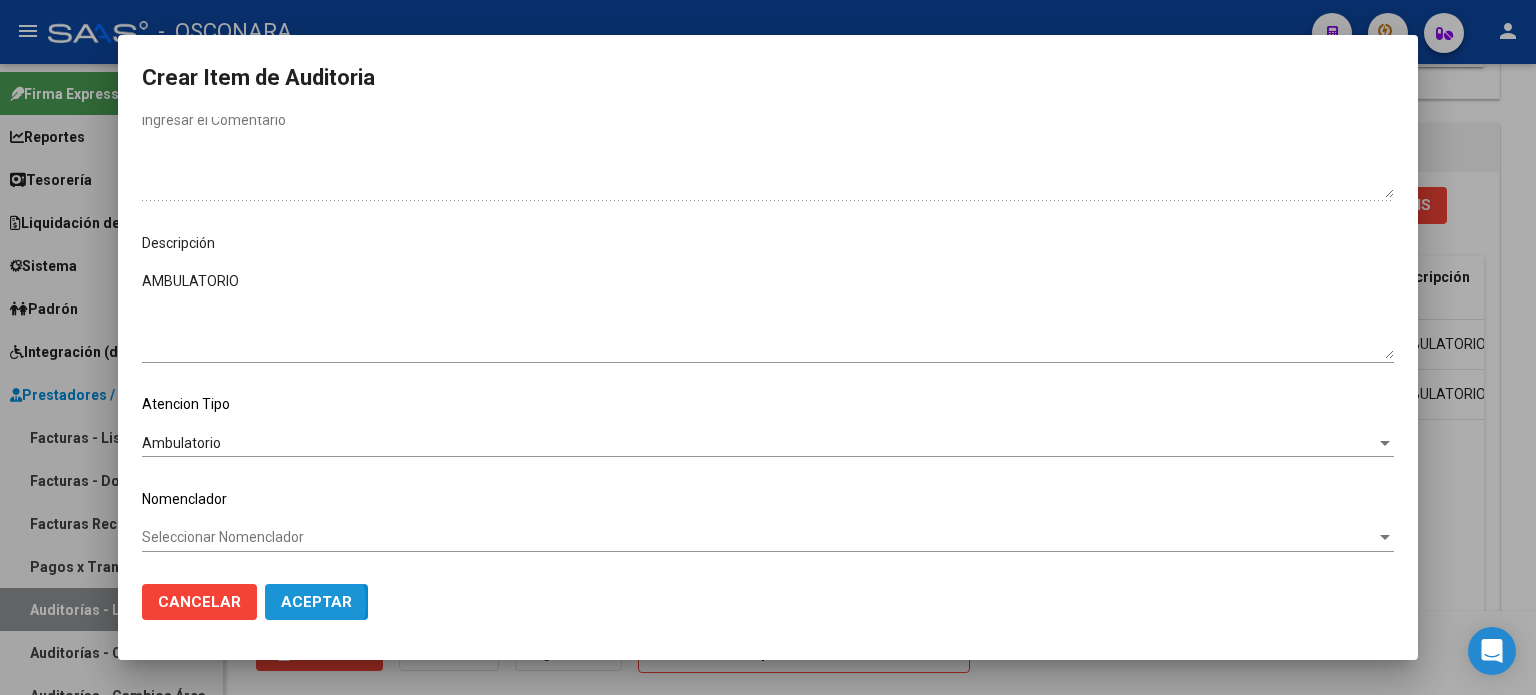 click on "Aceptar" 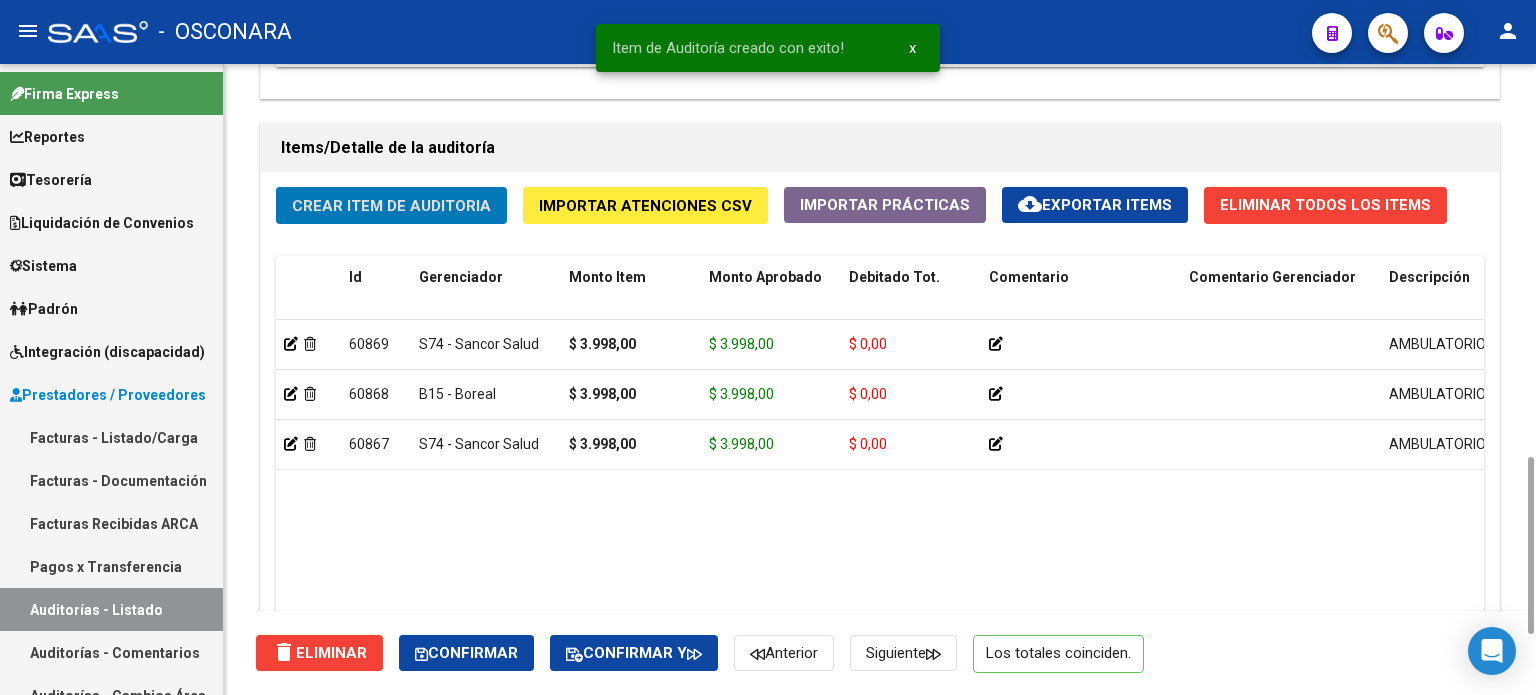 scroll, scrollTop: 0, scrollLeft: 0, axis: both 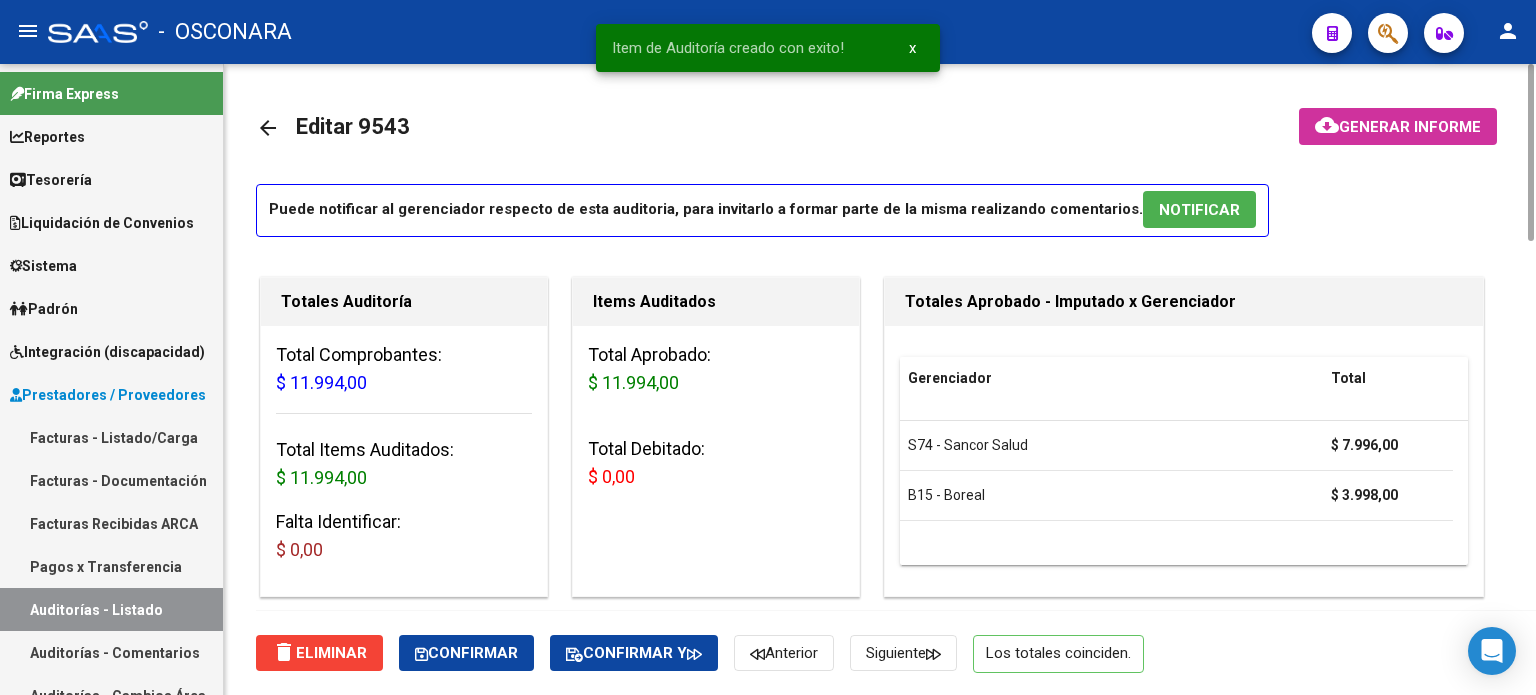 click on "NOTIFICAR" at bounding box center [1199, 210] 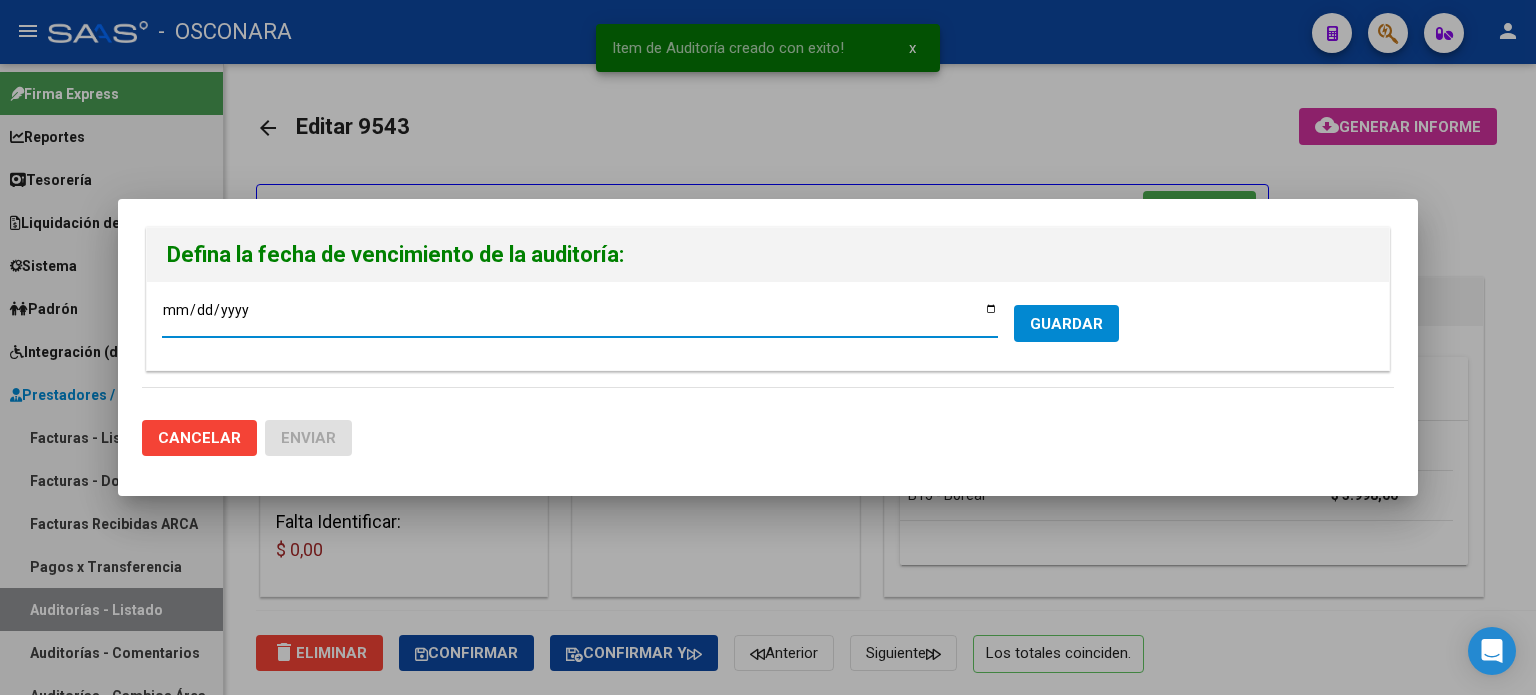 click on "2025-07-18" at bounding box center [580, 317] 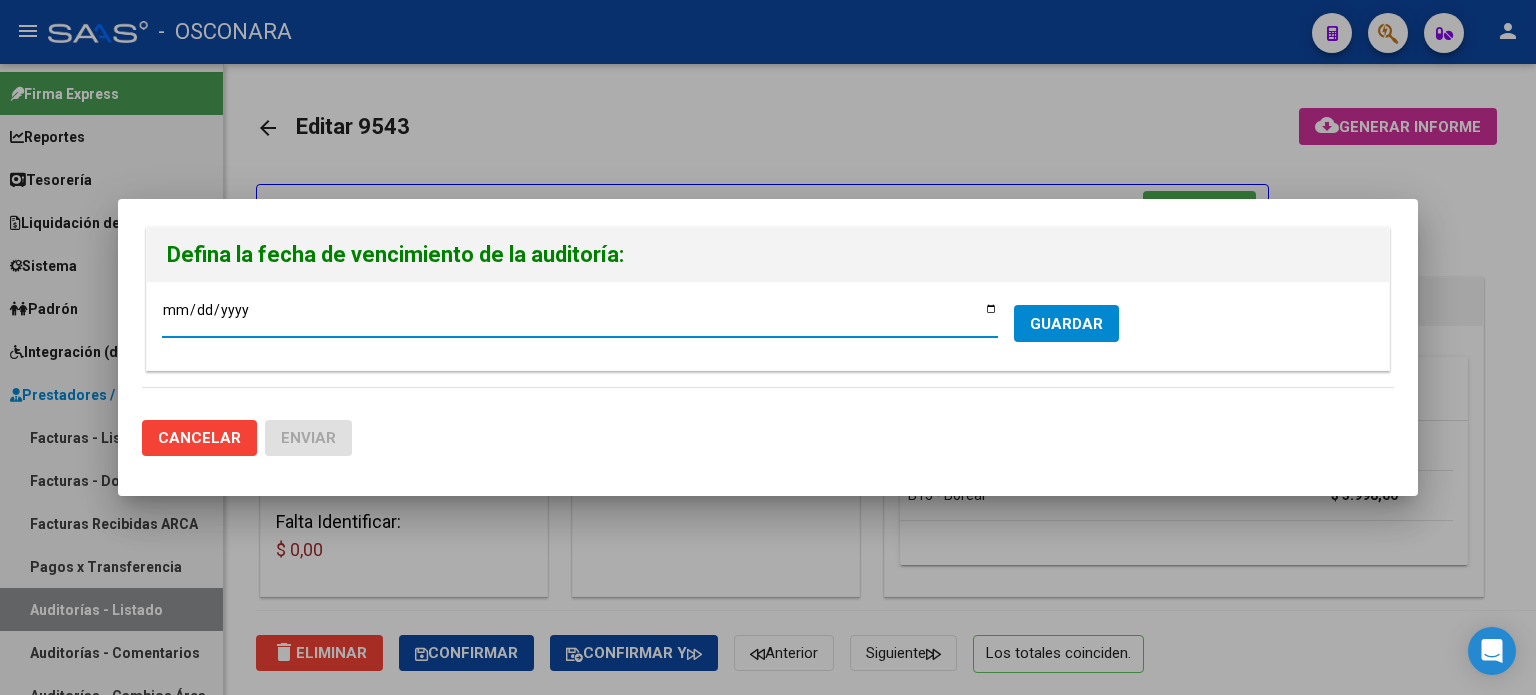 type on "2025-07-10" 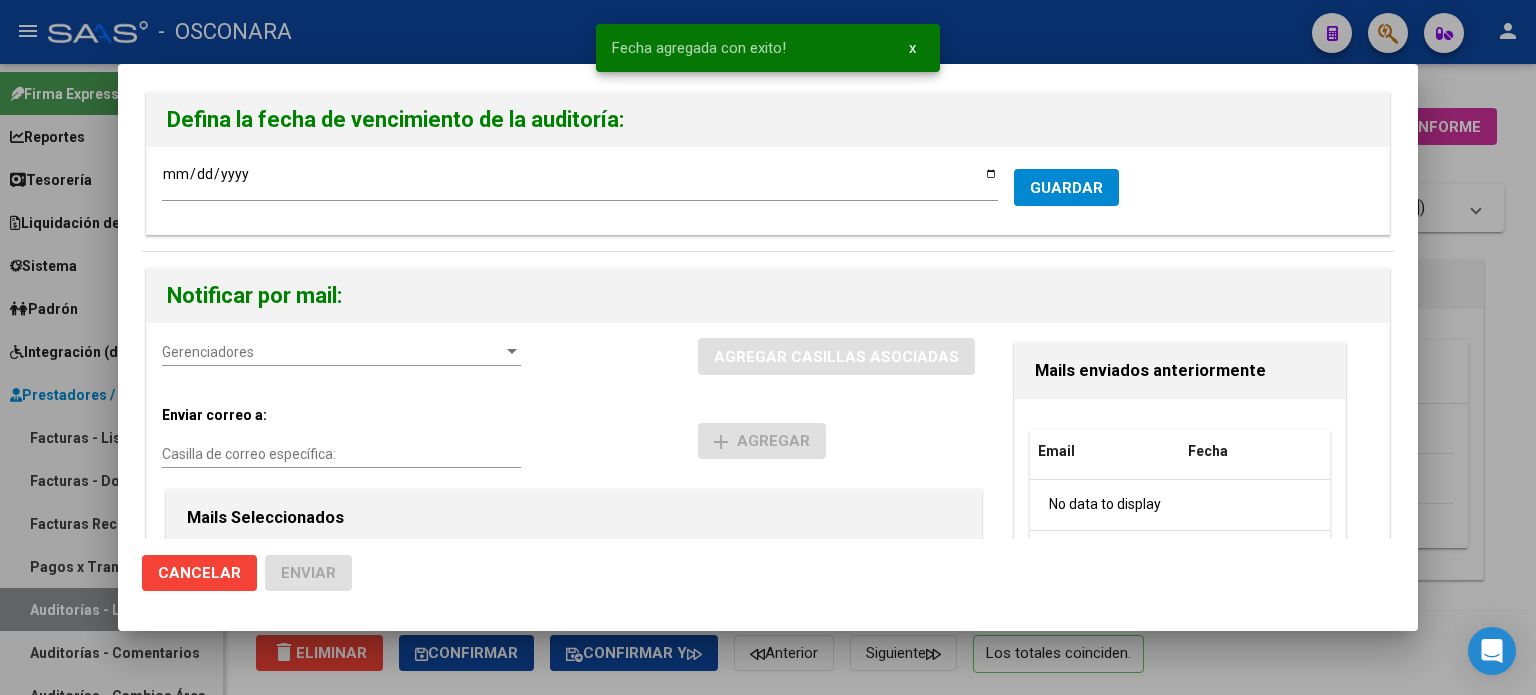 click on "Gerenciadores" at bounding box center (332, 352) 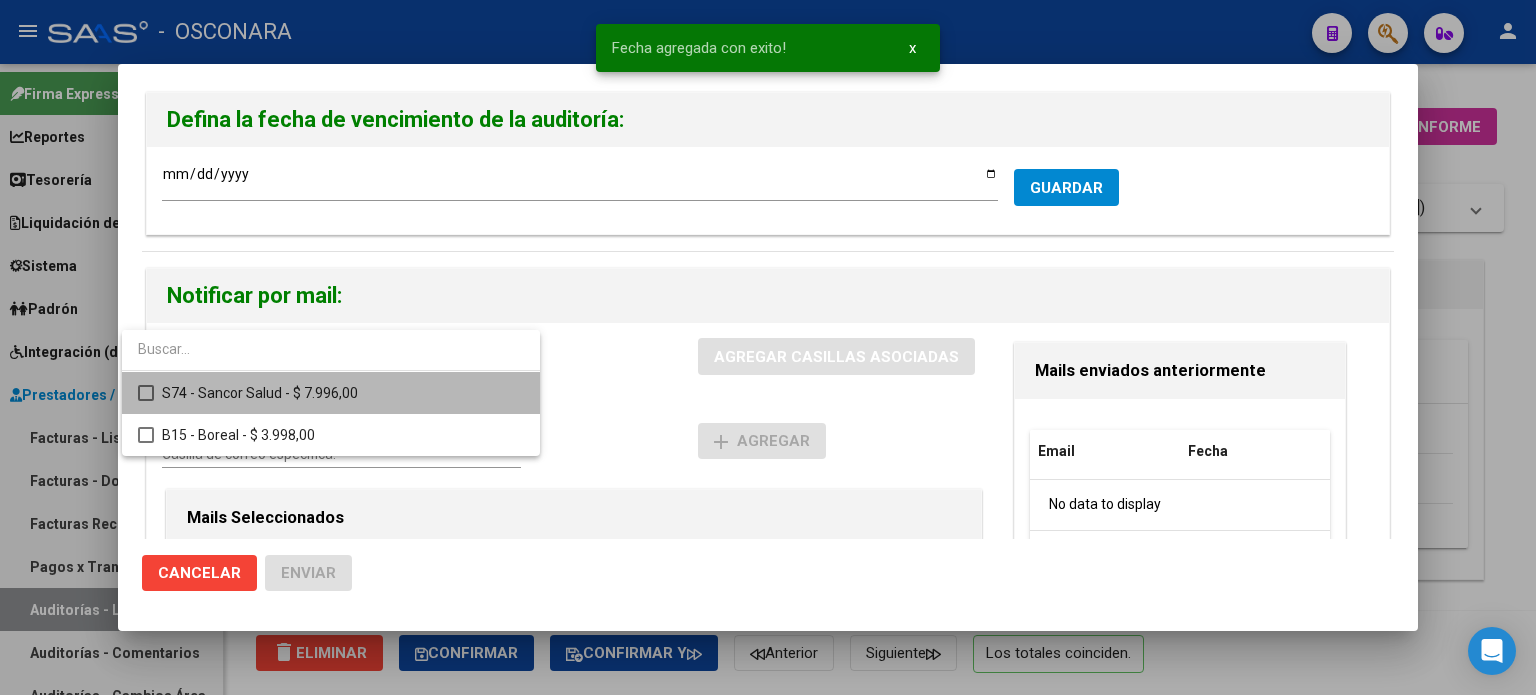 click on "S74 - Sancor Salud - $ 7.996,00" at bounding box center [343, 393] 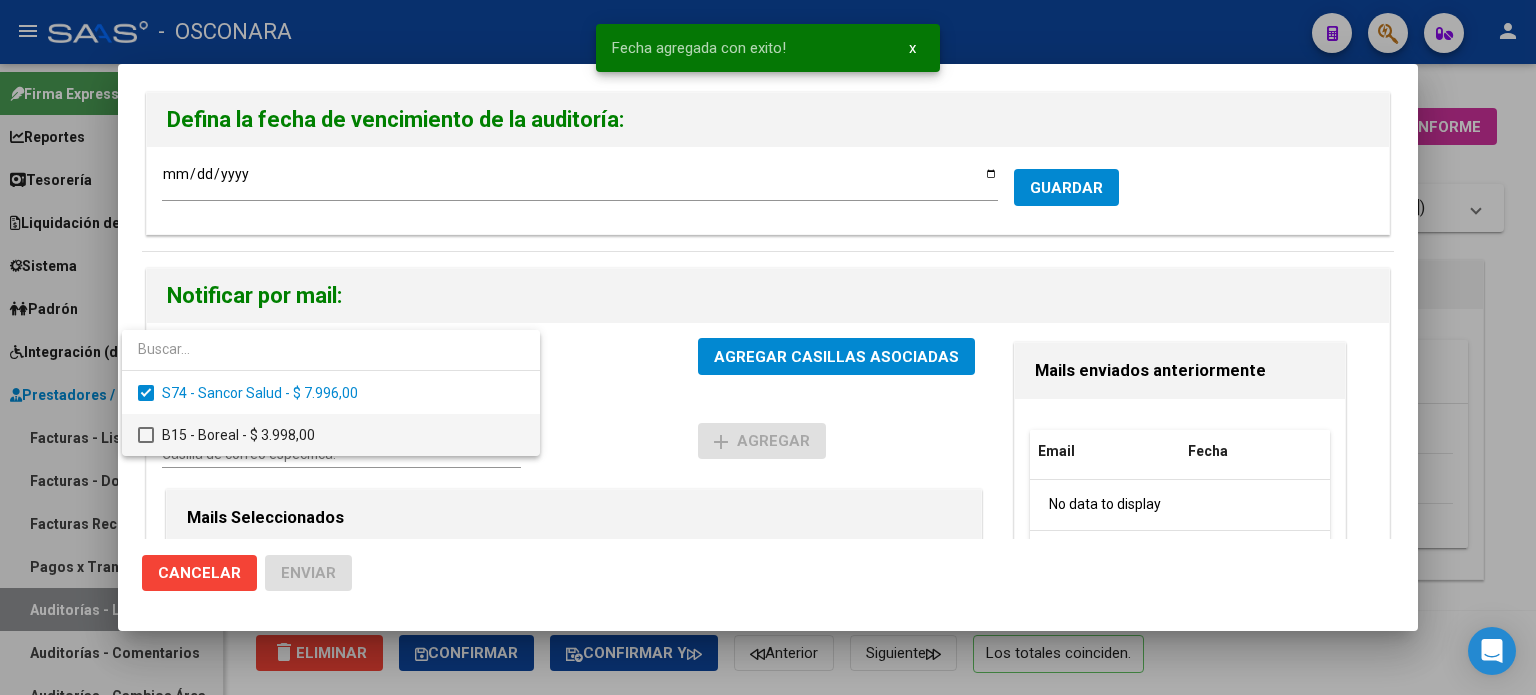 click on "B15 - Boreal - $ 3.998,00" at bounding box center (343, 435) 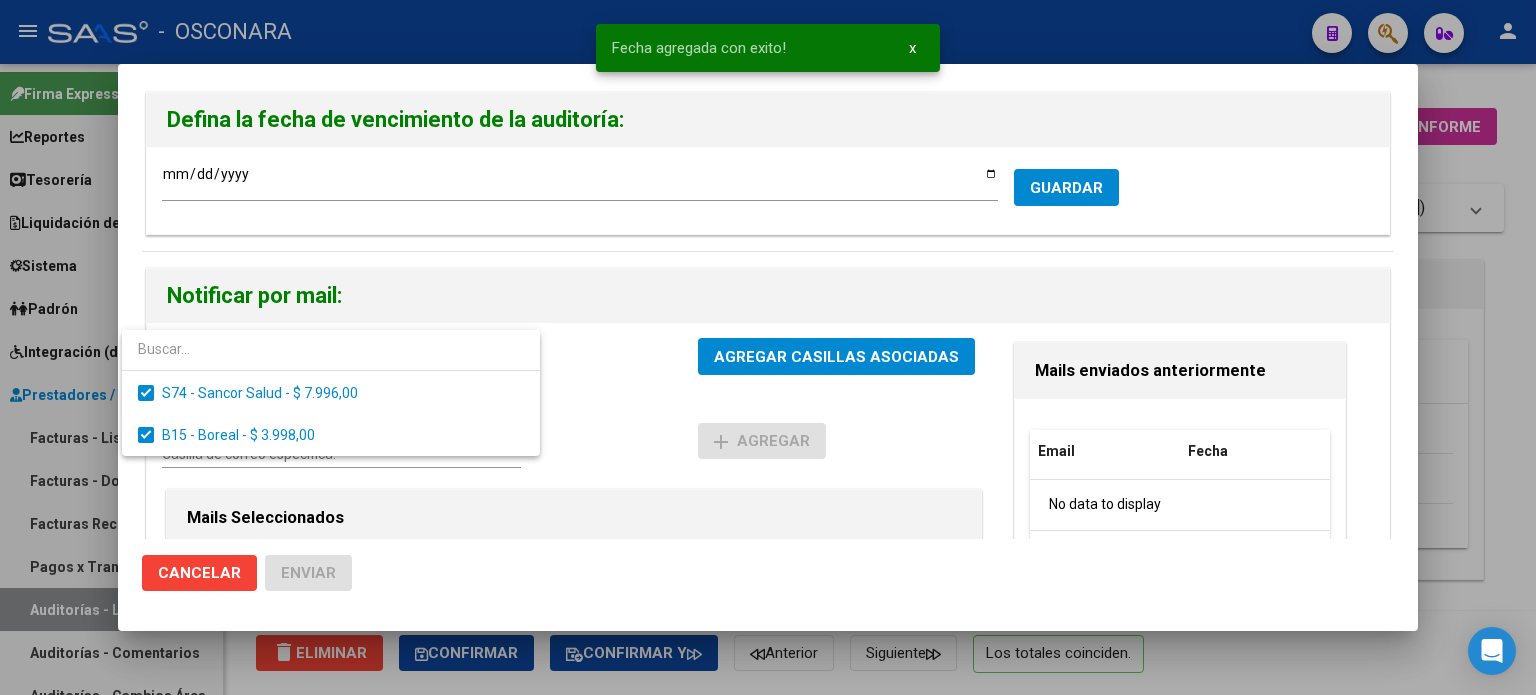 click at bounding box center [768, 347] 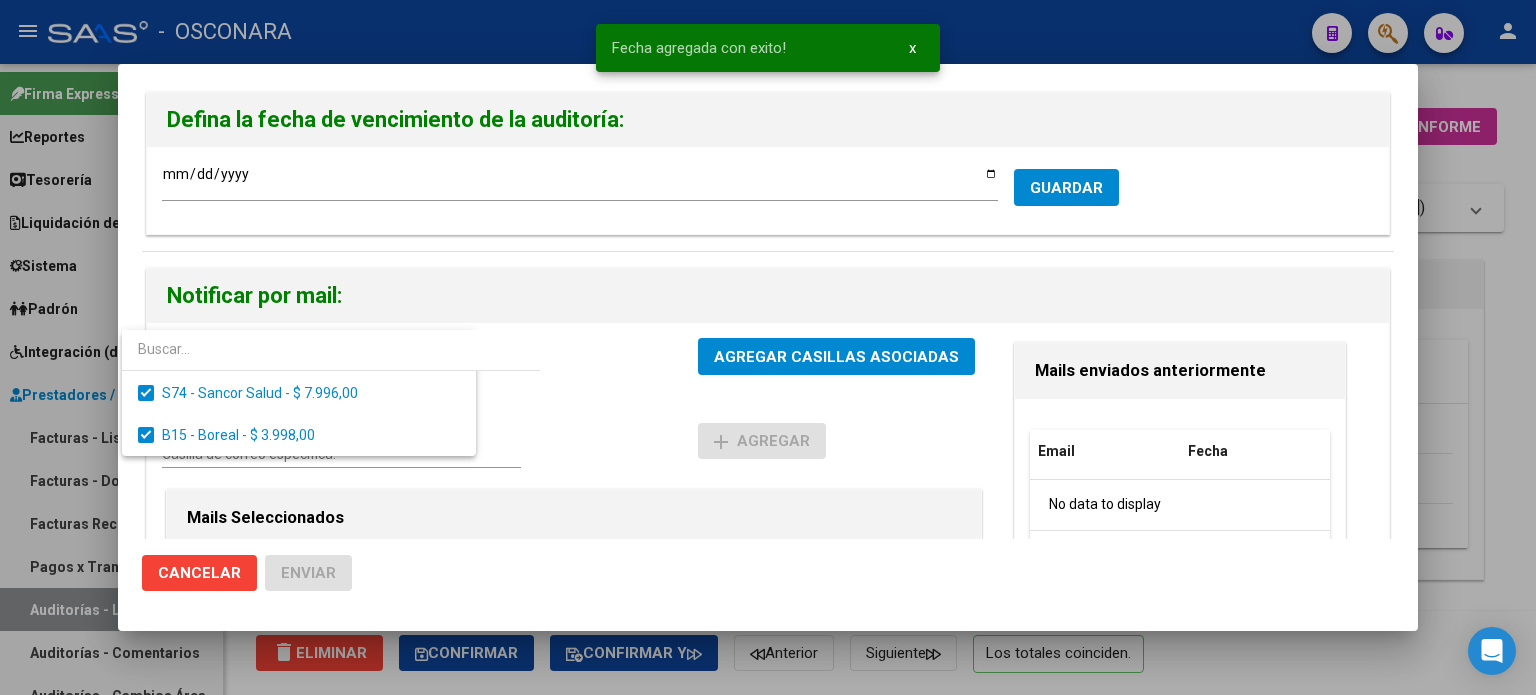 click on "AGREGAR CASILLAS ASOCIADAS" at bounding box center (836, 357) 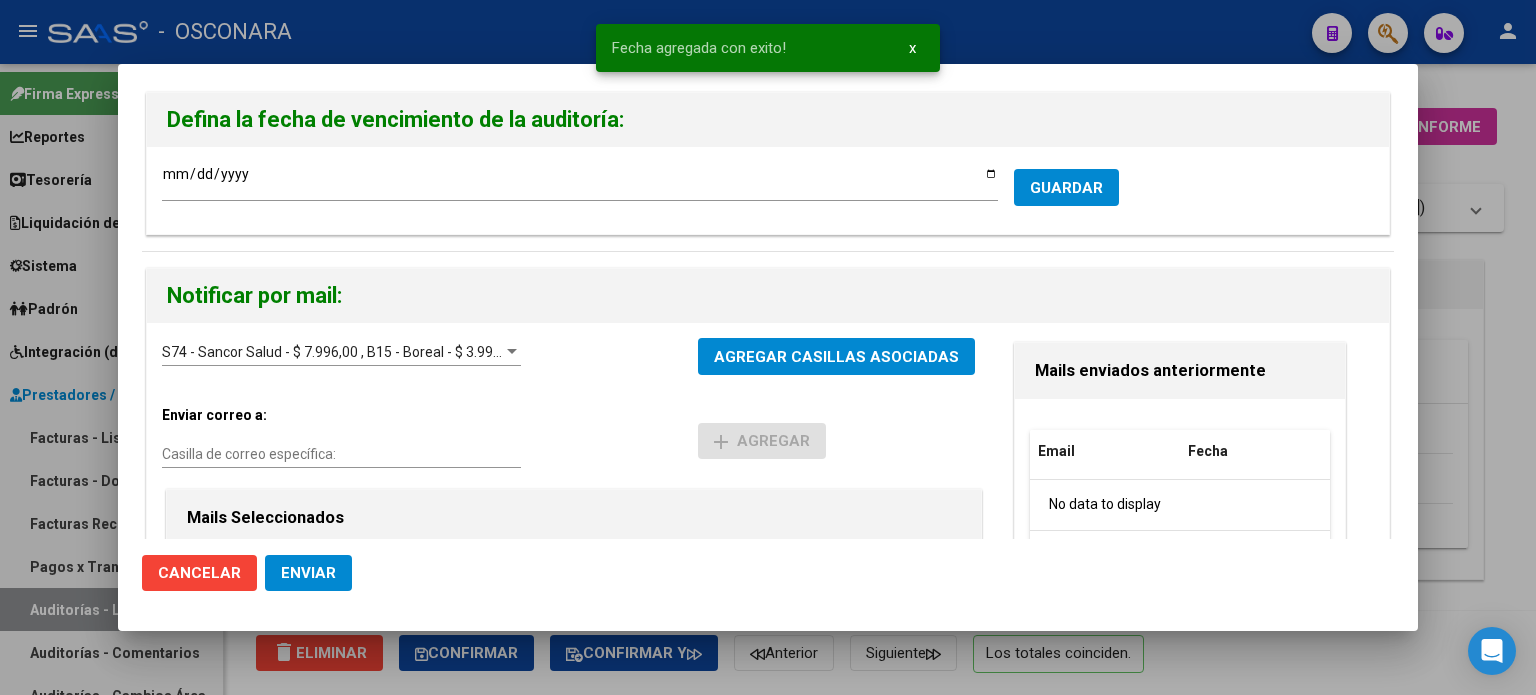 click on "Cancelar Enviar" 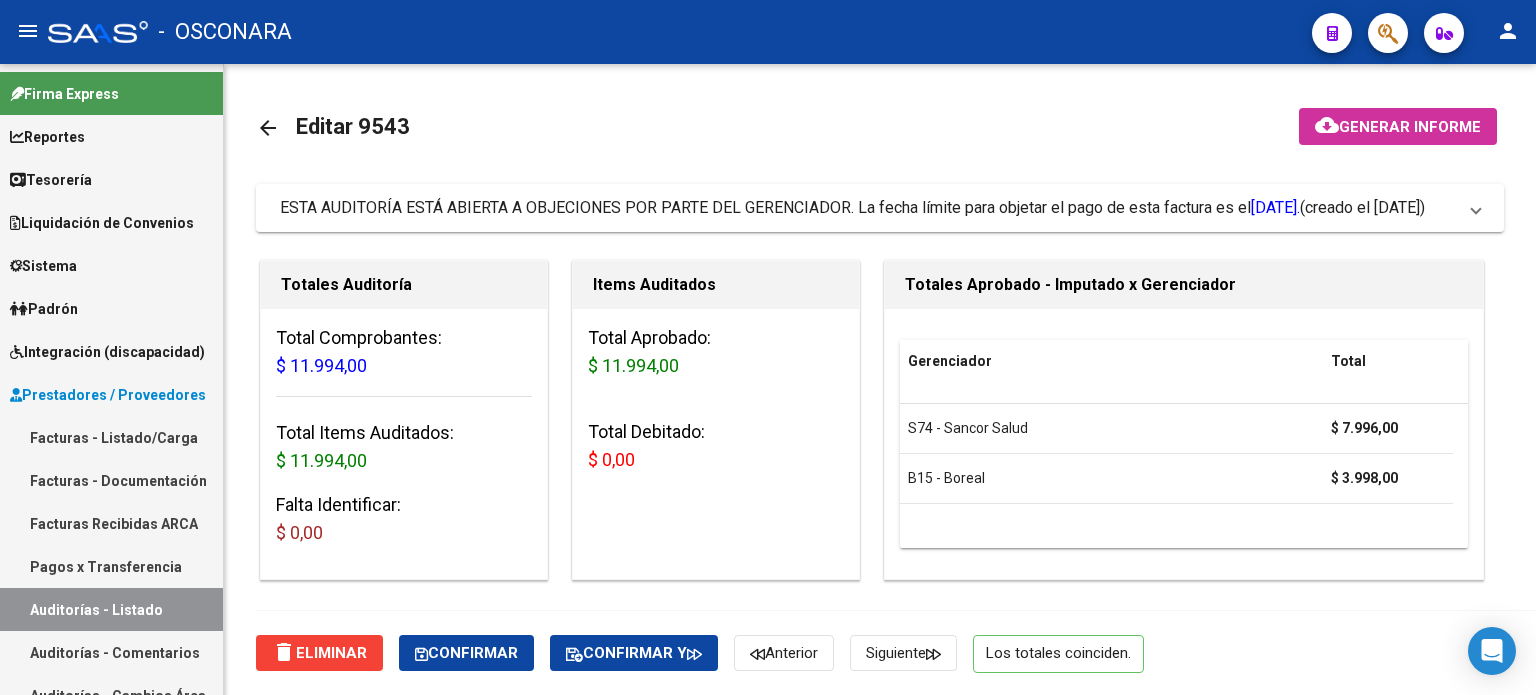 click on "Facturas - Listado/Carga" at bounding box center (111, 437) 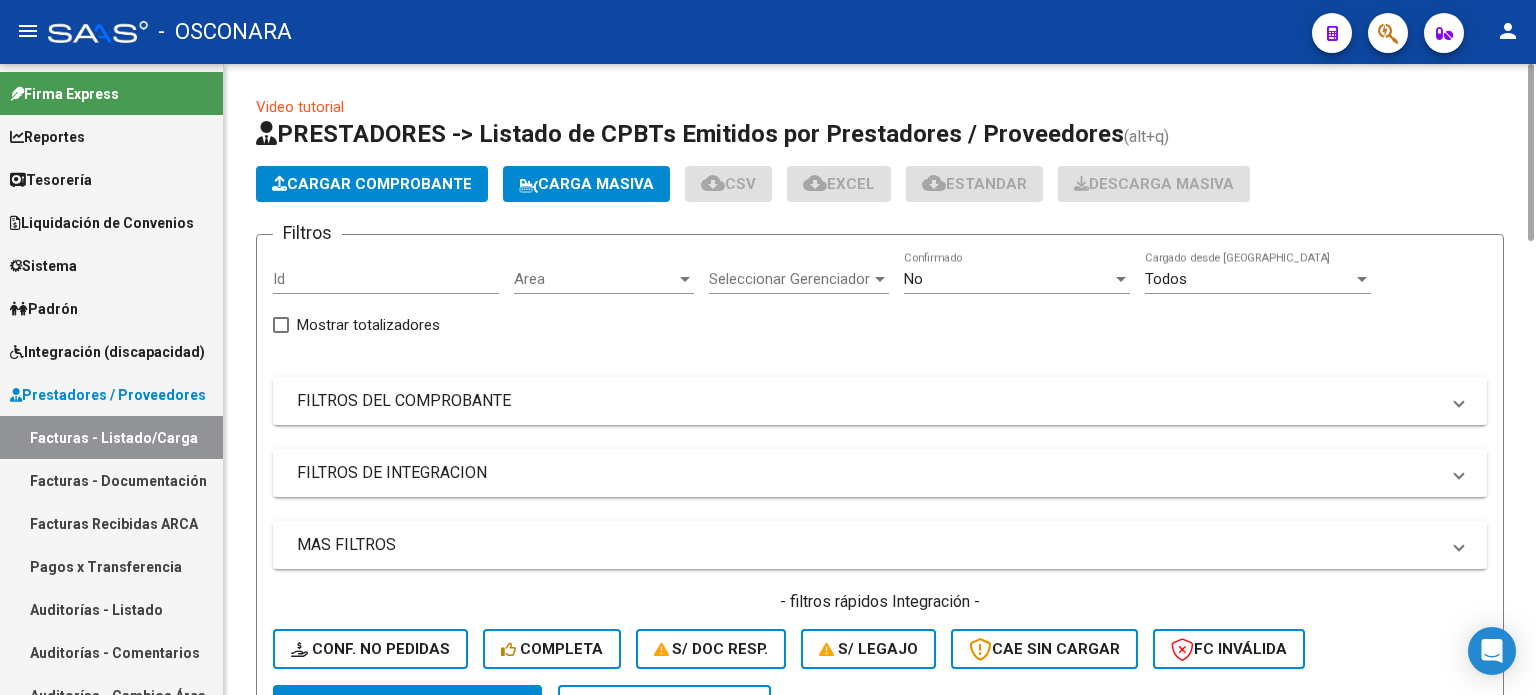 click on "FILTROS DEL COMPROBANTE" at bounding box center [868, 401] 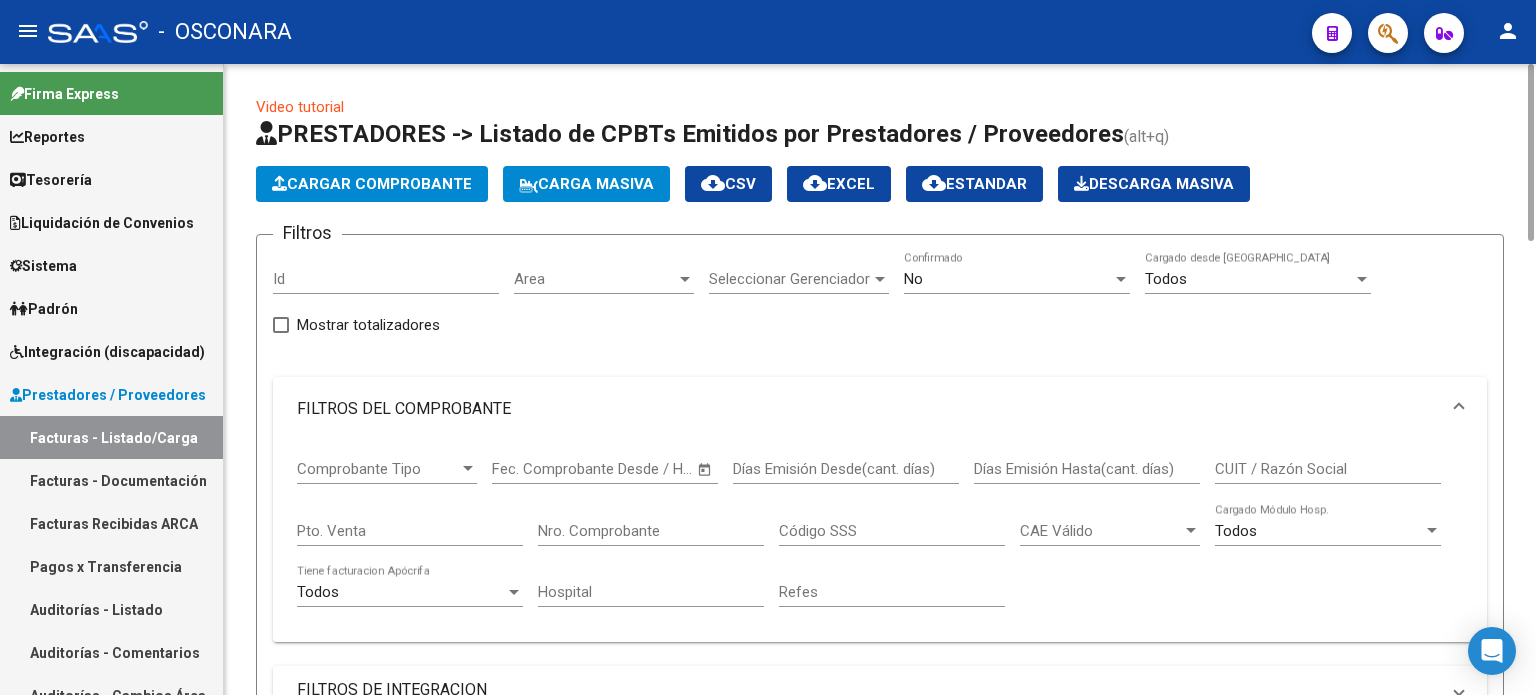 click on "Nro. Comprobante" at bounding box center [651, 531] 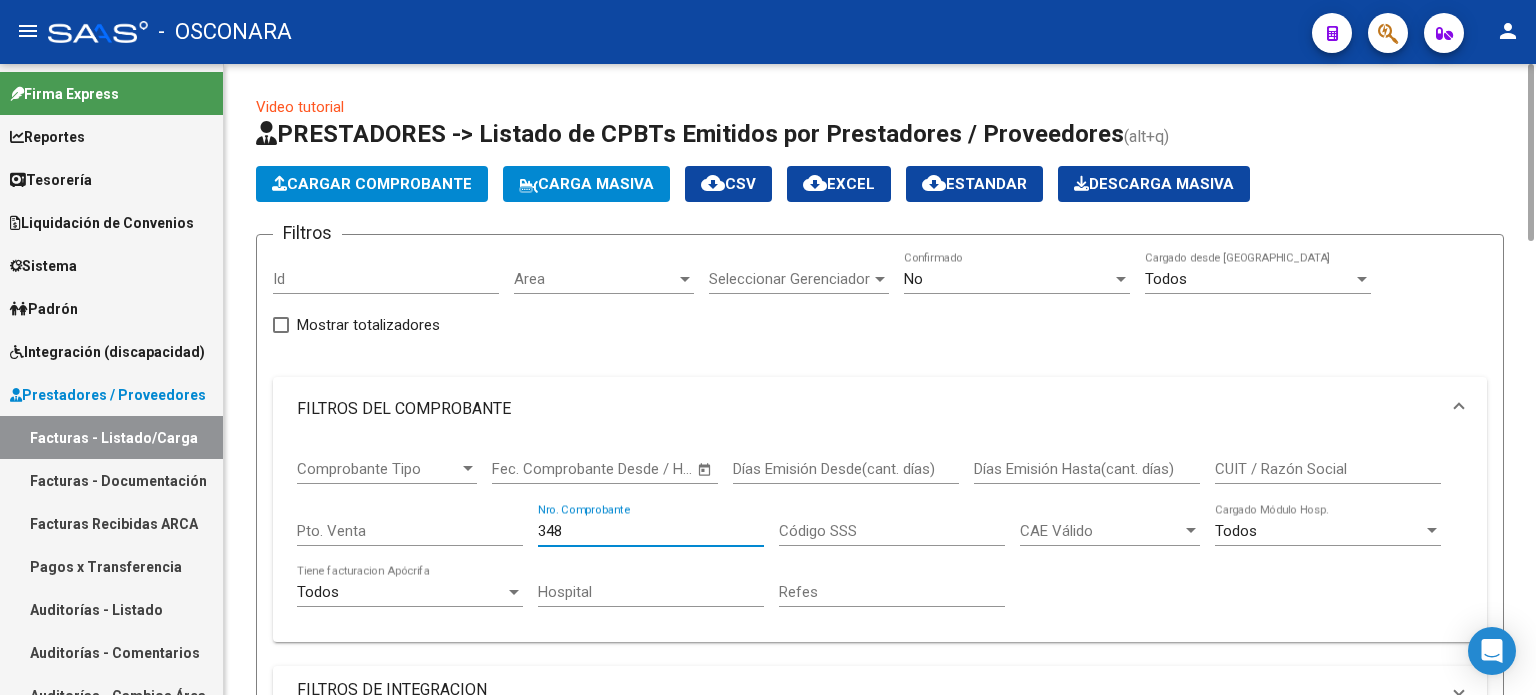 type on "348" 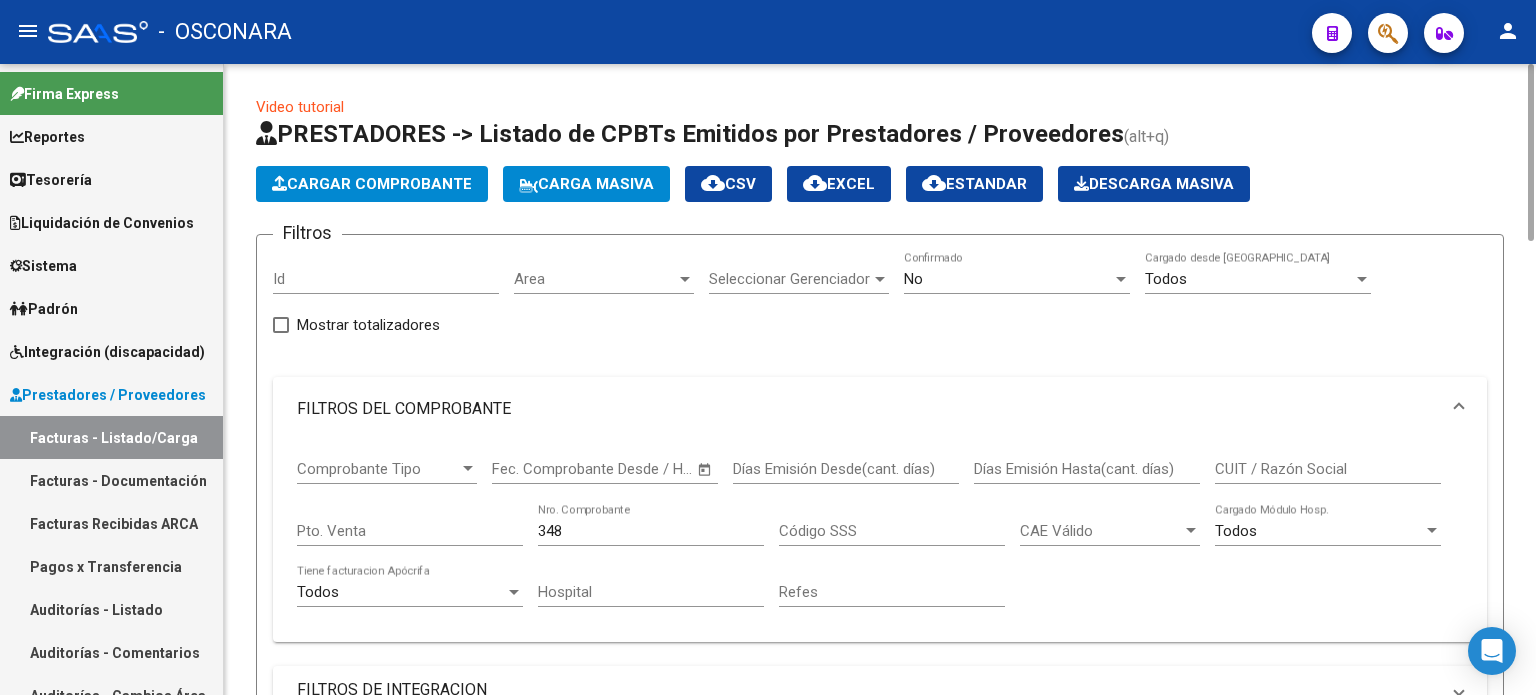 click on "Pto. Venta" 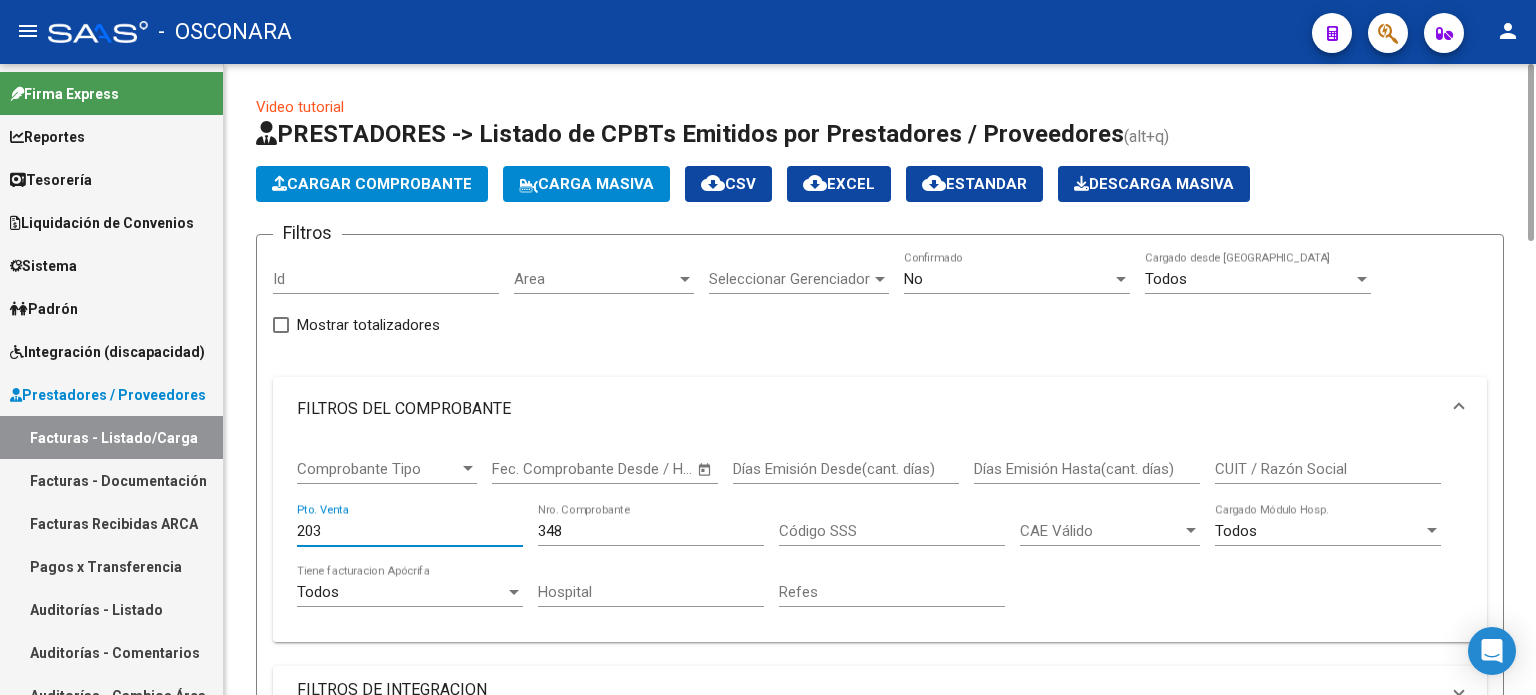 type on "203" 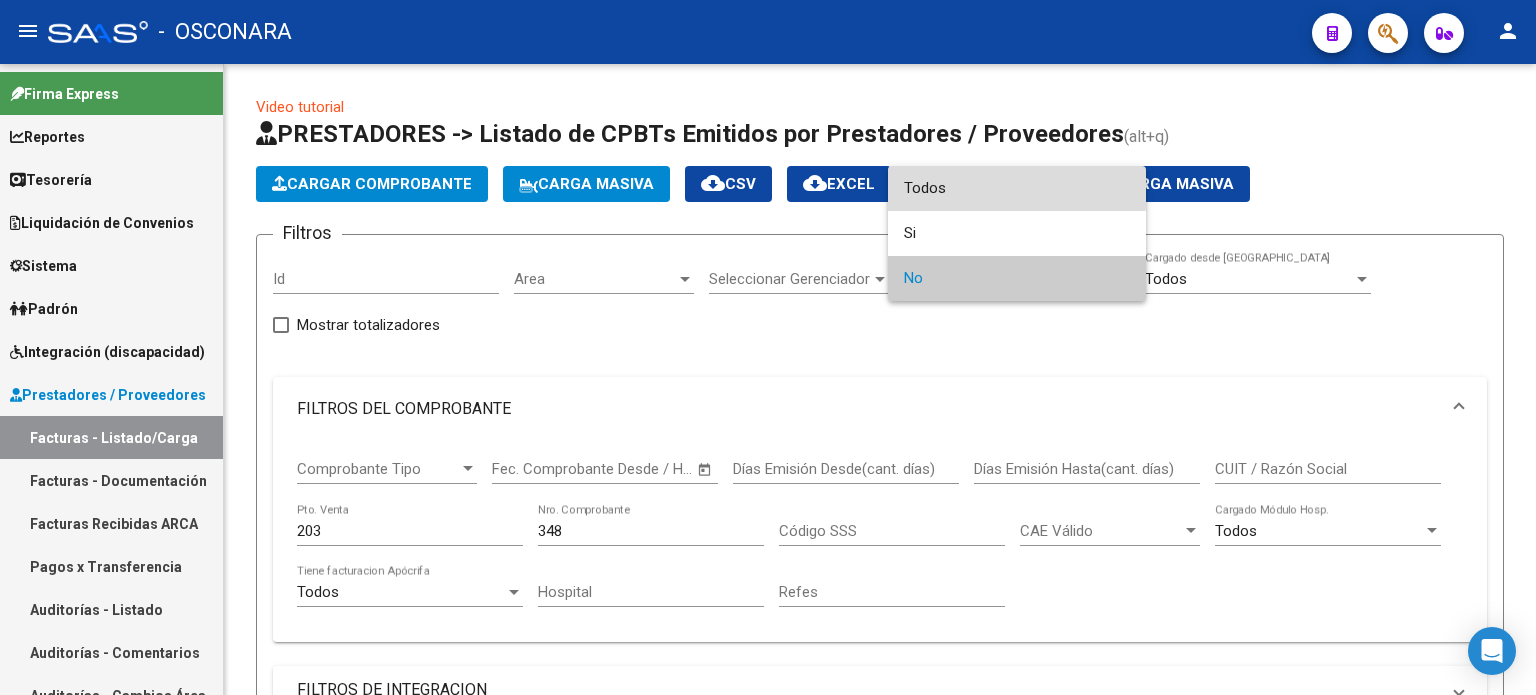 click on "Todos" at bounding box center [1017, 188] 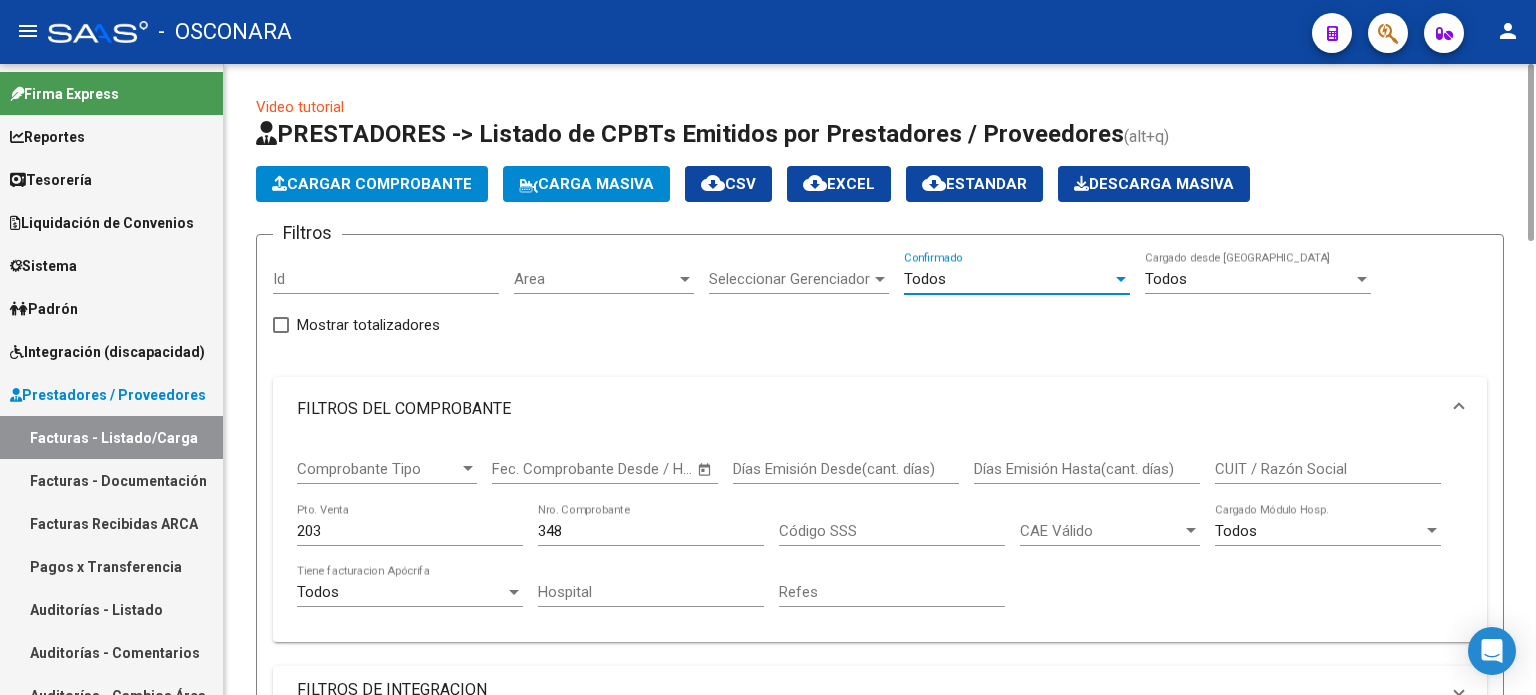 click on "348 Nro. Comprobante" 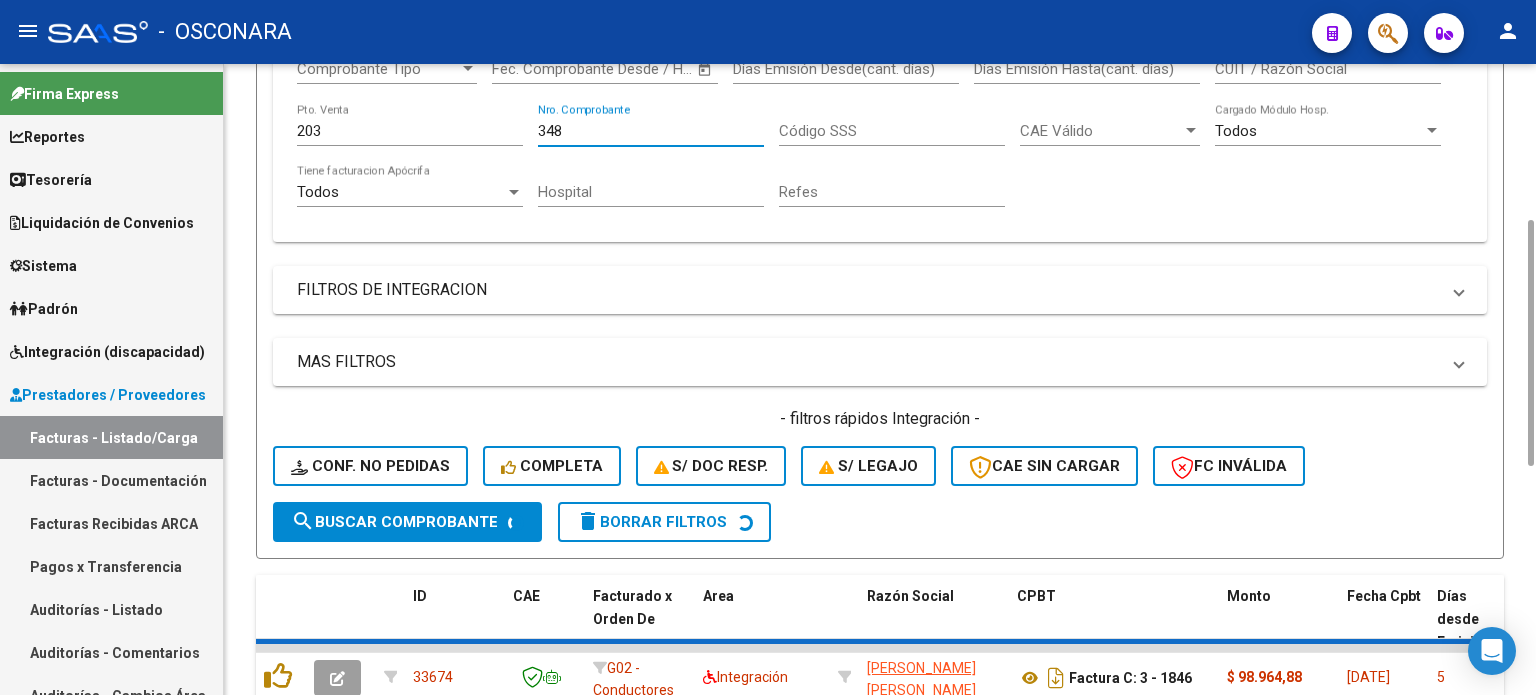 scroll, scrollTop: 600, scrollLeft: 0, axis: vertical 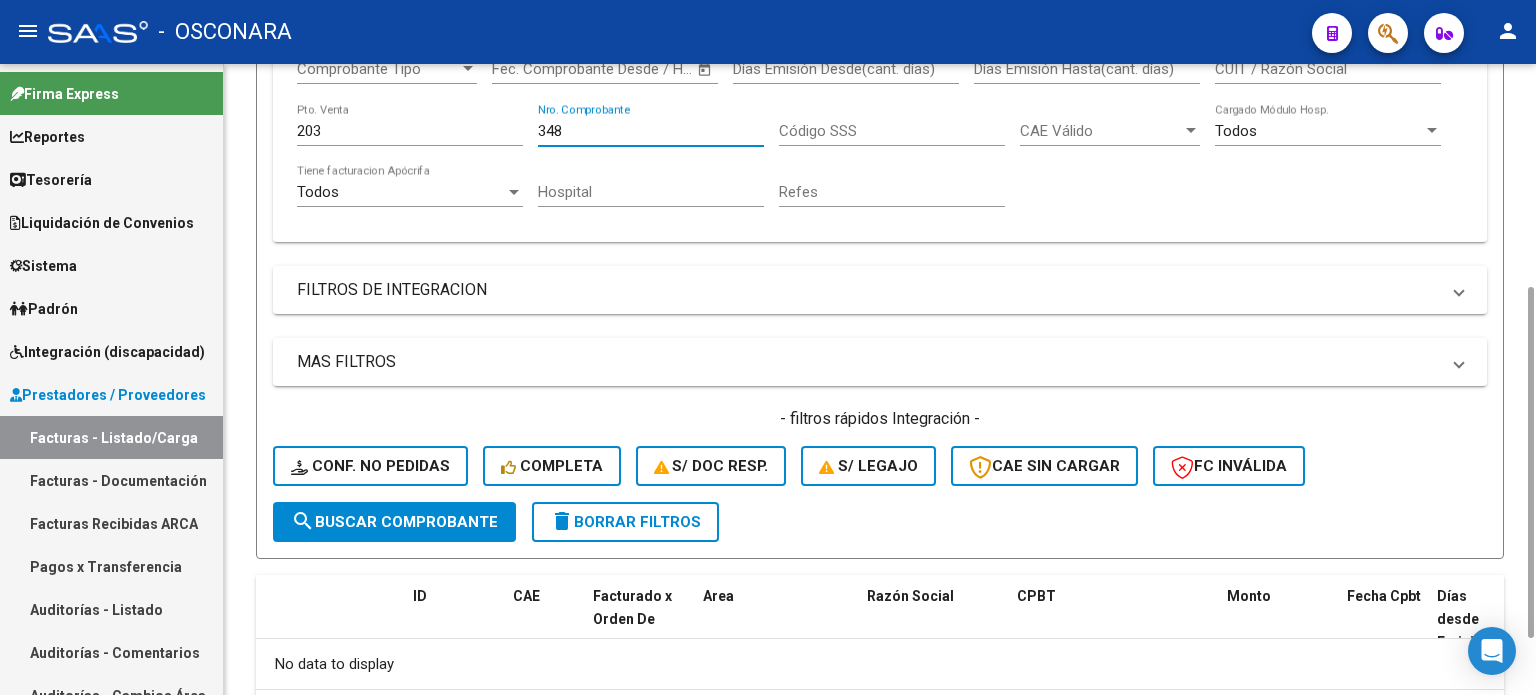 drag, startPoint x: 504, startPoint y: 142, endPoint x: 477, endPoint y: 147, distance: 27.45906 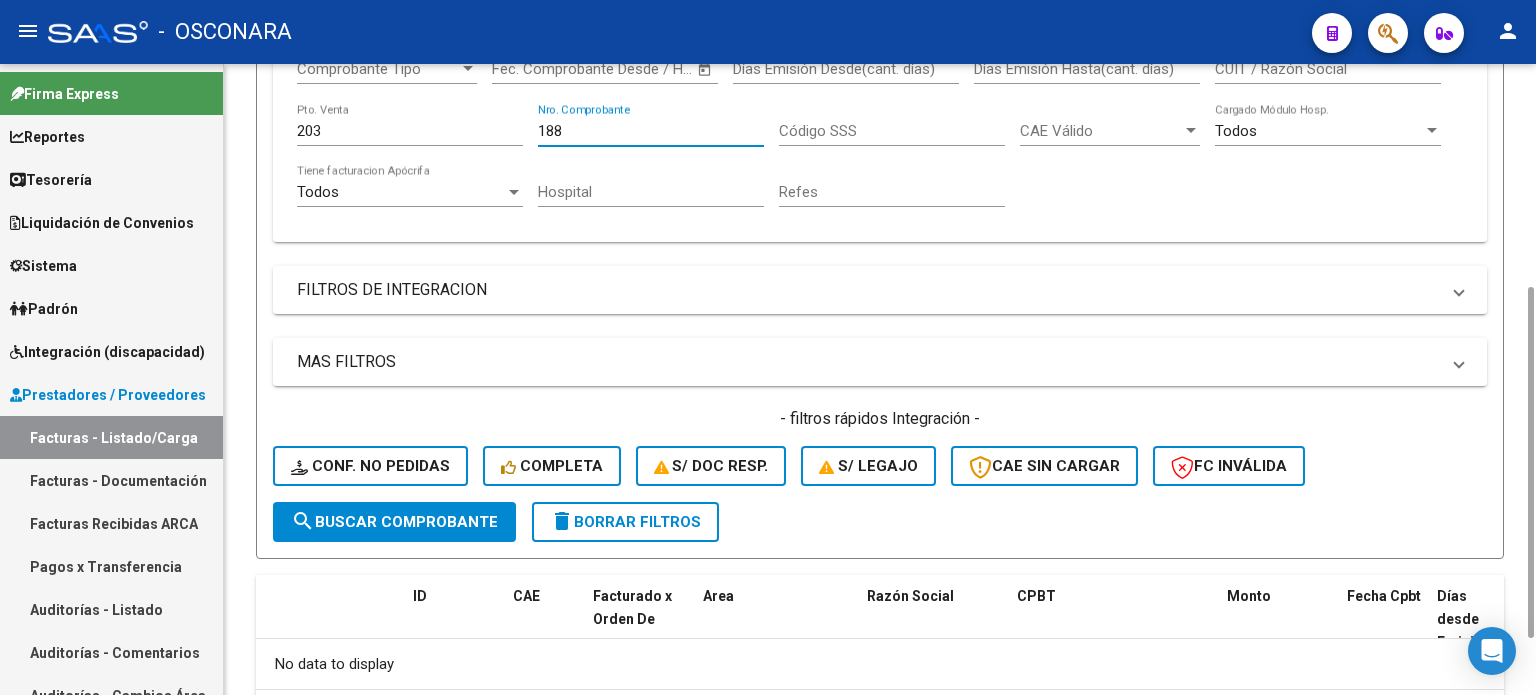 type on "188" 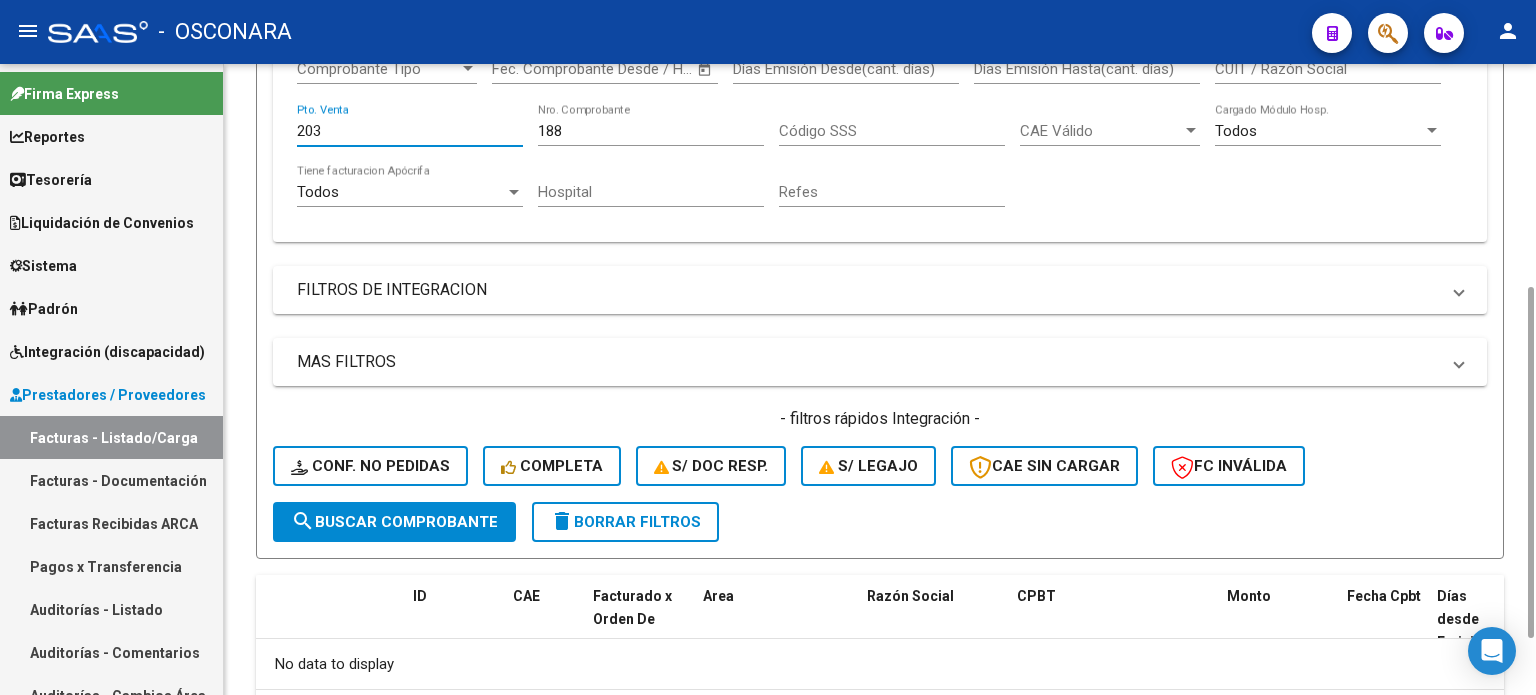 click on "203" at bounding box center [410, 131] 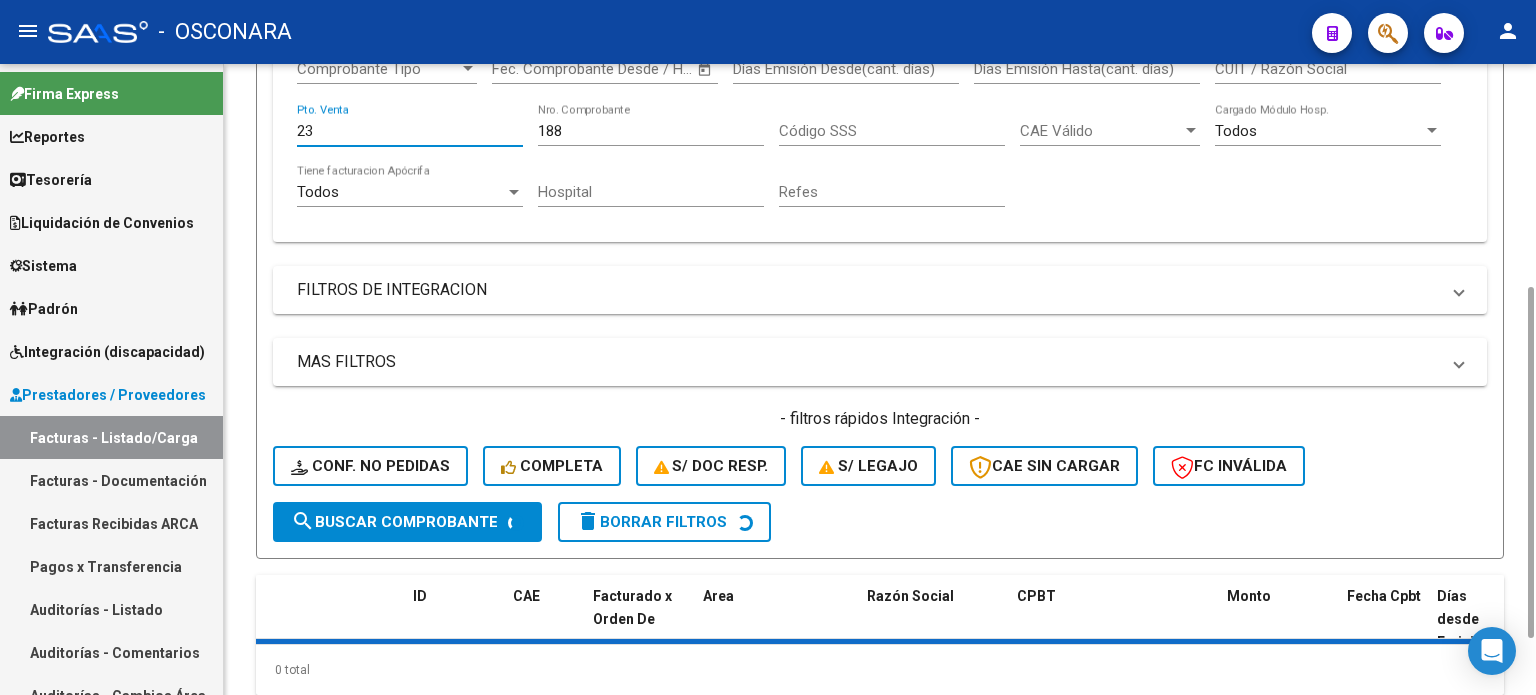 type on "2" 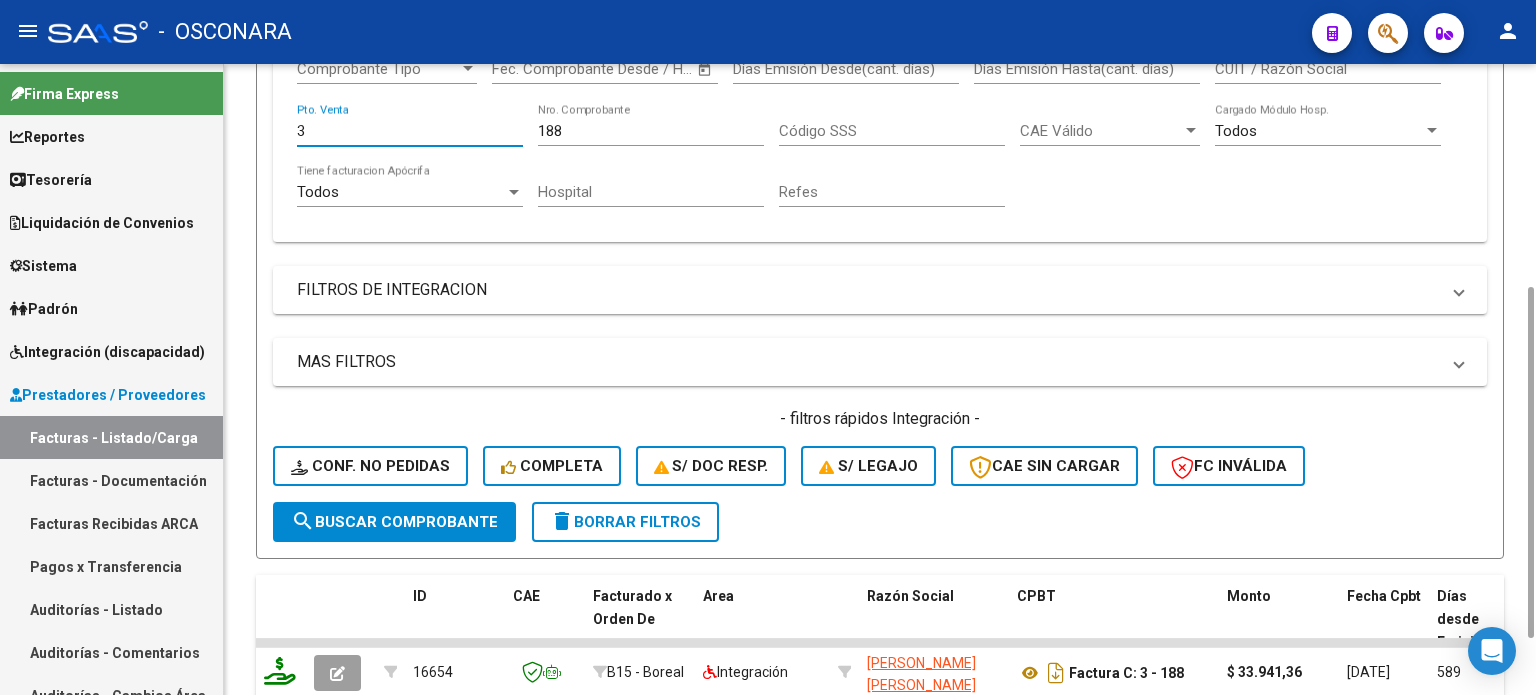 scroll, scrollTop: 600, scrollLeft: 0, axis: vertical 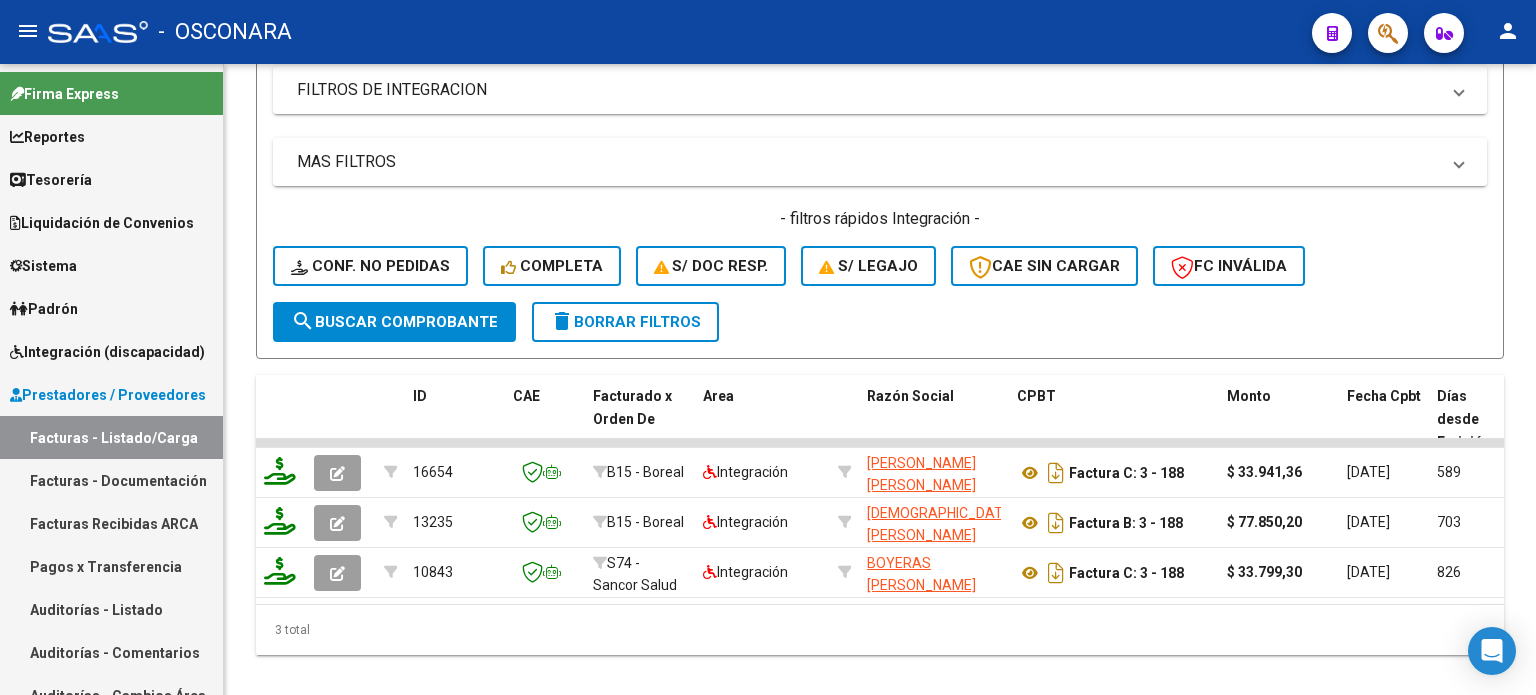 type on "3" 